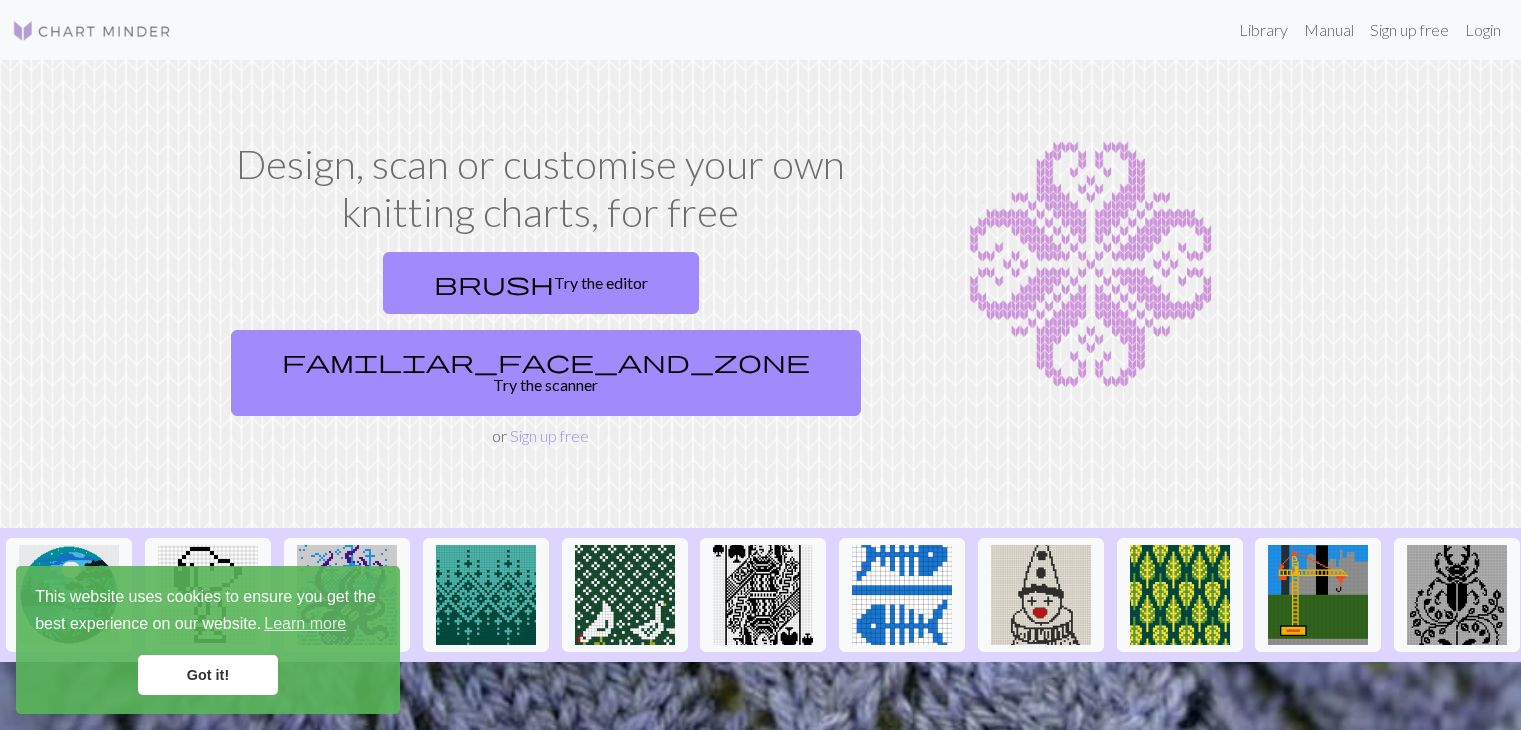 scroll, scrollTop: 0, scrollLeft: 0, axis: both 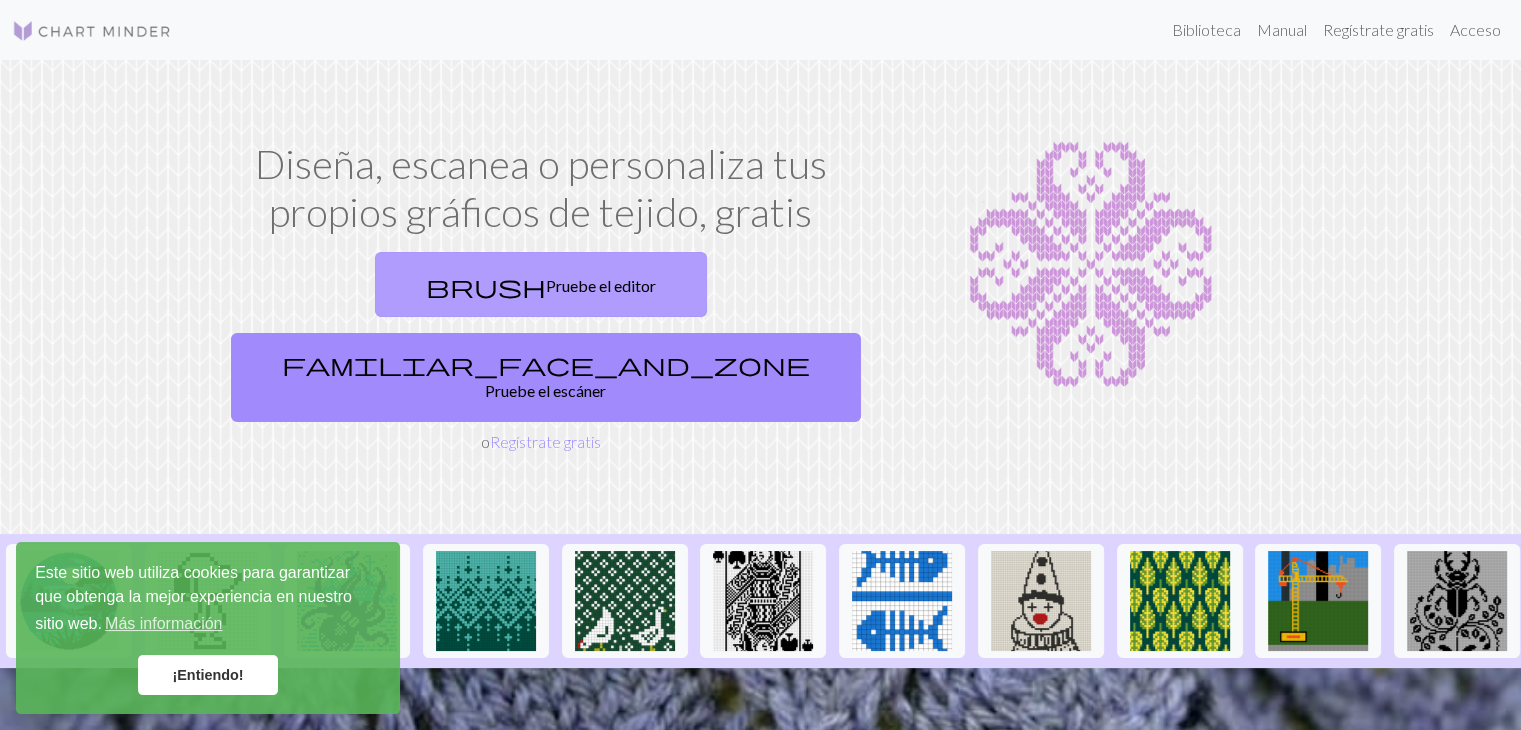 click on "Pruebe el editor" at bounding box center [601, 285] 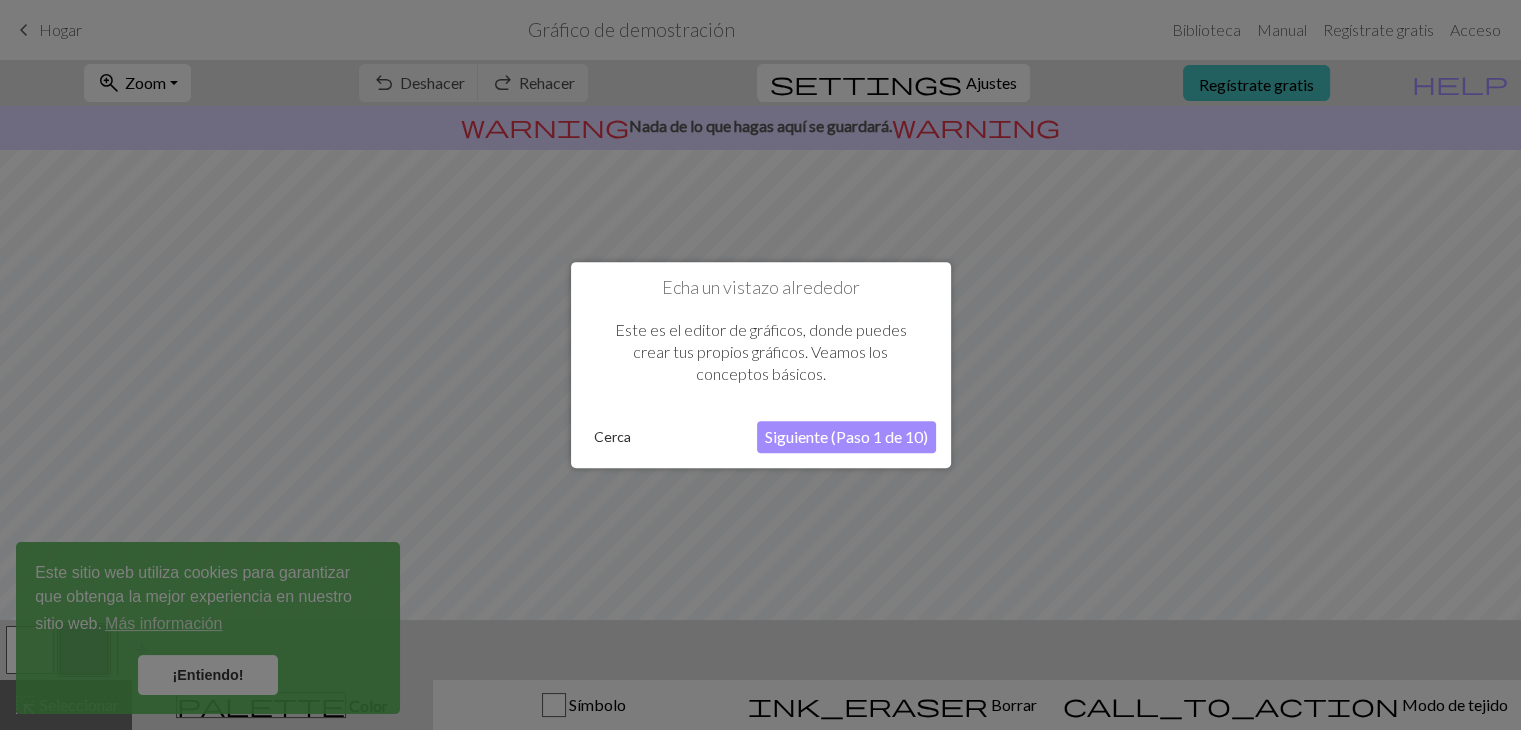 click on "Siguiente (Paso 1 de 10)" at bounding box center (846, 436) 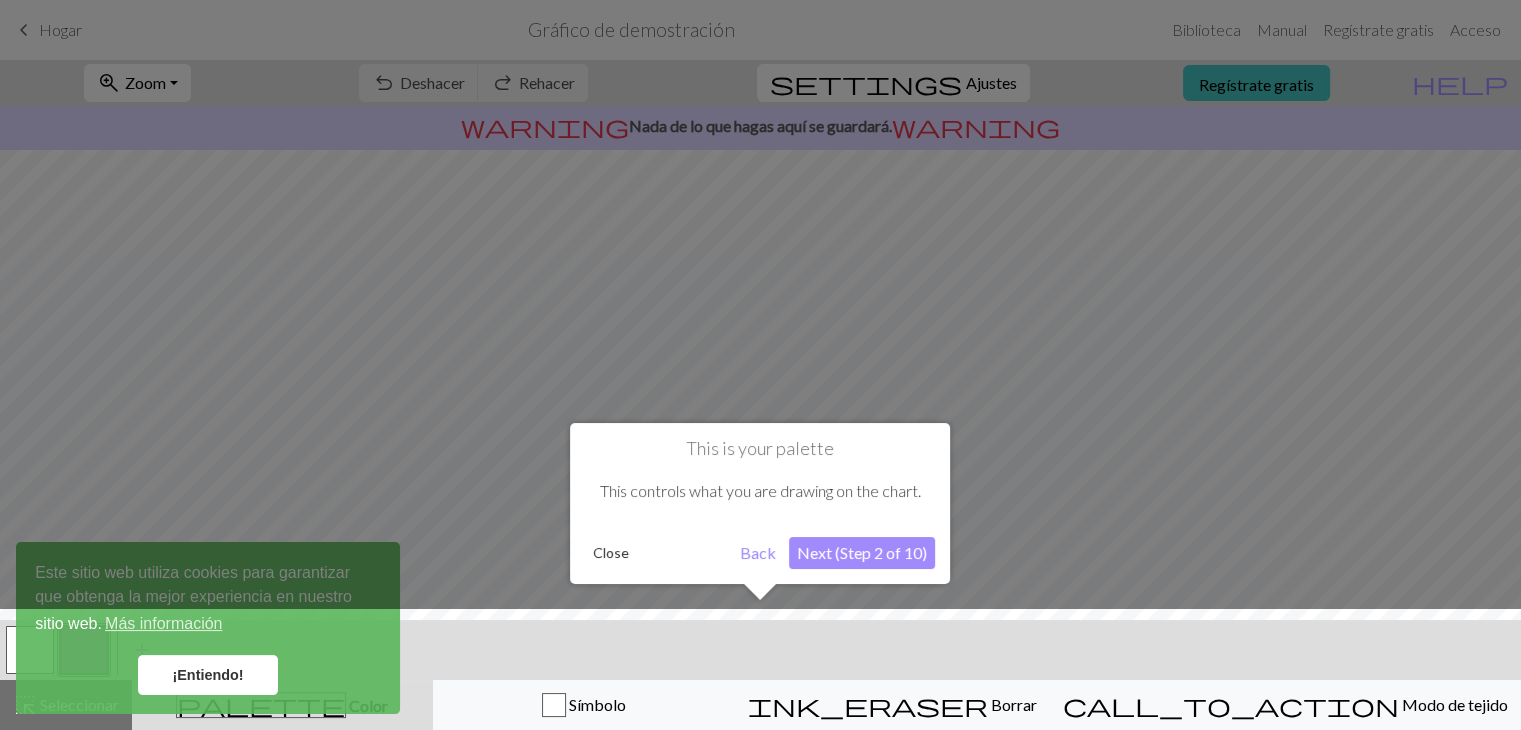 scroll, scrollTop: 0, scrollLeft: 0, axis: both 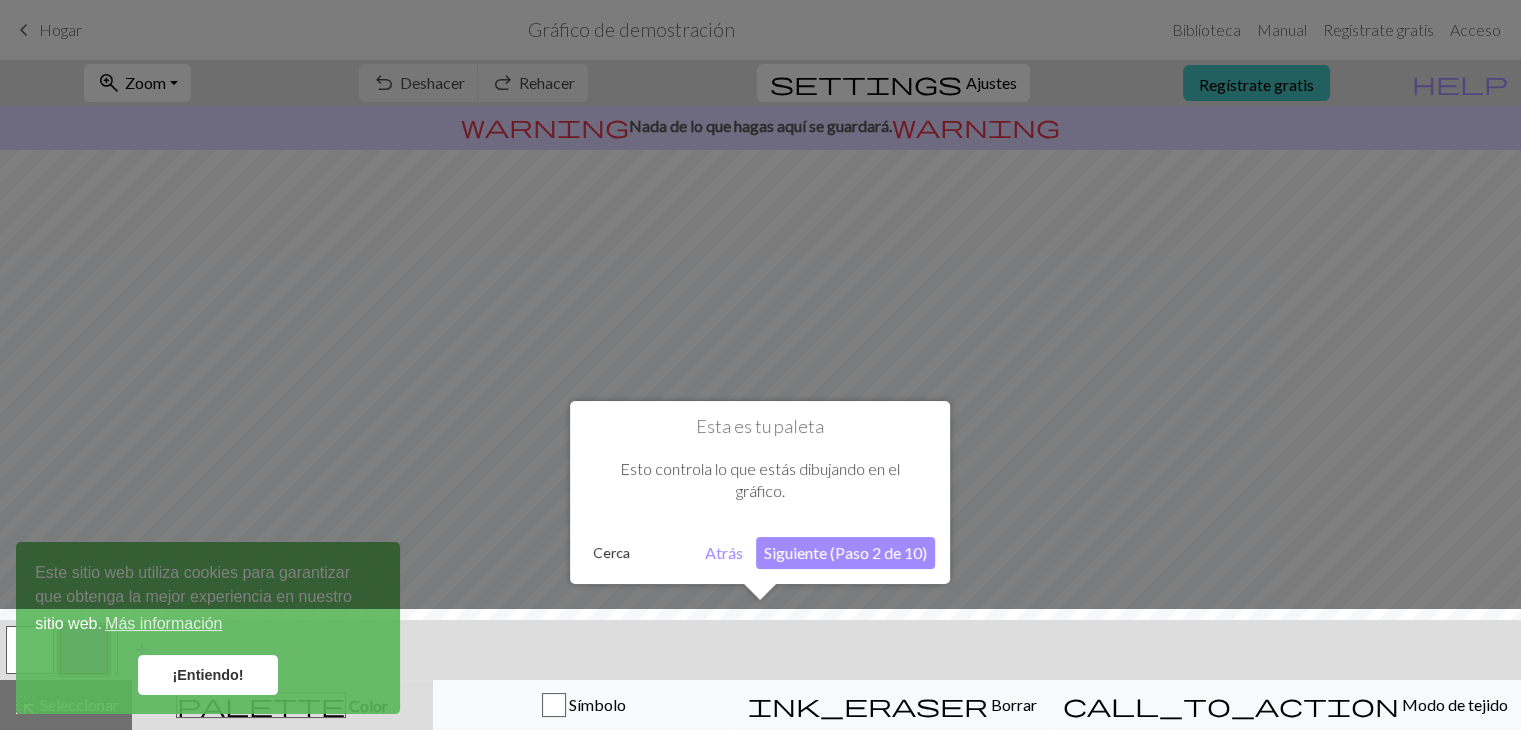 click at bounding box center (760, 674) 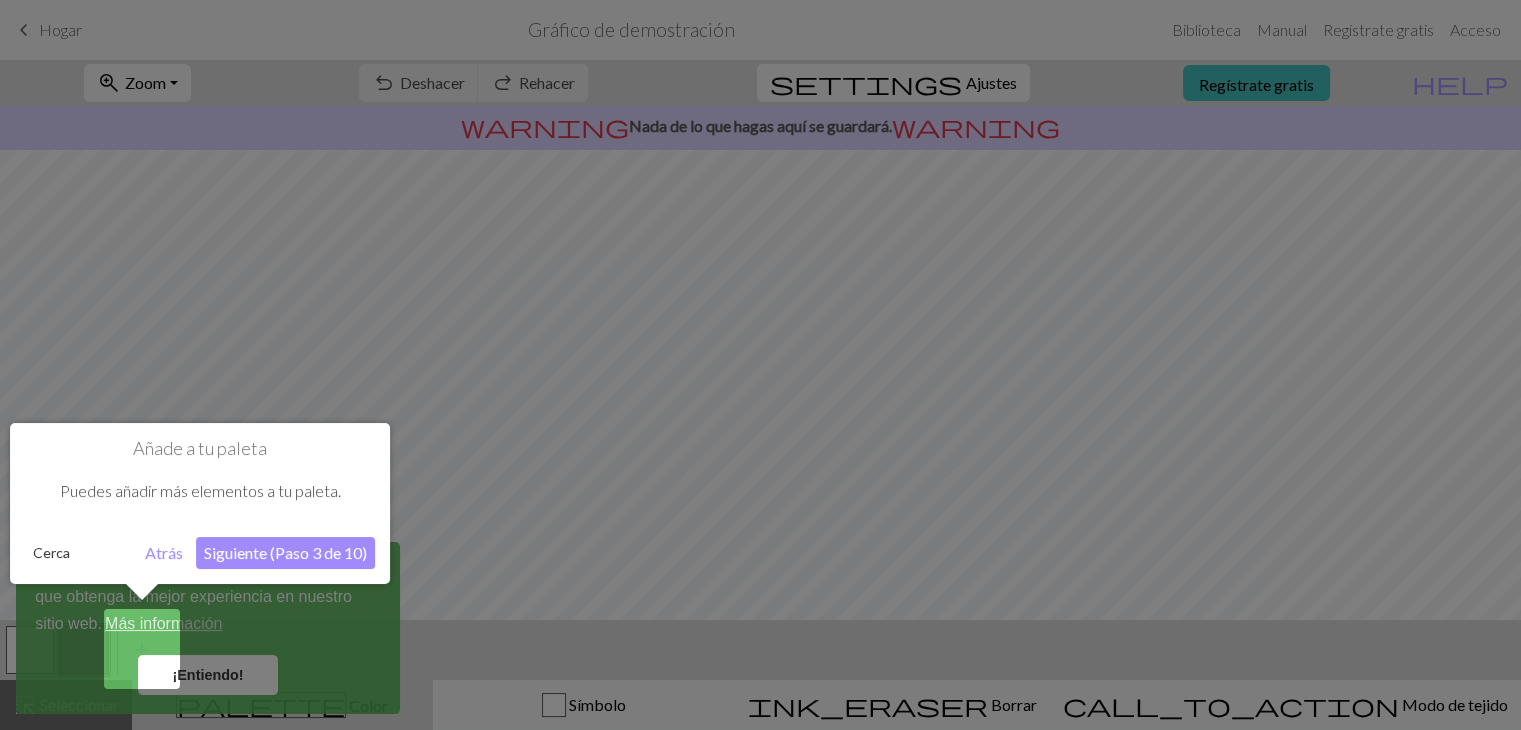 click on "Siguiente (Paso 3 de 10)" at bounding box center [285, 552] 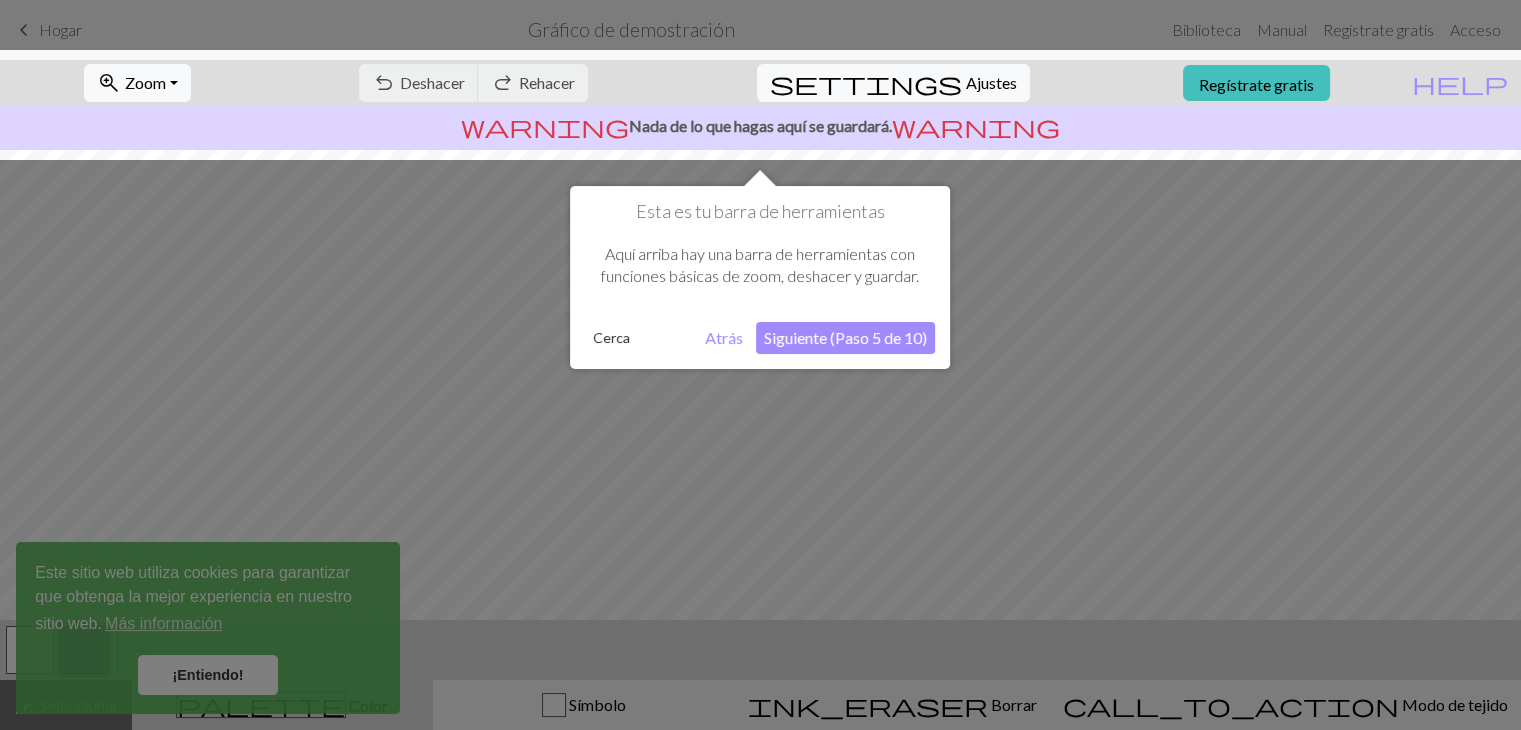 click on "Siguiente (Paso 5 de 10)" at bounding box center [845, 337] 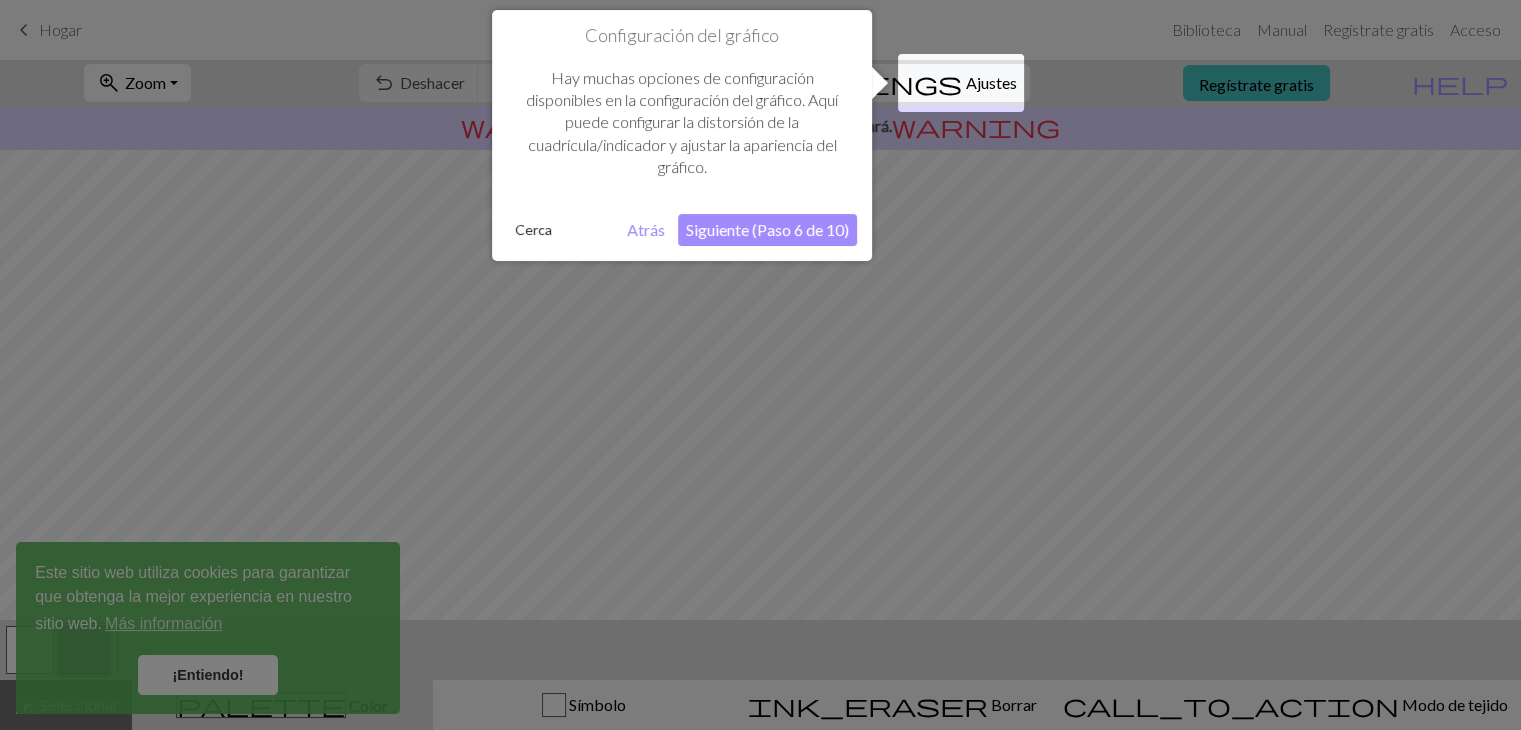 click on "Siguiente (Paso 6 de 10)" at bounding box center (767, 229) 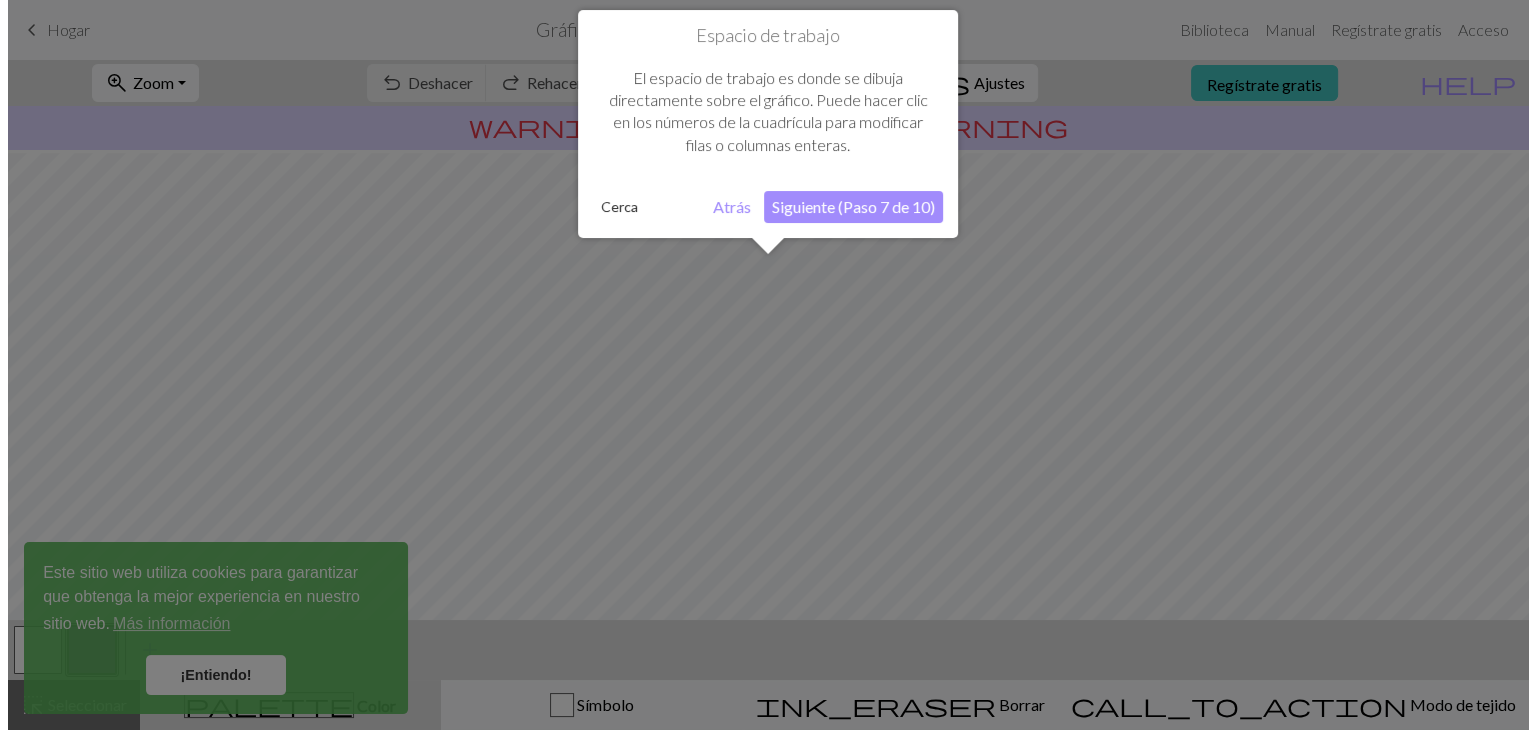 scroll, scrollTop: 119, scrollLeft: 0, axis: vertical 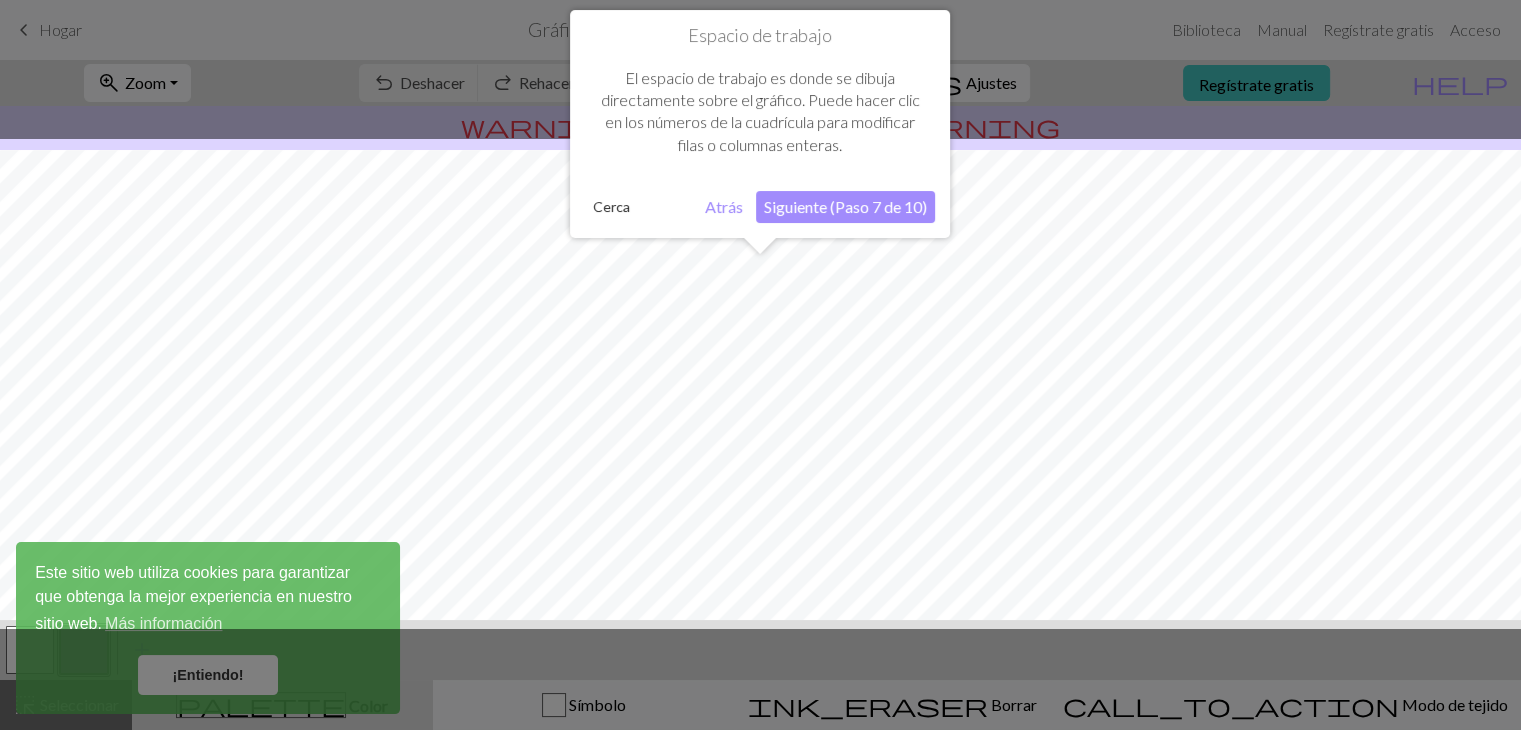 click at bounding box center [760, 384] 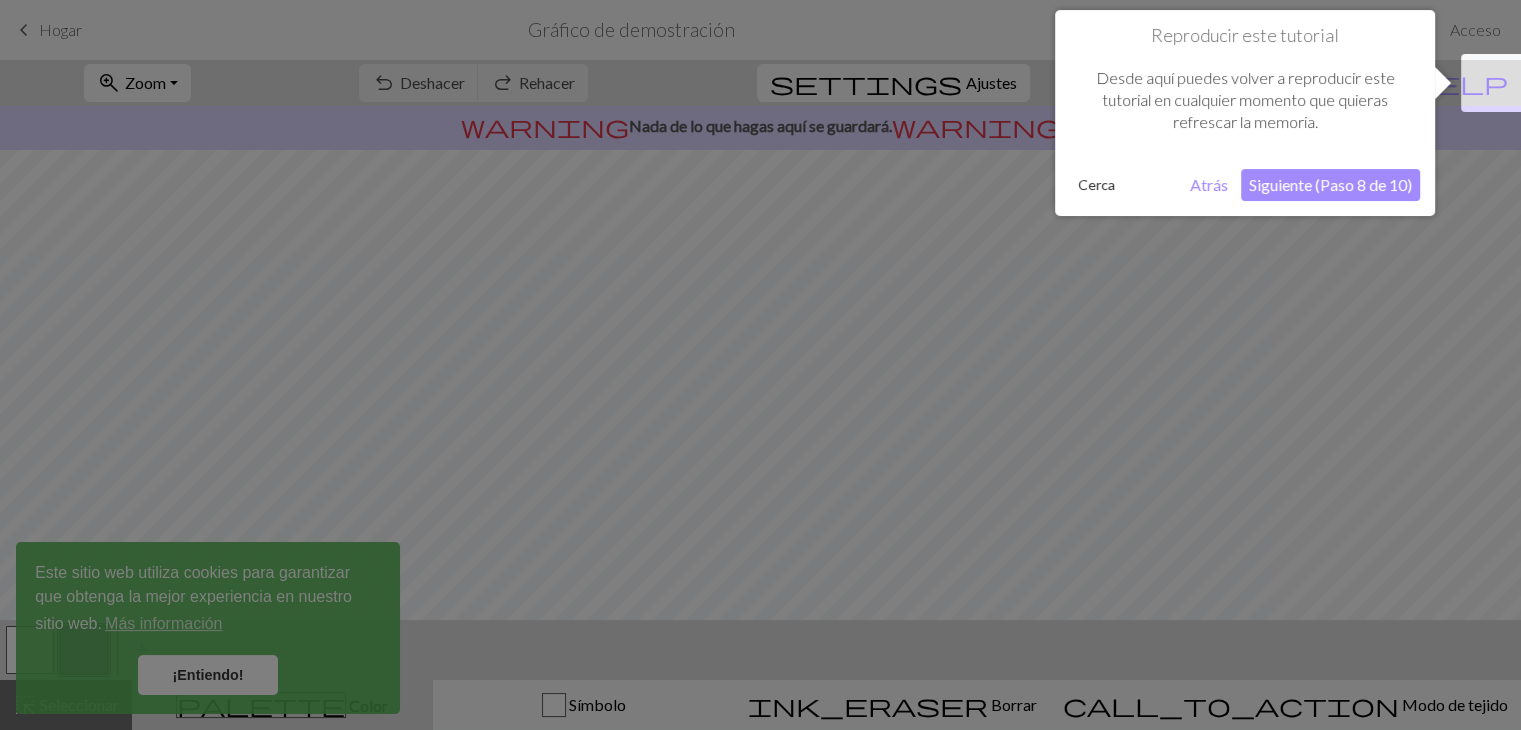 click at bounding box center (760, 365) 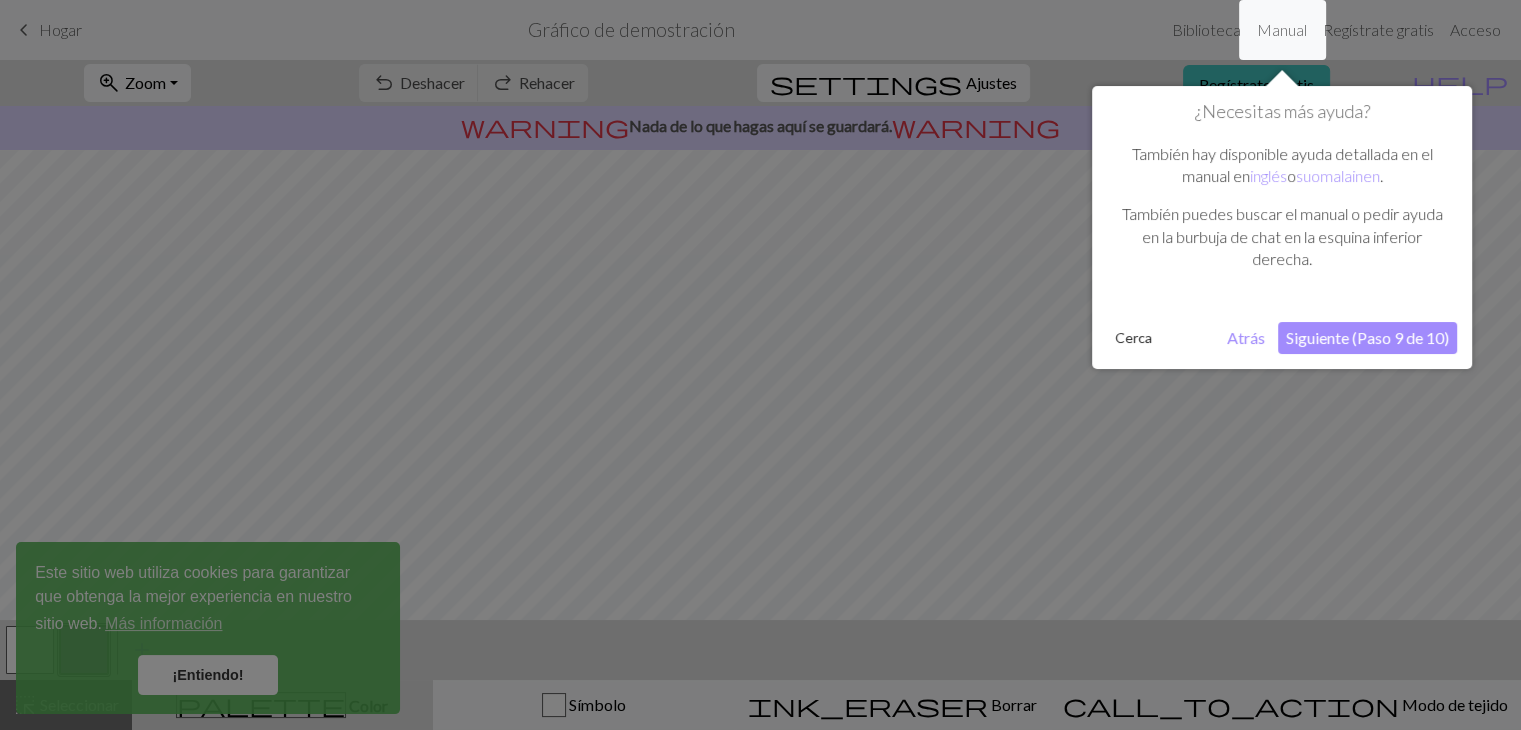 click at bounding box center (760, 365) 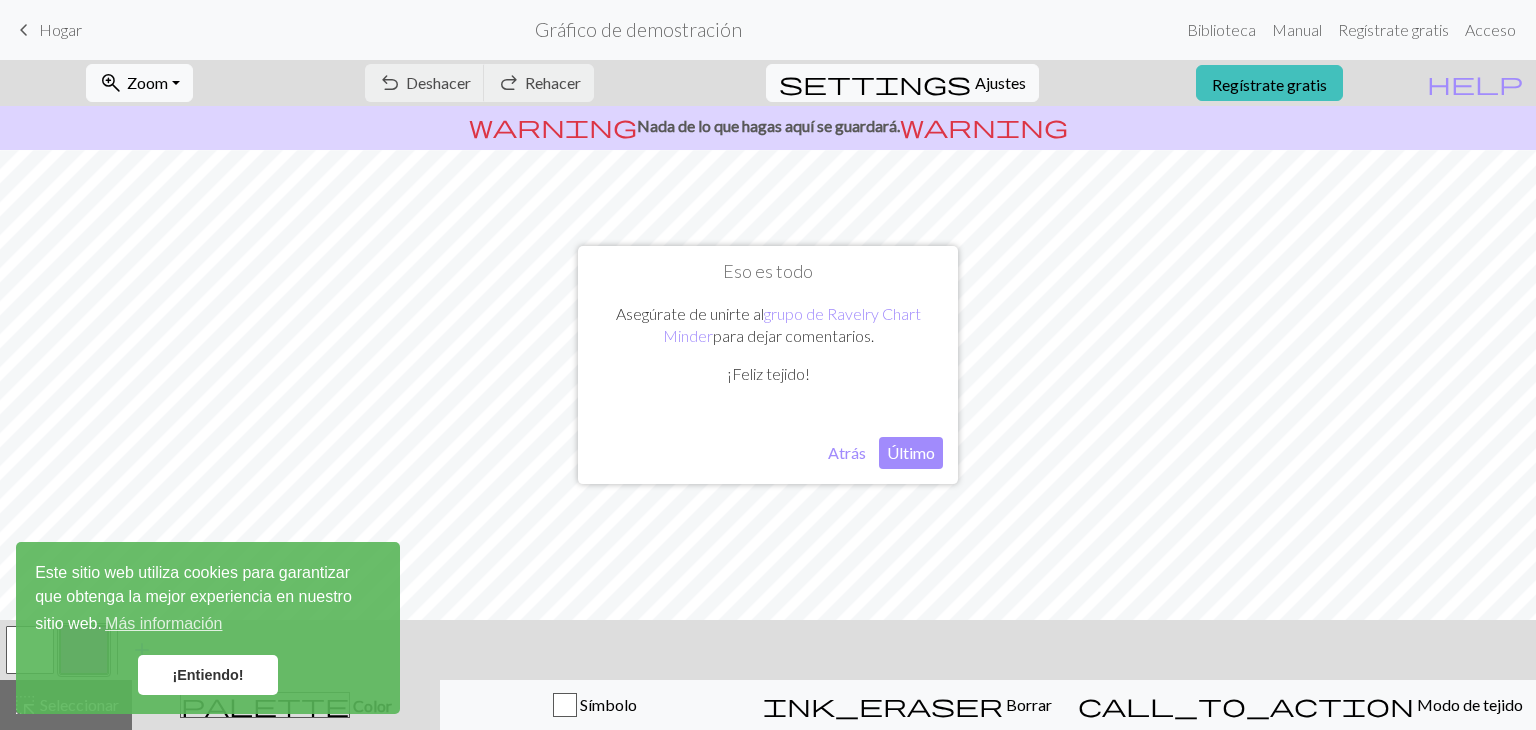 click on "Eso es todo Asegúrate de unirte al  grupo de Ravelry Chart Minder  para dejar comentarios.     ¡Feliz tejido! Atrás Último" at bounding box center (768, 365) 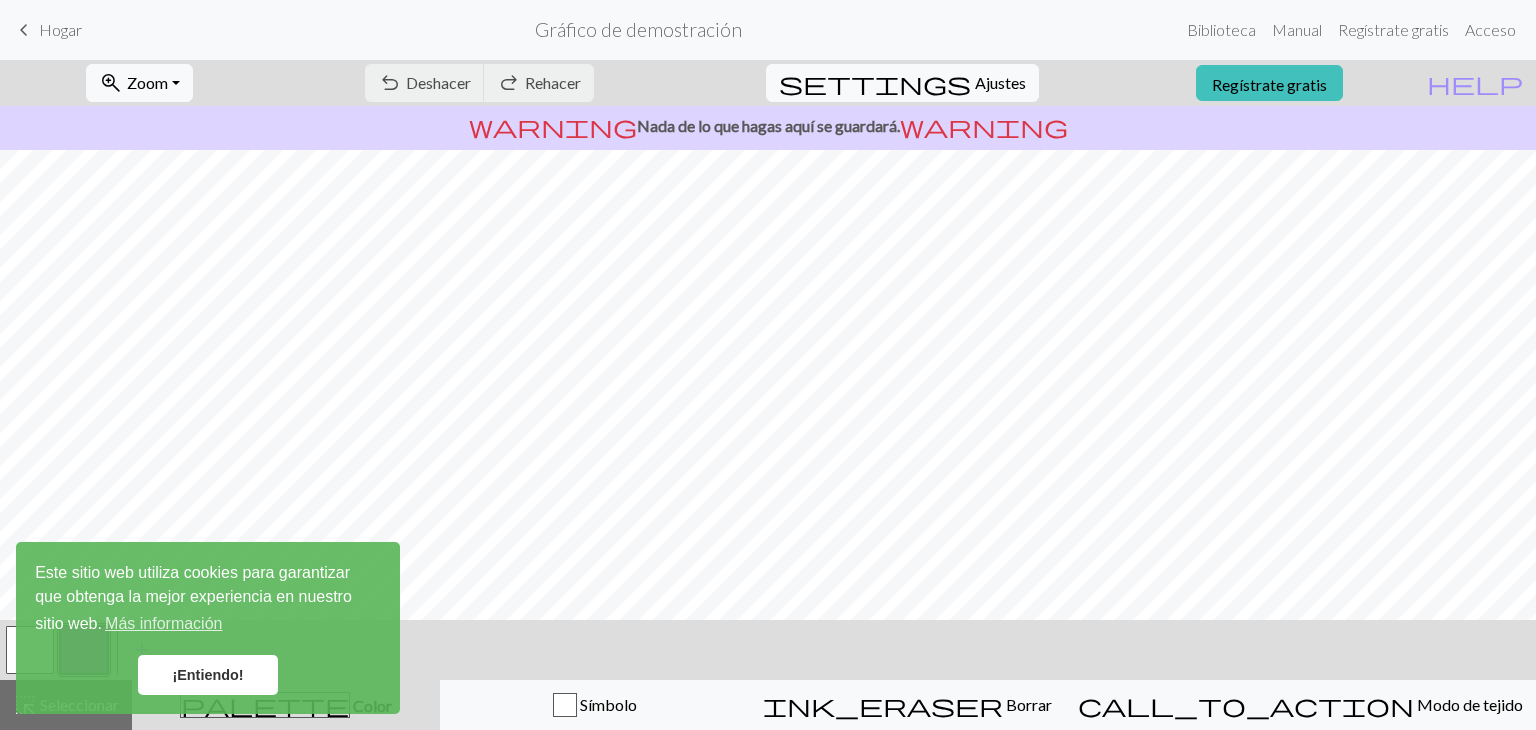 drag, startPoint x: 206, startPoint y: 672, endPoint x: 259, endPoint y: 673, distance: 53.009434 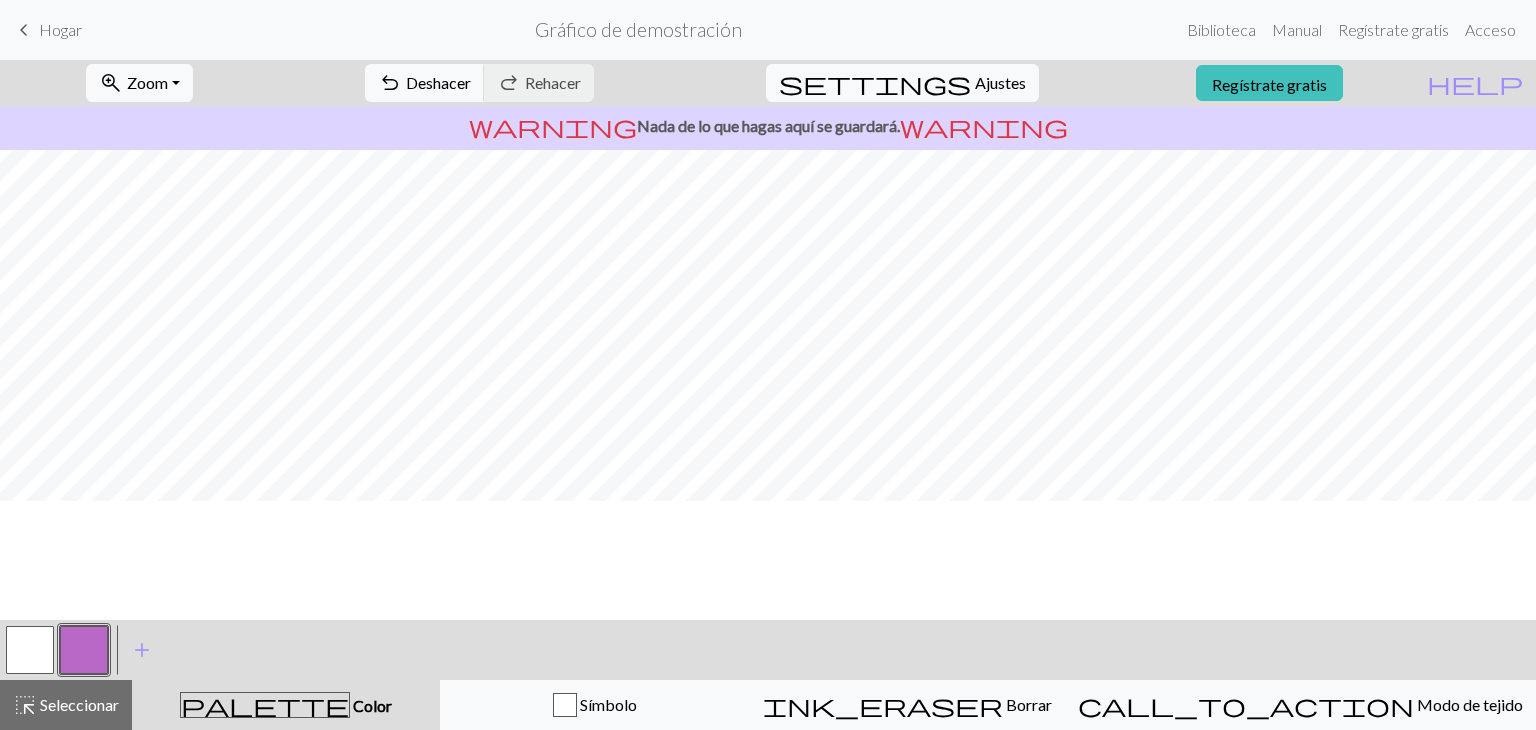 scroll, scrollTop: 0, scrollLeft: 0, axis: both 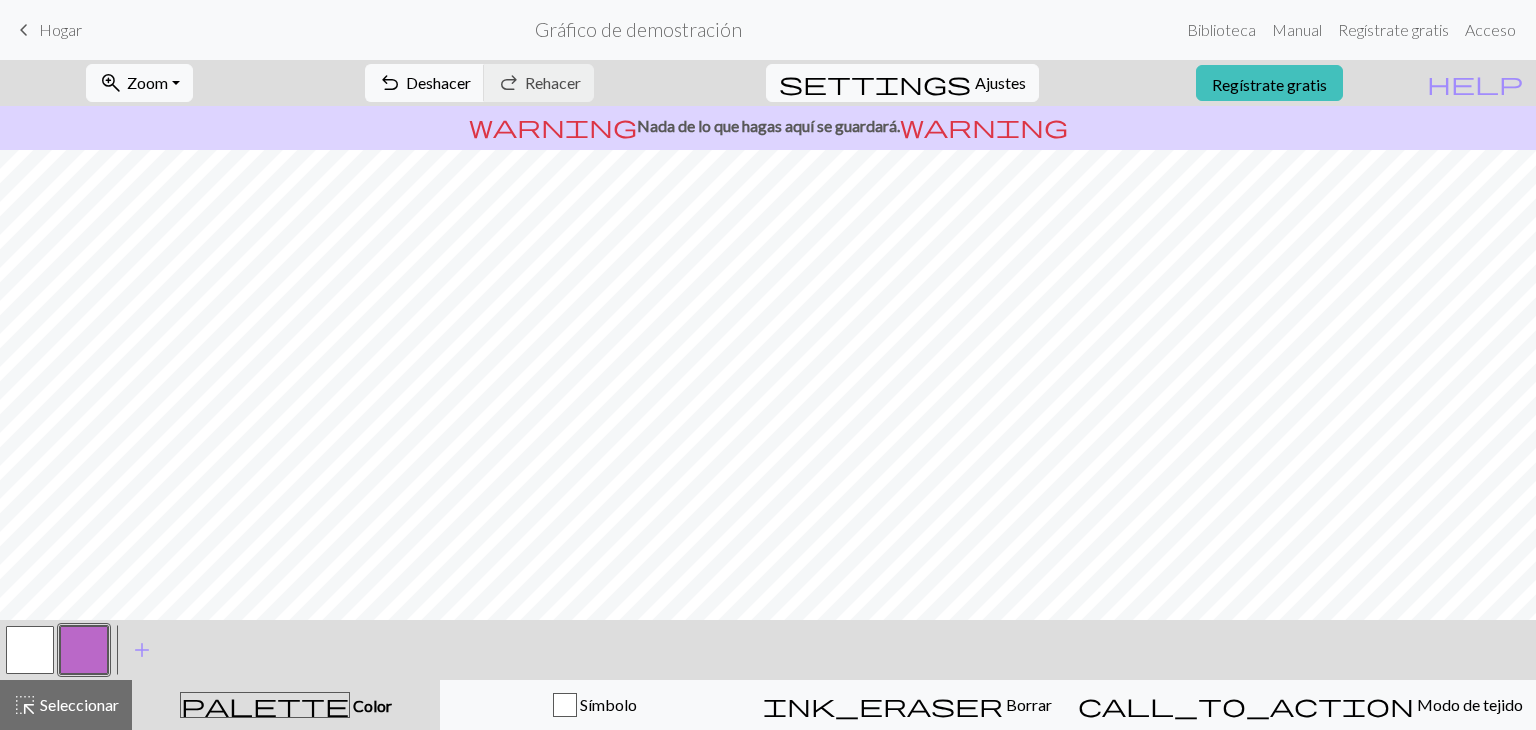 click on "Hogar" at bounding box center (60, 29) 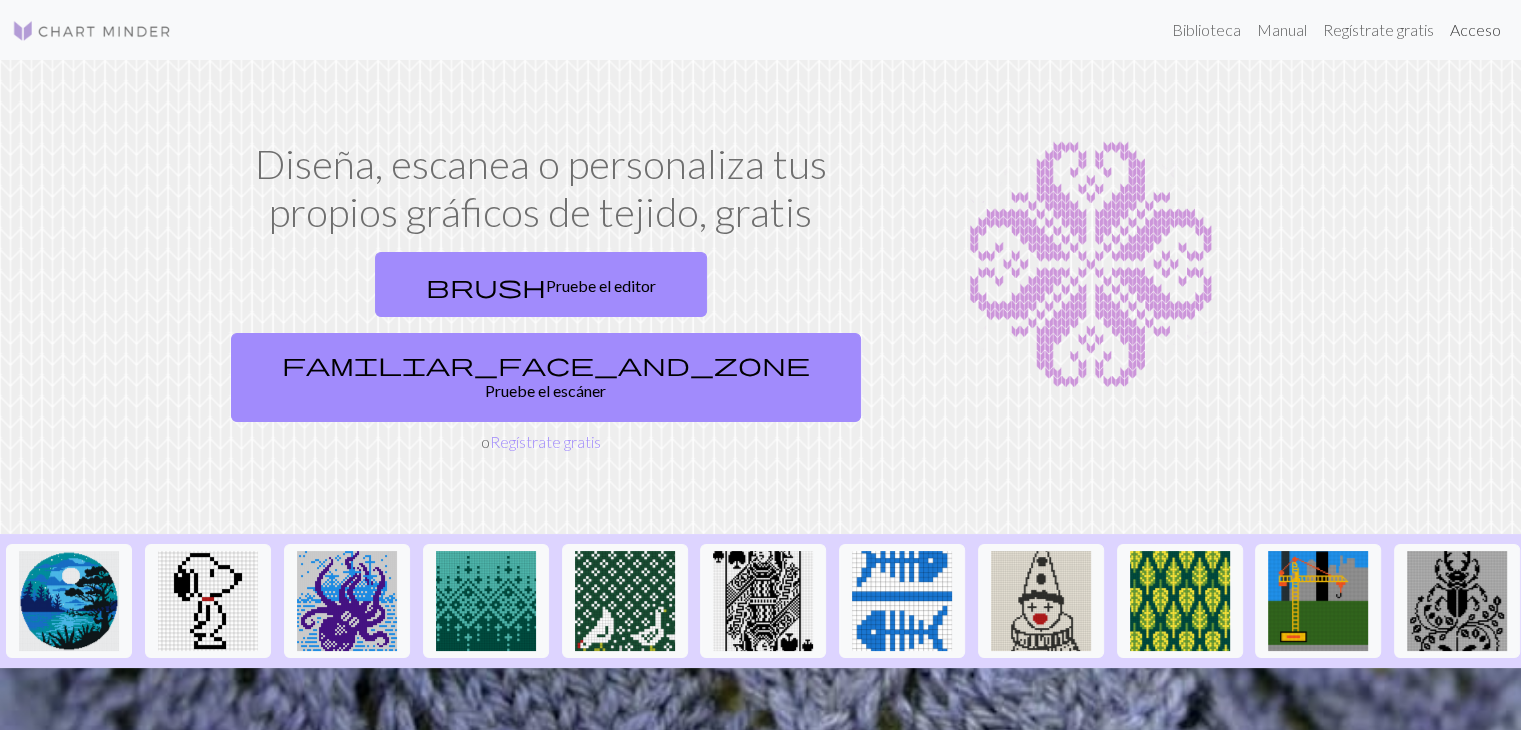 click on "Acceso" at bounding box center [1475, 30] 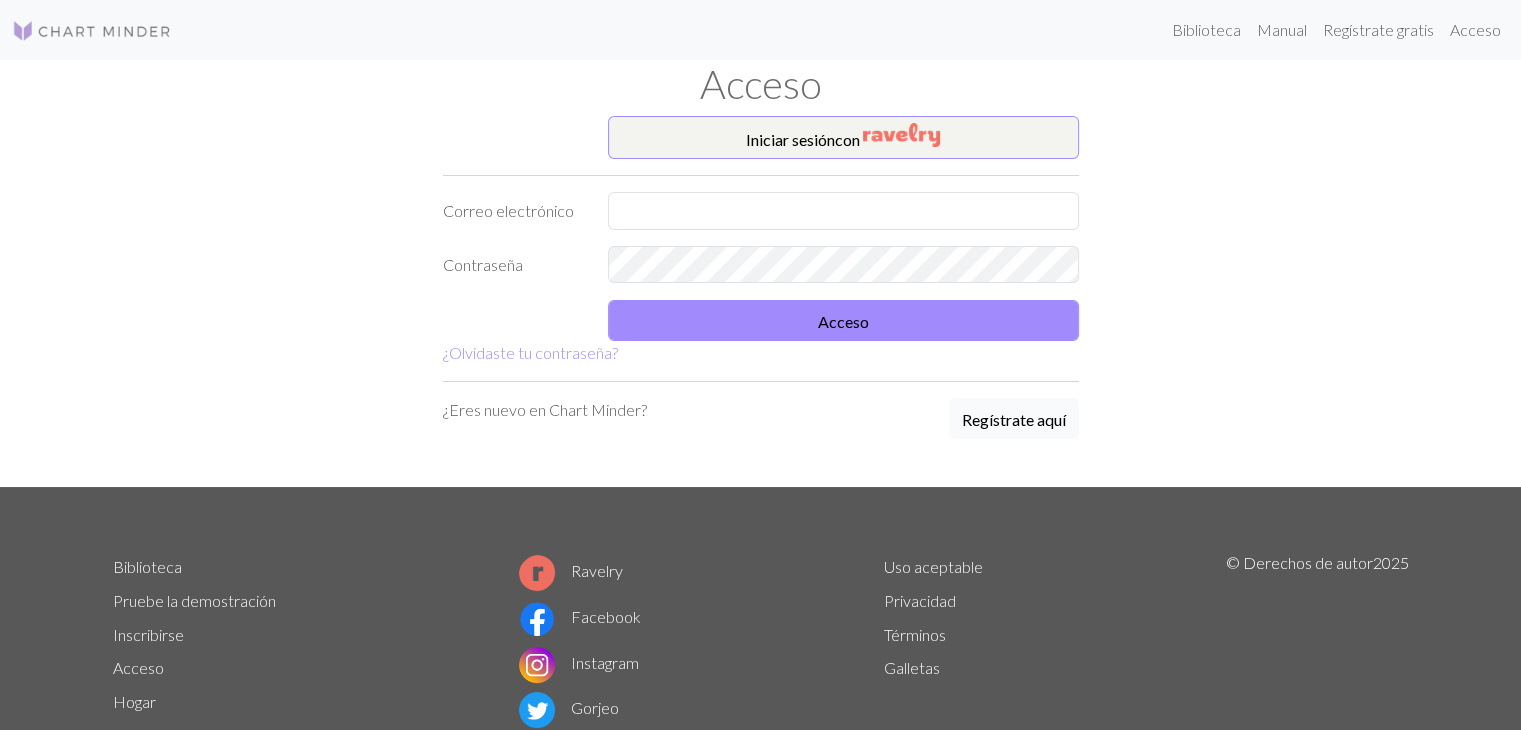 click on "Regístrate aquí" at bounding box center (1014, 419) 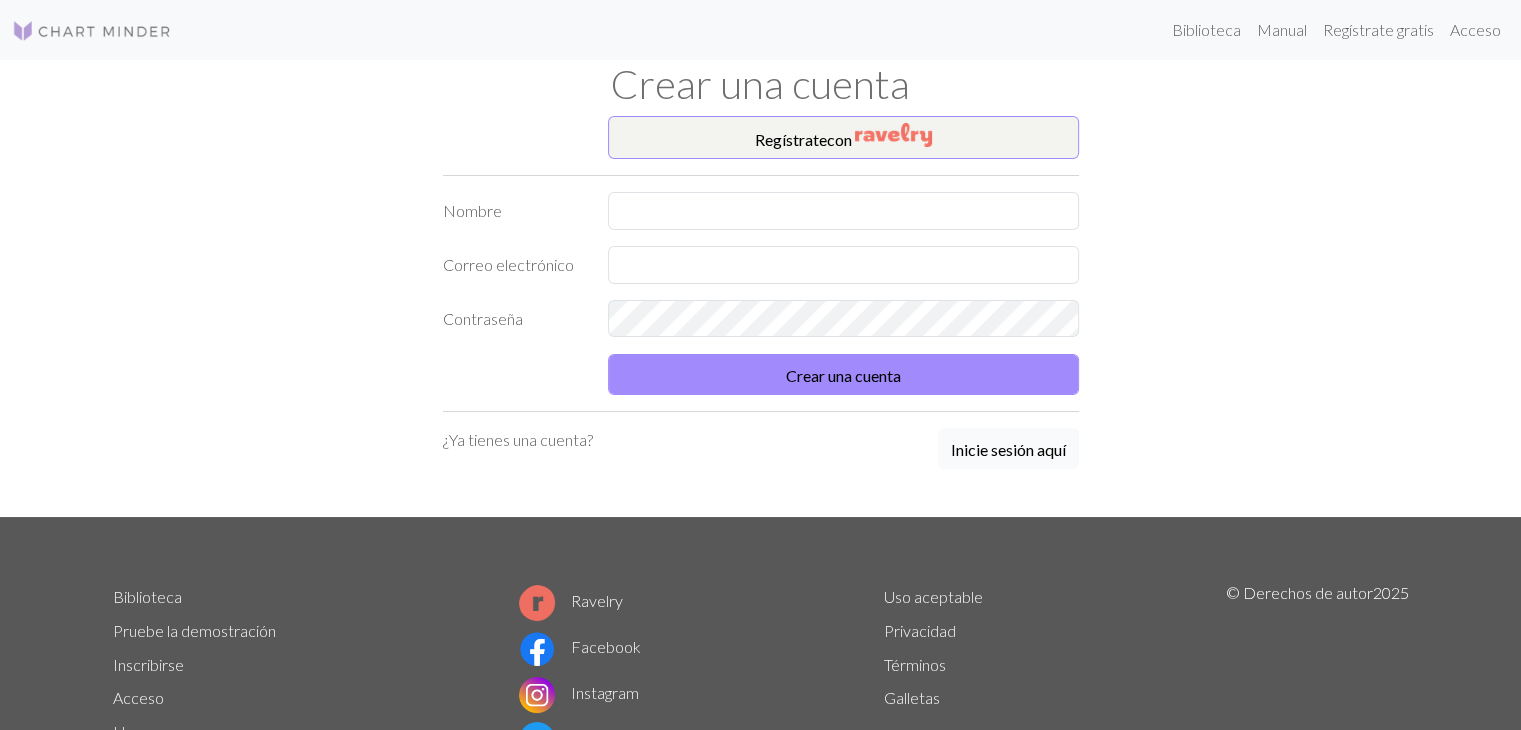 click on "Inicie sesión aquí" at bounding box center (1008, 449) 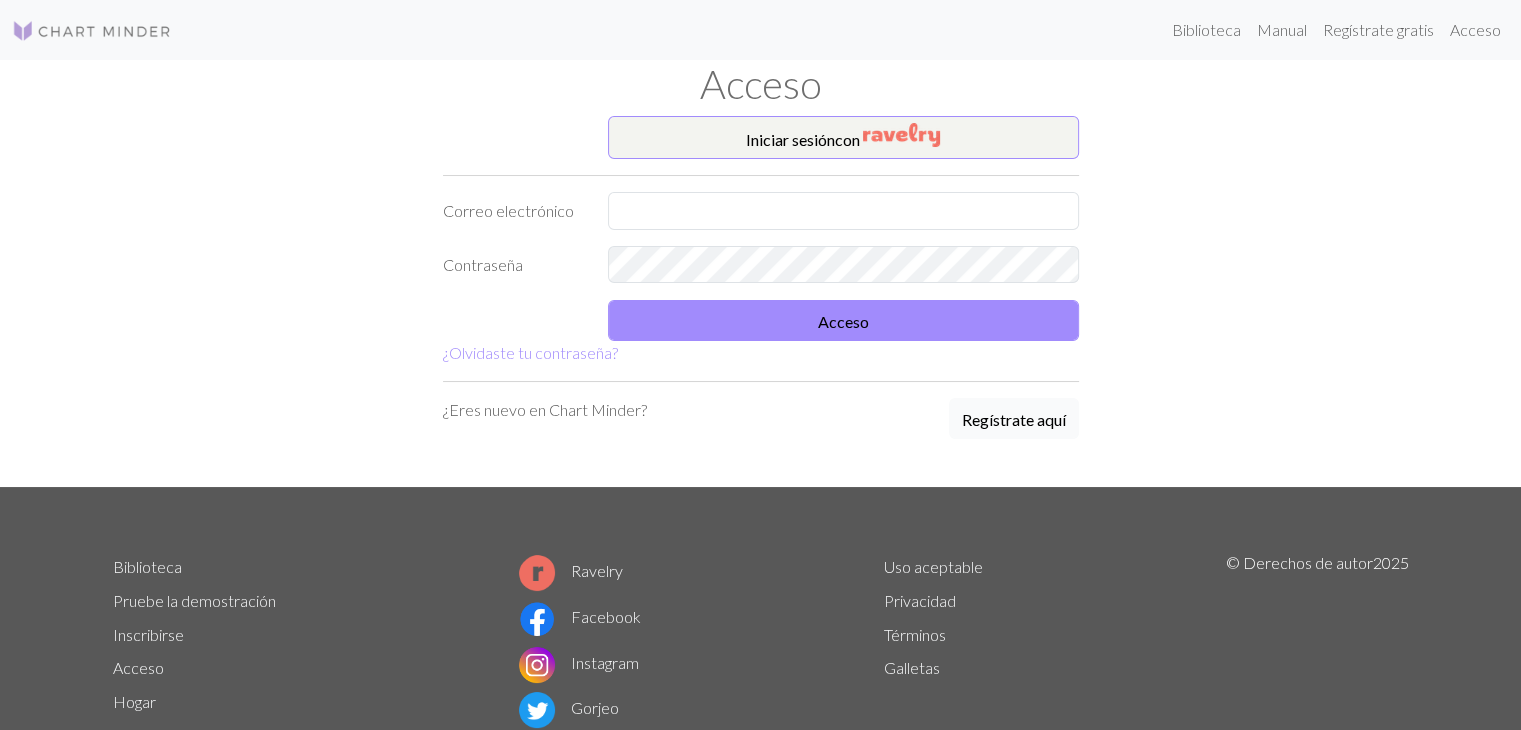 click on "Regístrate aquí" at bounding box center (1014, 419) 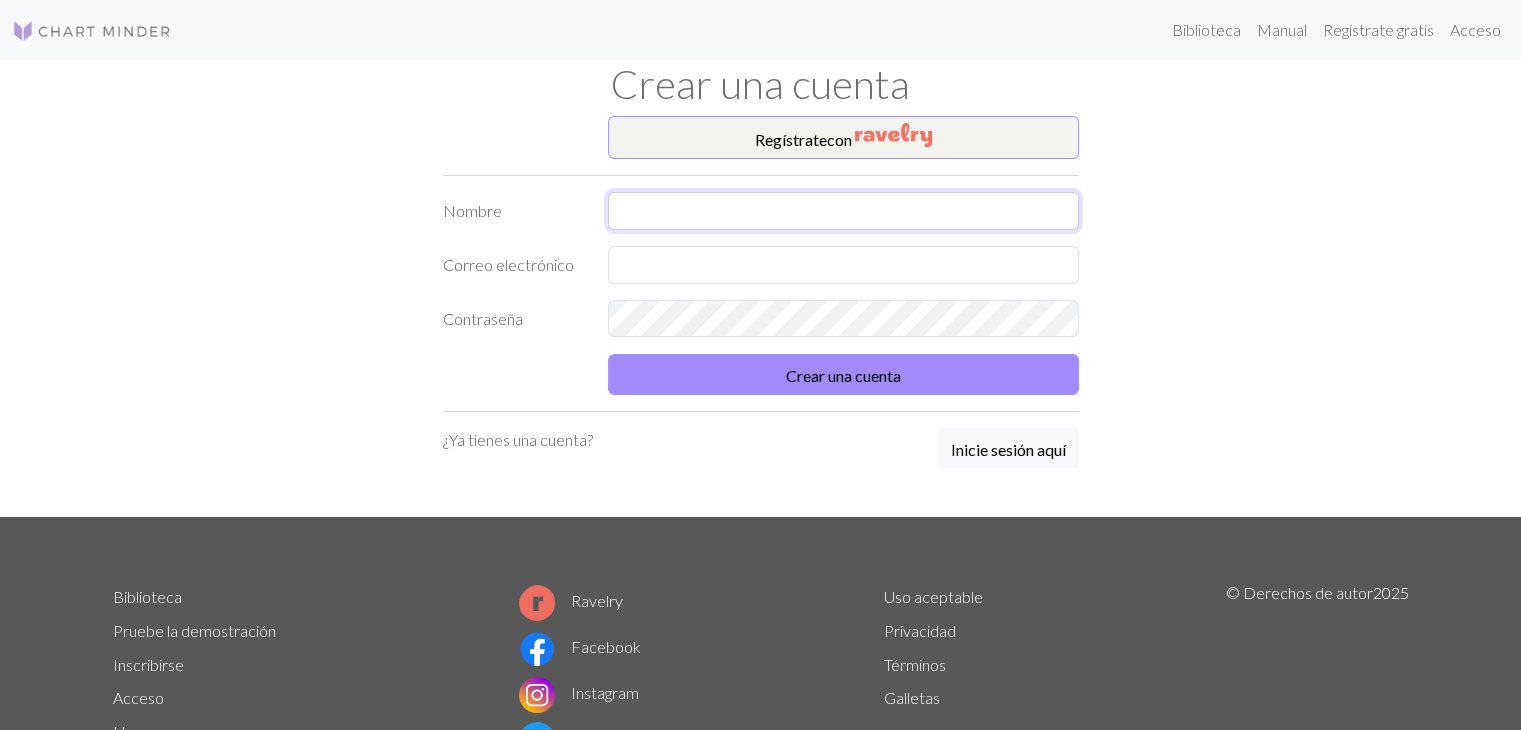 click at bounding box center [843, 211] 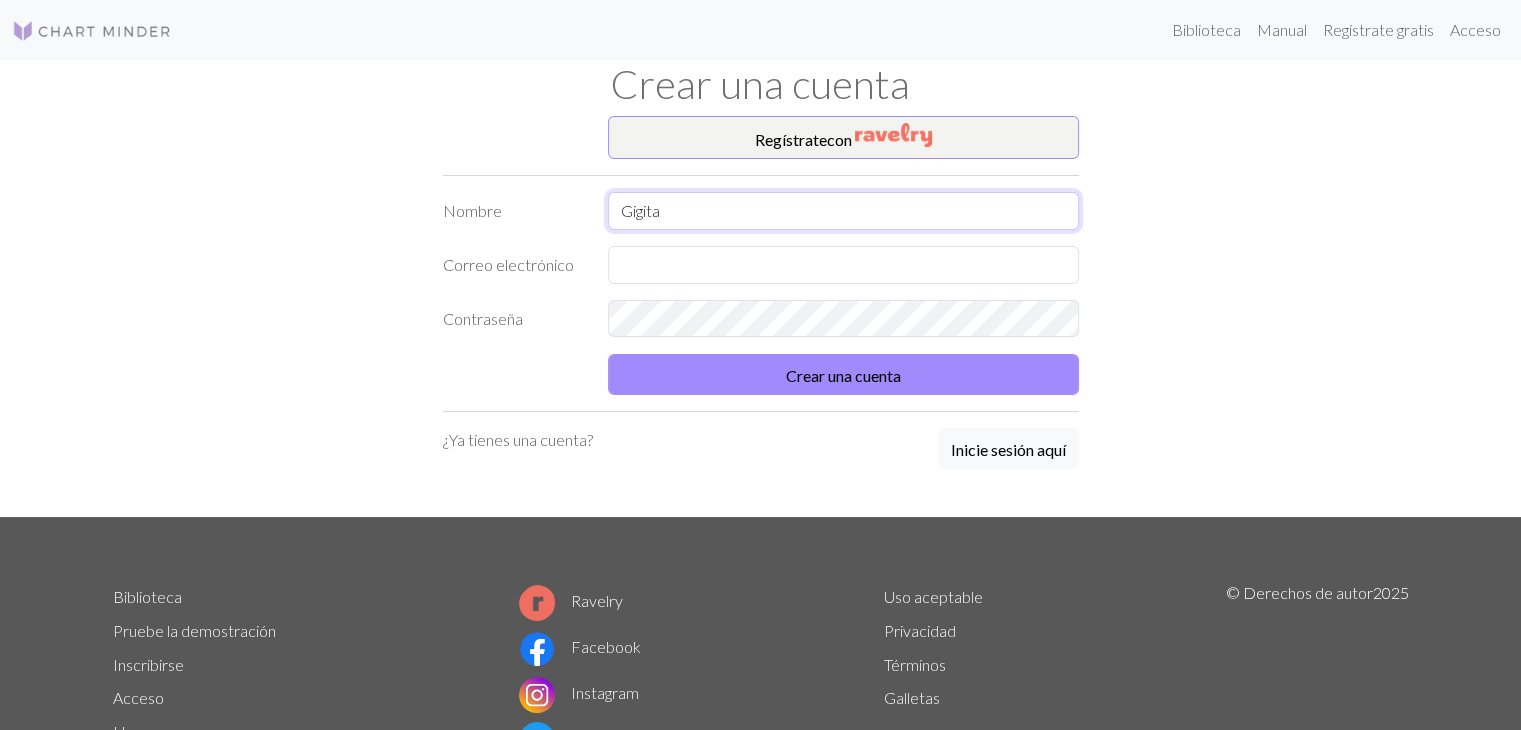 type on "Gigita" 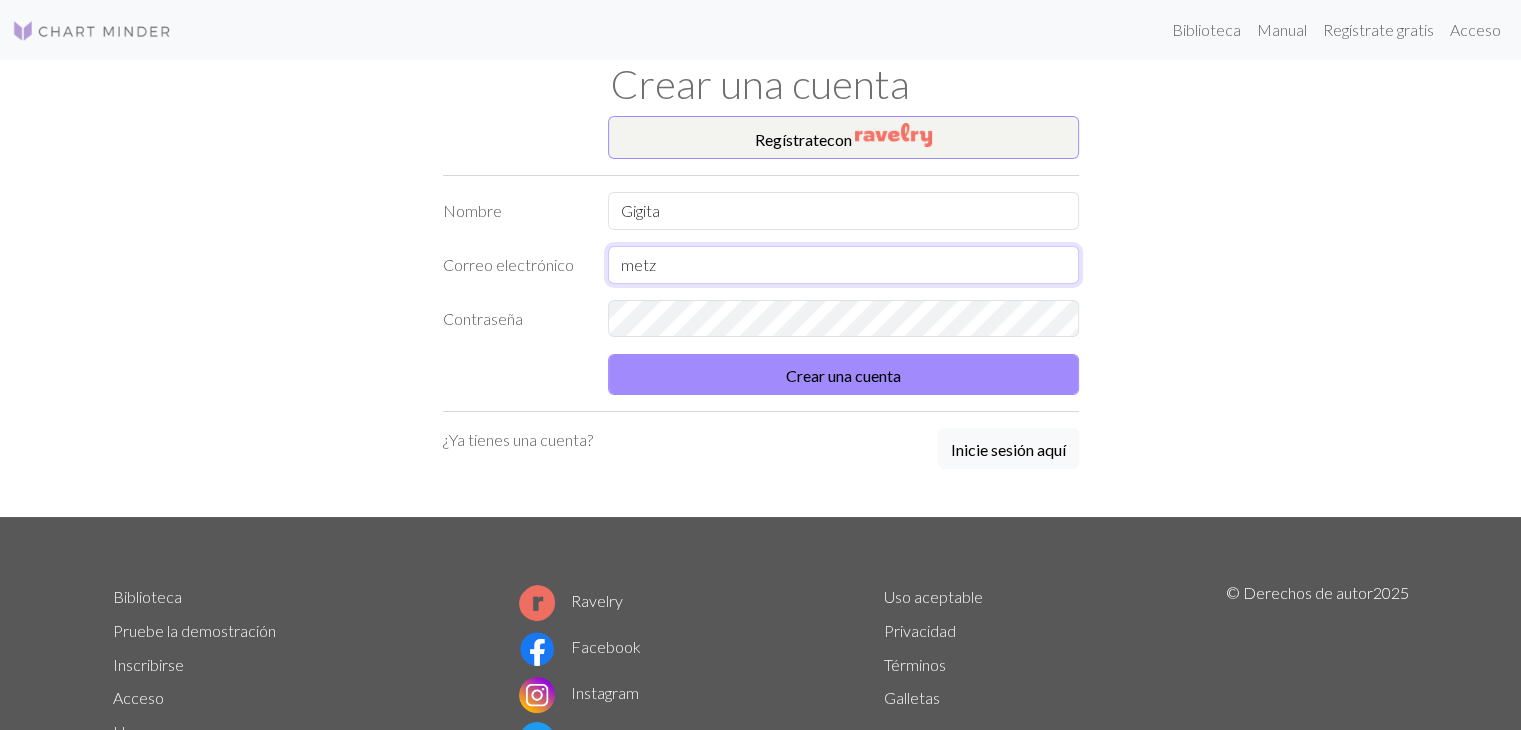 click on "Crear una cuenta" at bounding box center (843, 374) 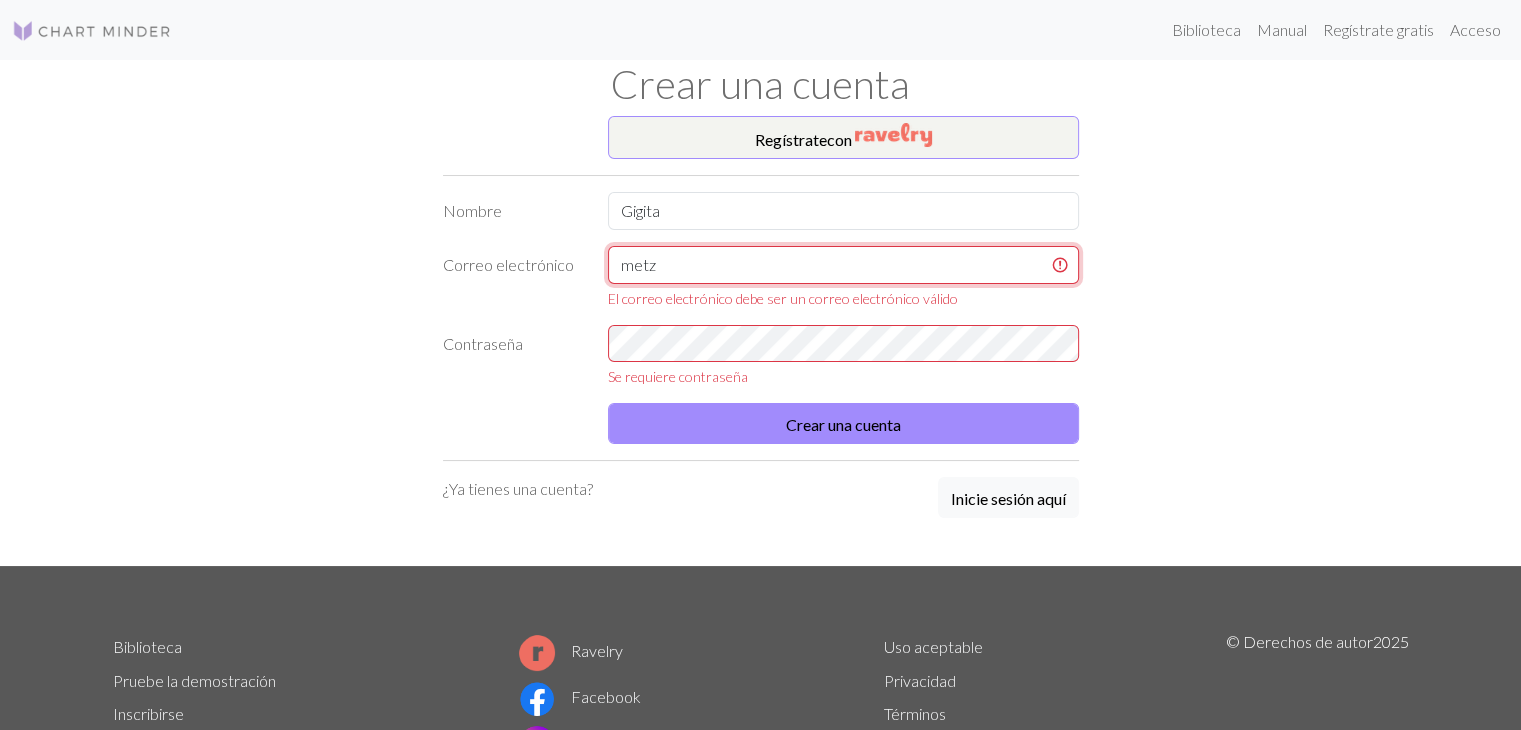 type on "metztli.gerlene@[EXAMPLE.COM]" 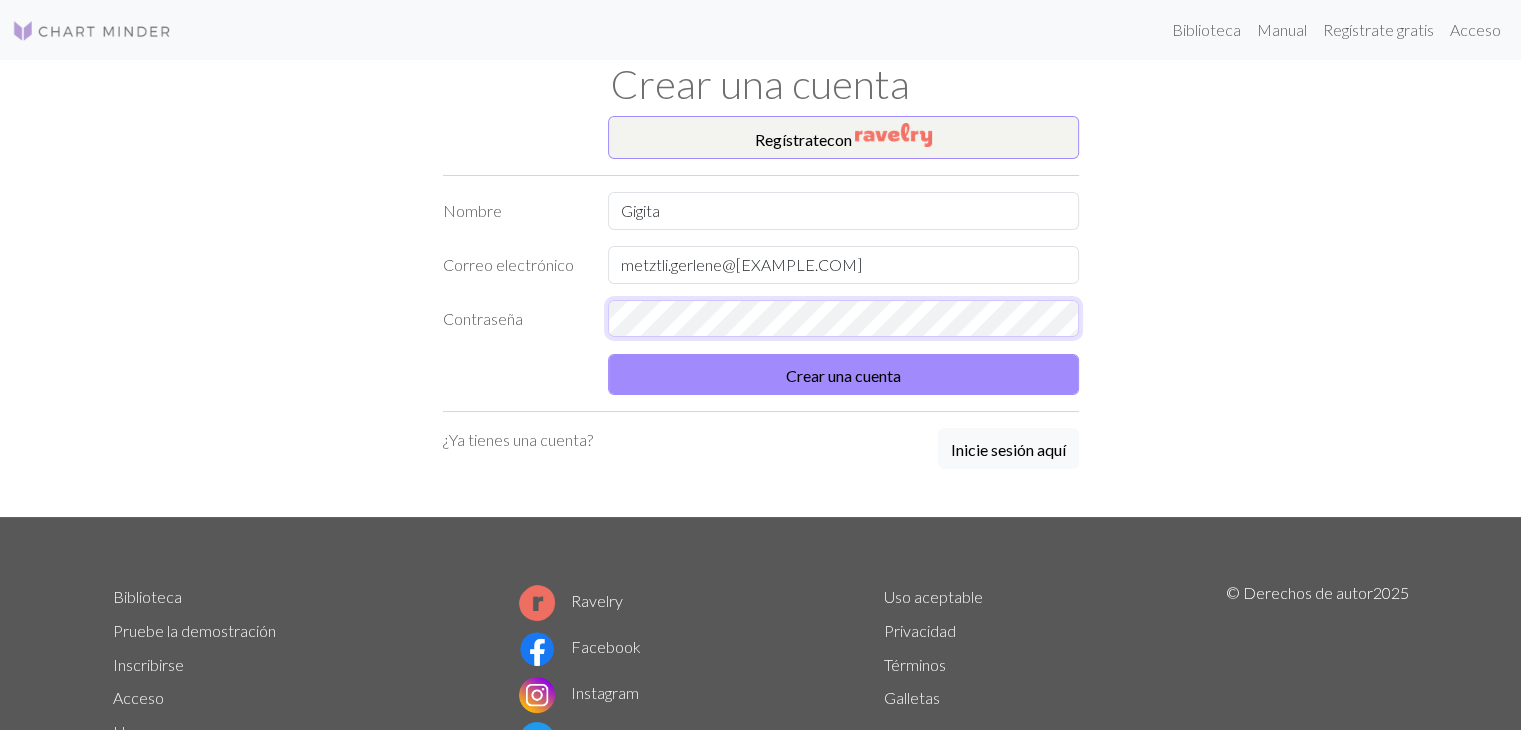 click on "Crear una cuenta" at bounding box center (843, 374) 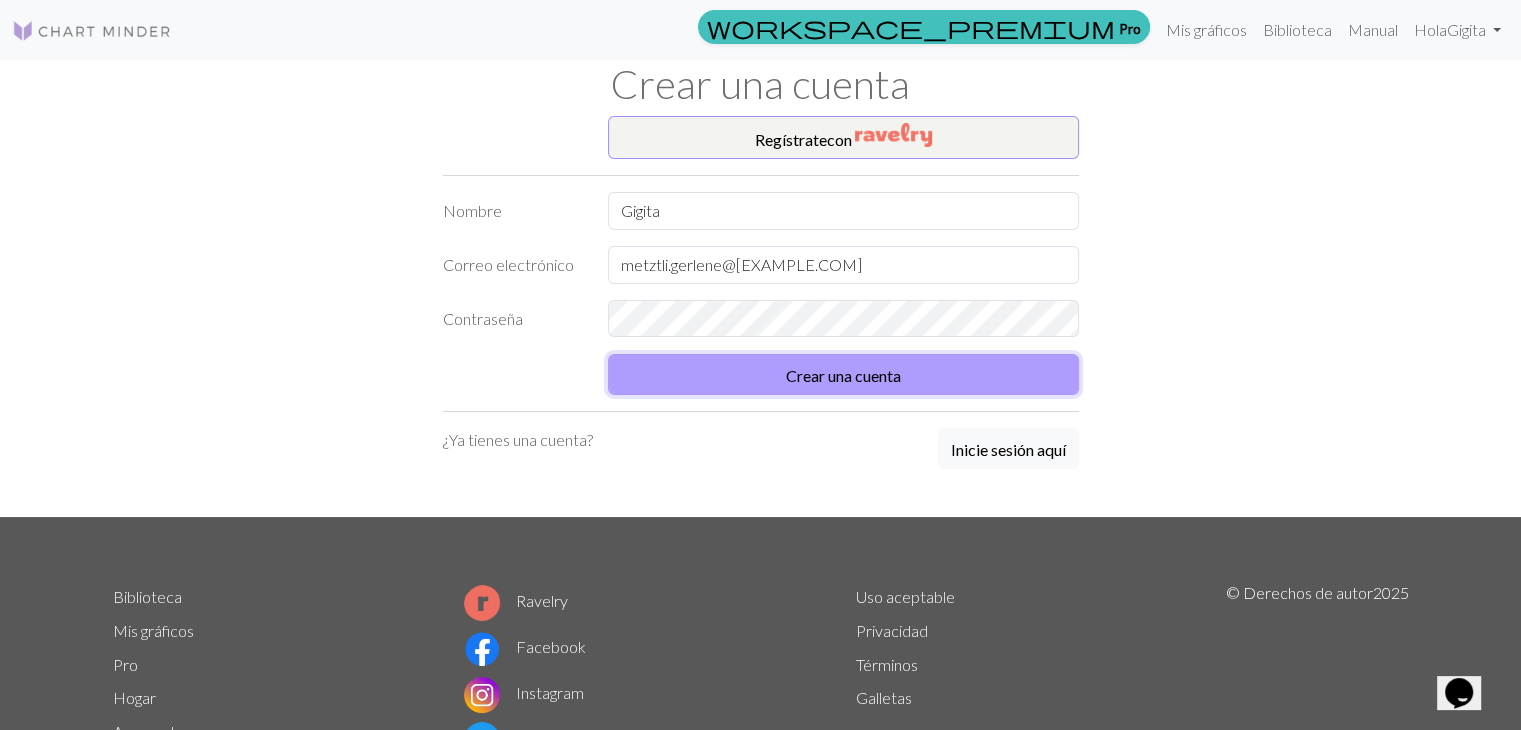 click on "Crear una cuenta" at bounding box center [843, 374] 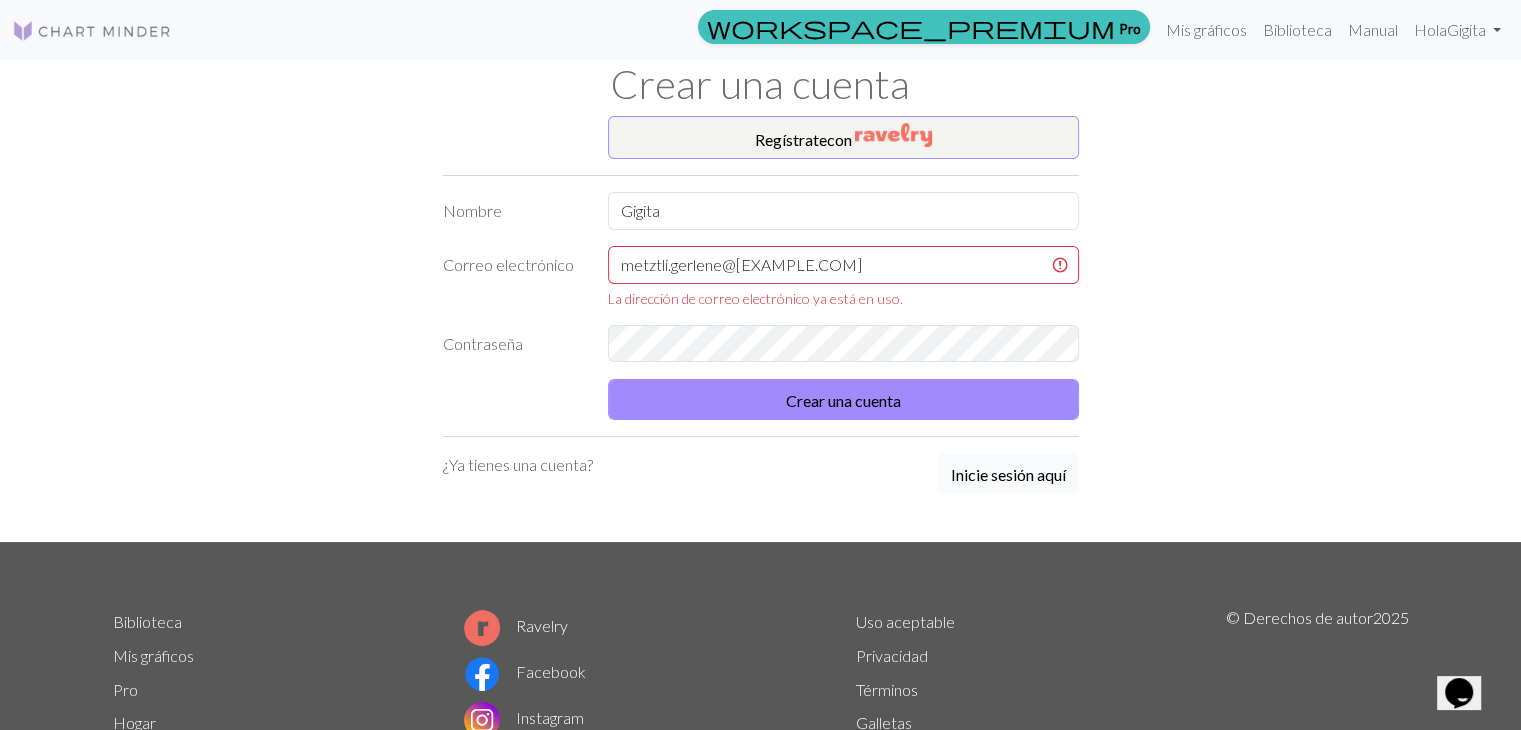 click on "Inicie sesión aquí" at bounding box center [1008, 474] 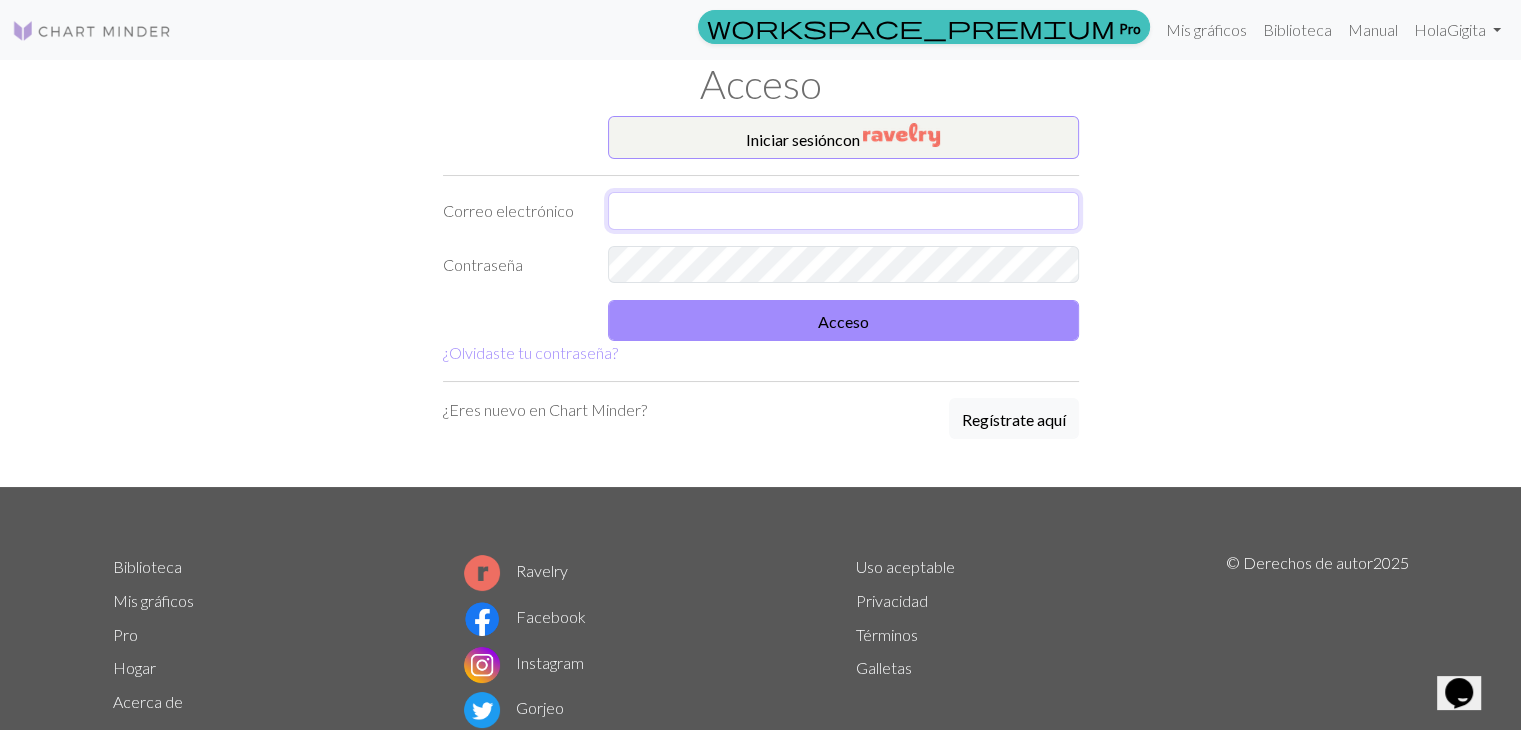 click at bounding box center (843, 211) 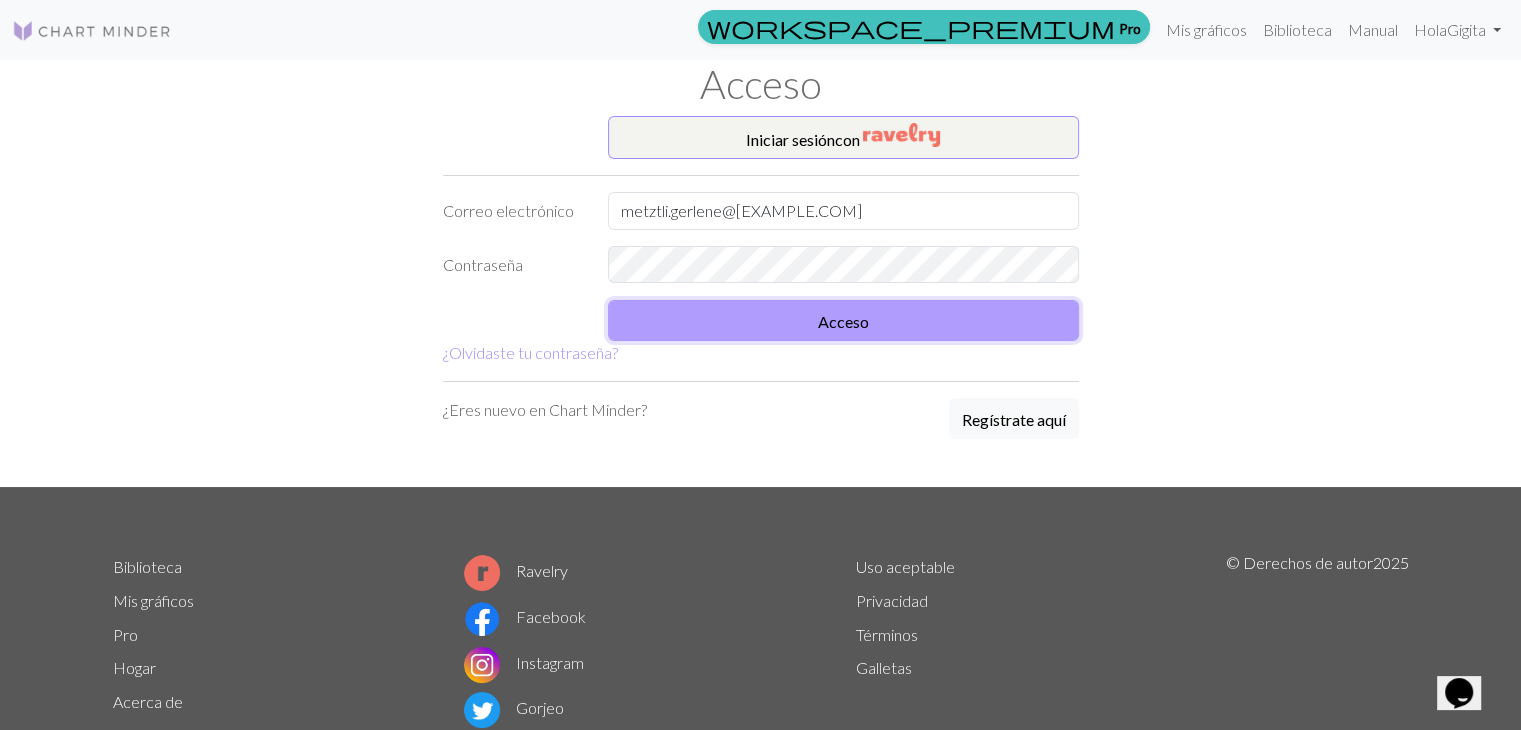 click on "Acceso" at bounding box center (843, 320) 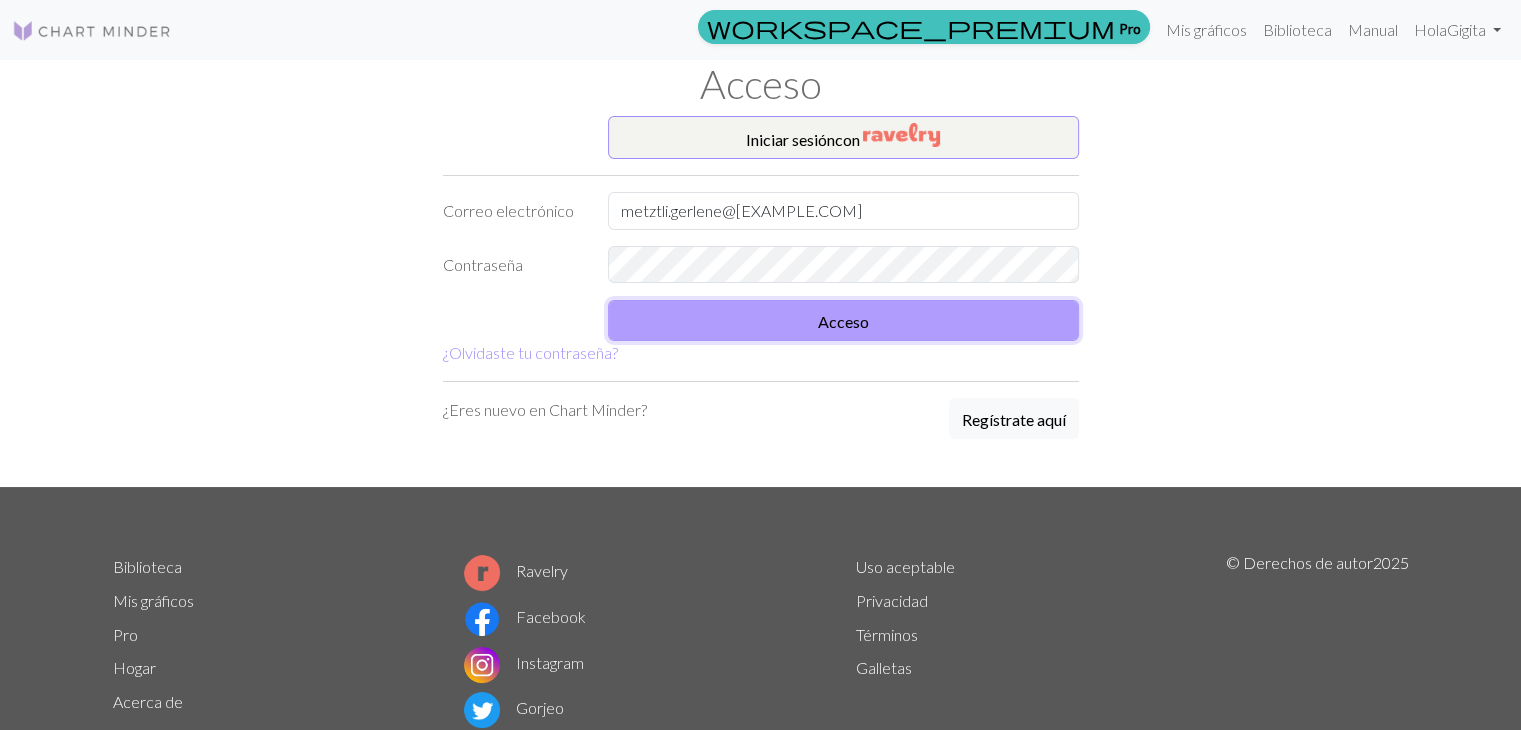 click on "Acceso" at bounding box center (843, 320) 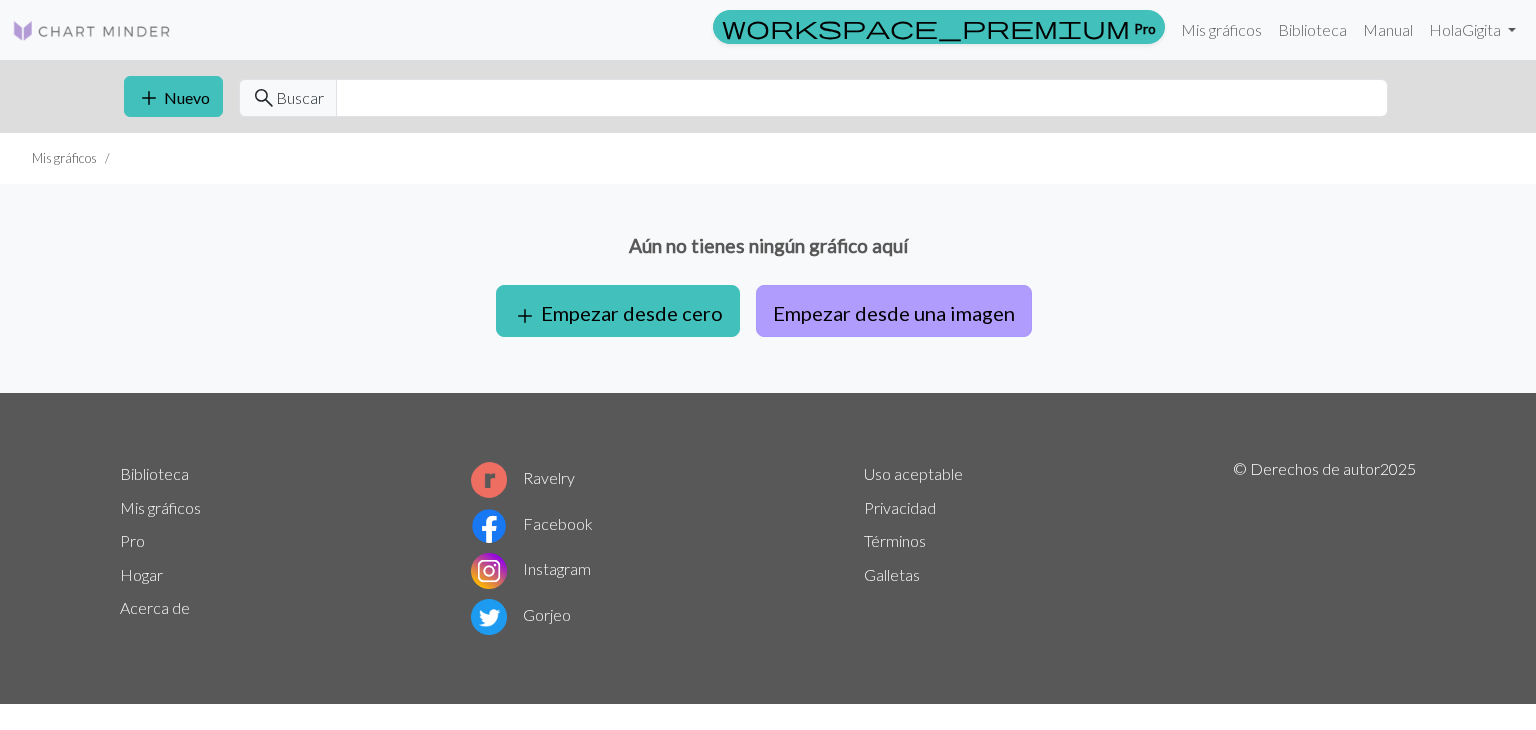 click on "Empezar desde una imagen" at bounding box center [894, 313] 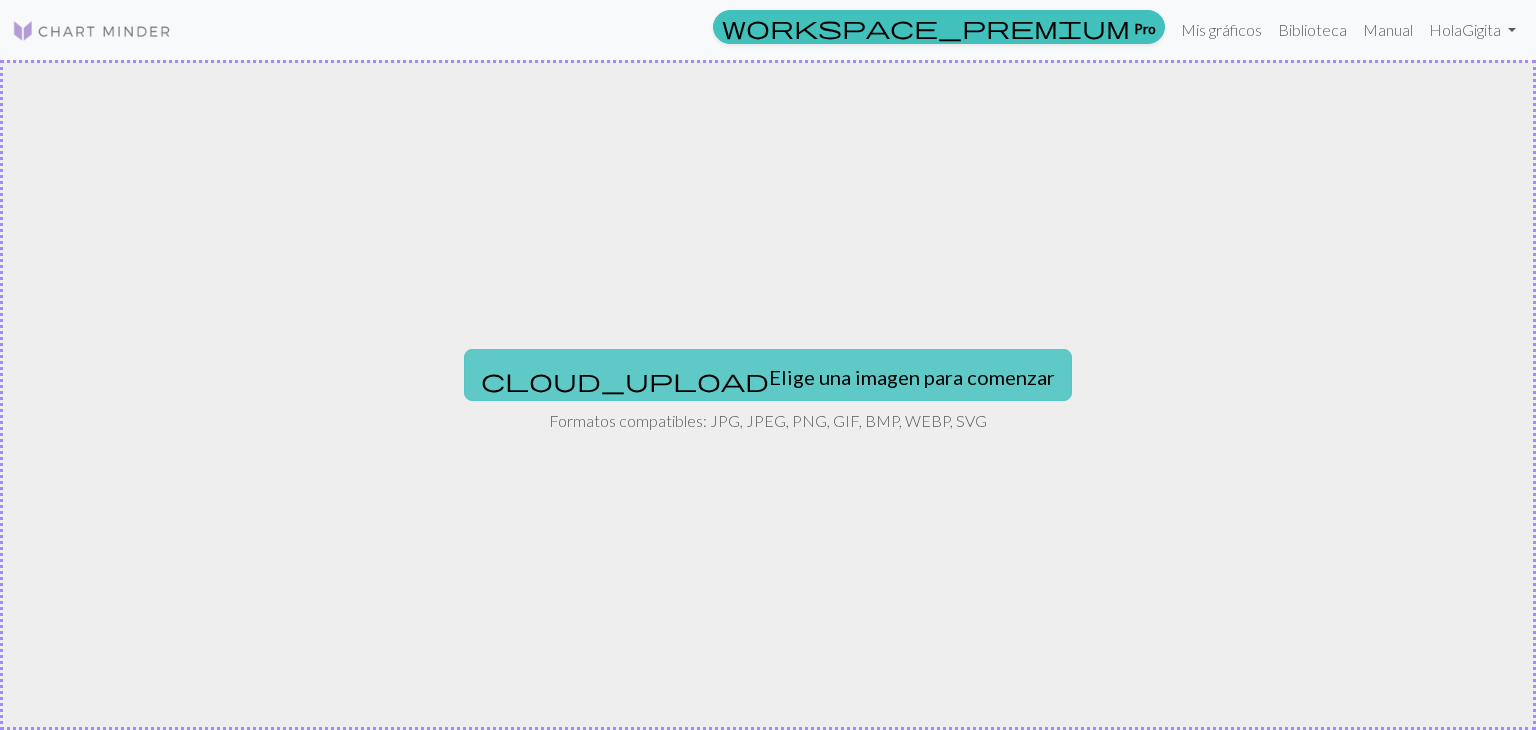 click on "Elige una imagen para comenzar" at bounding box center [912, 377] 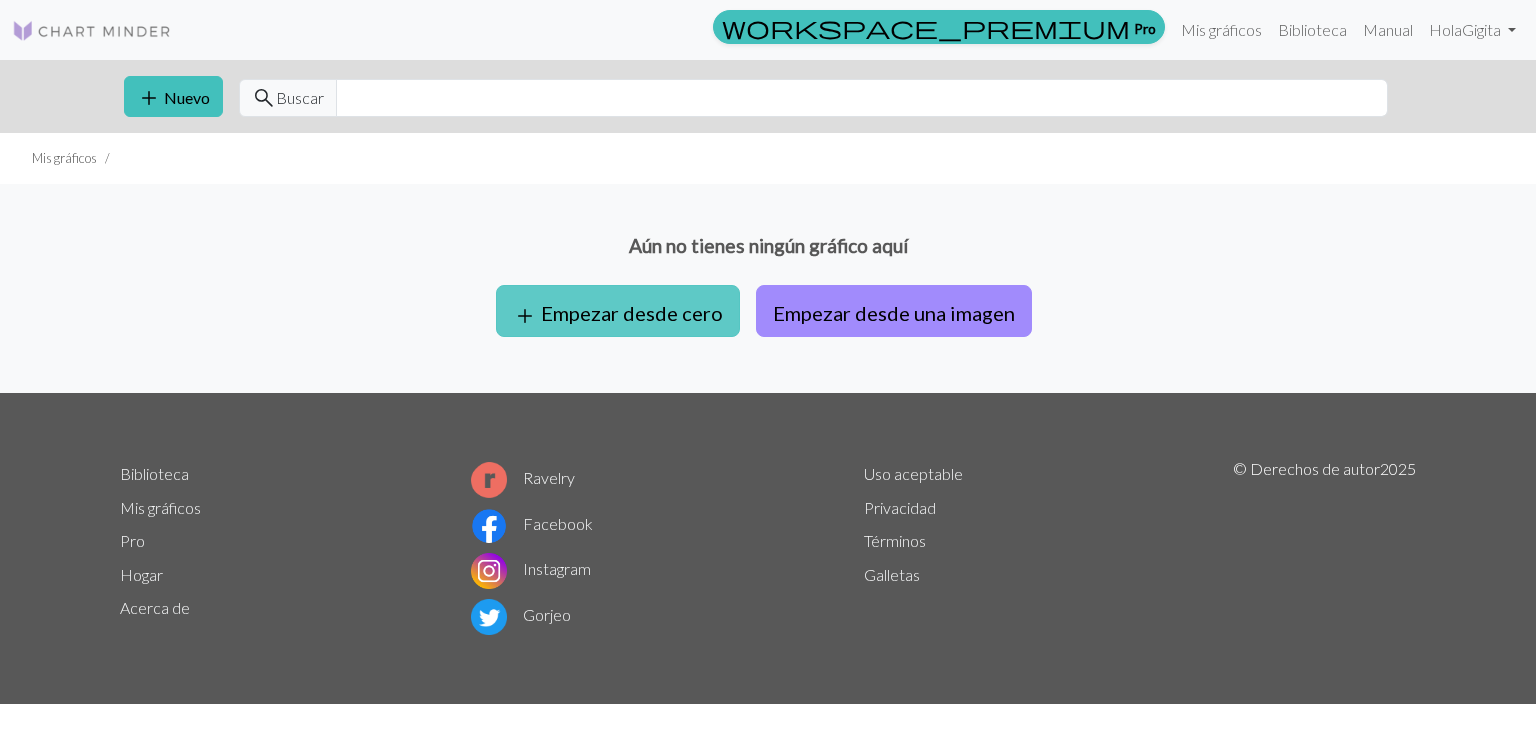 click on "Empezar desde cero" at bounding box center (632, 313) 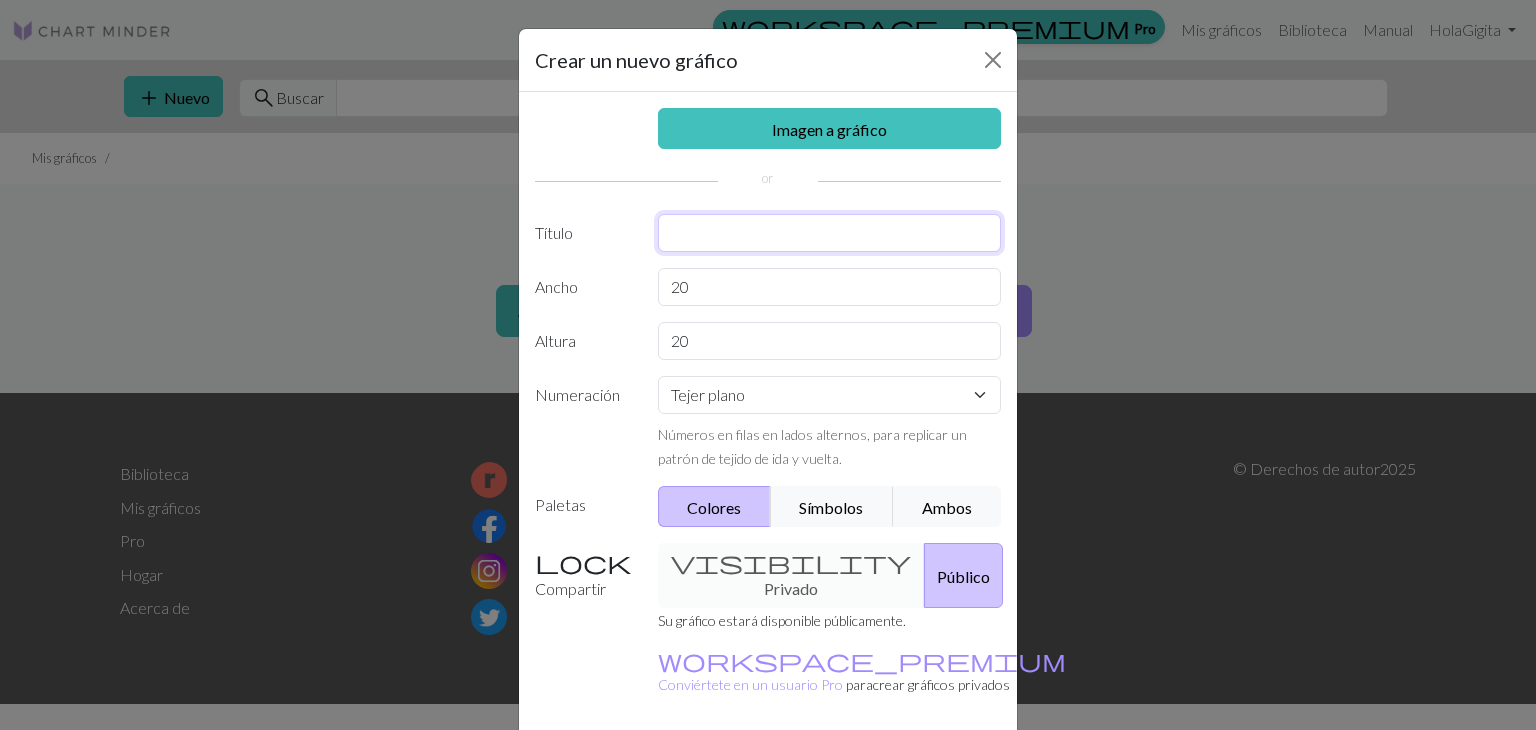 click at bounding box center [830, 233] 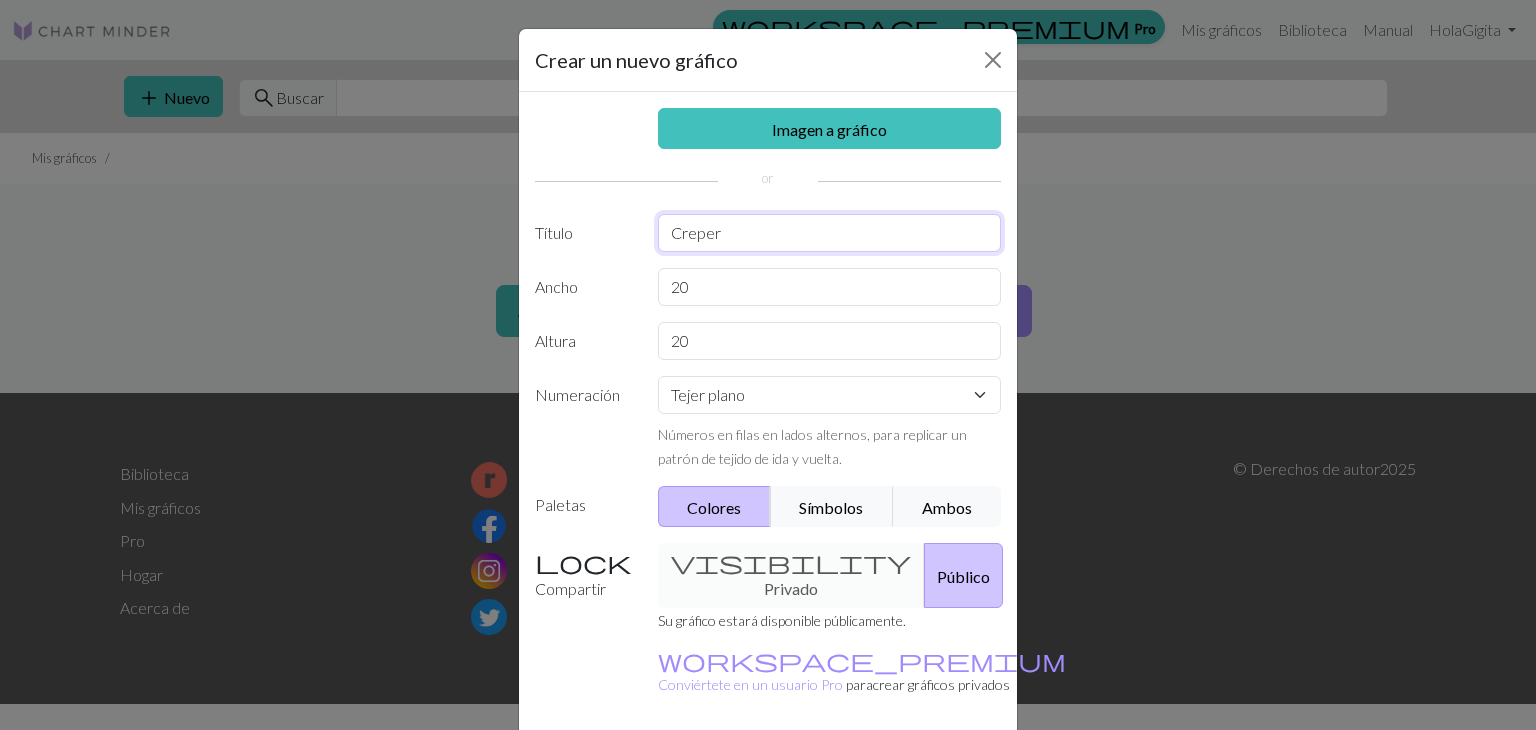 type on "Creper" 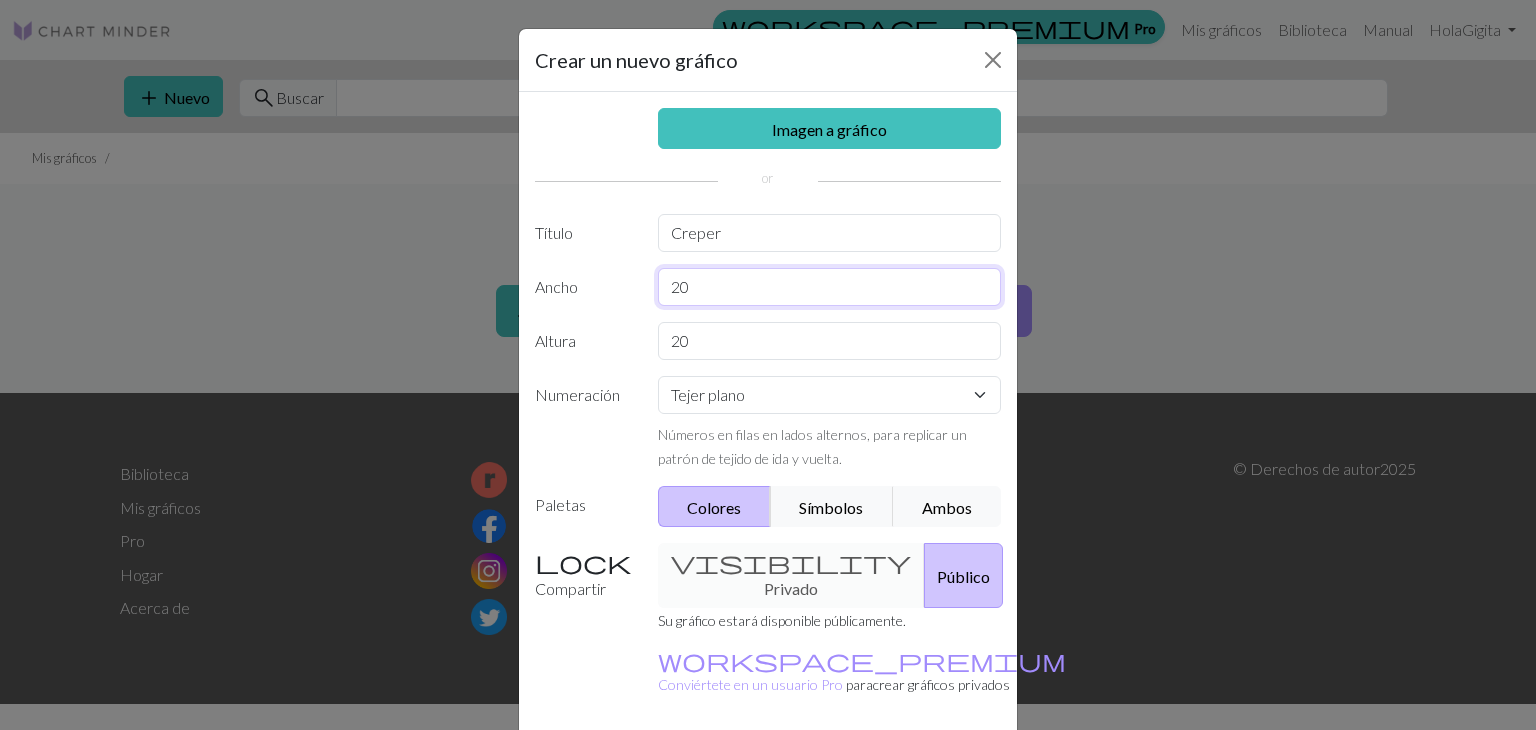 click on "20" at bounding box center (830, 287) 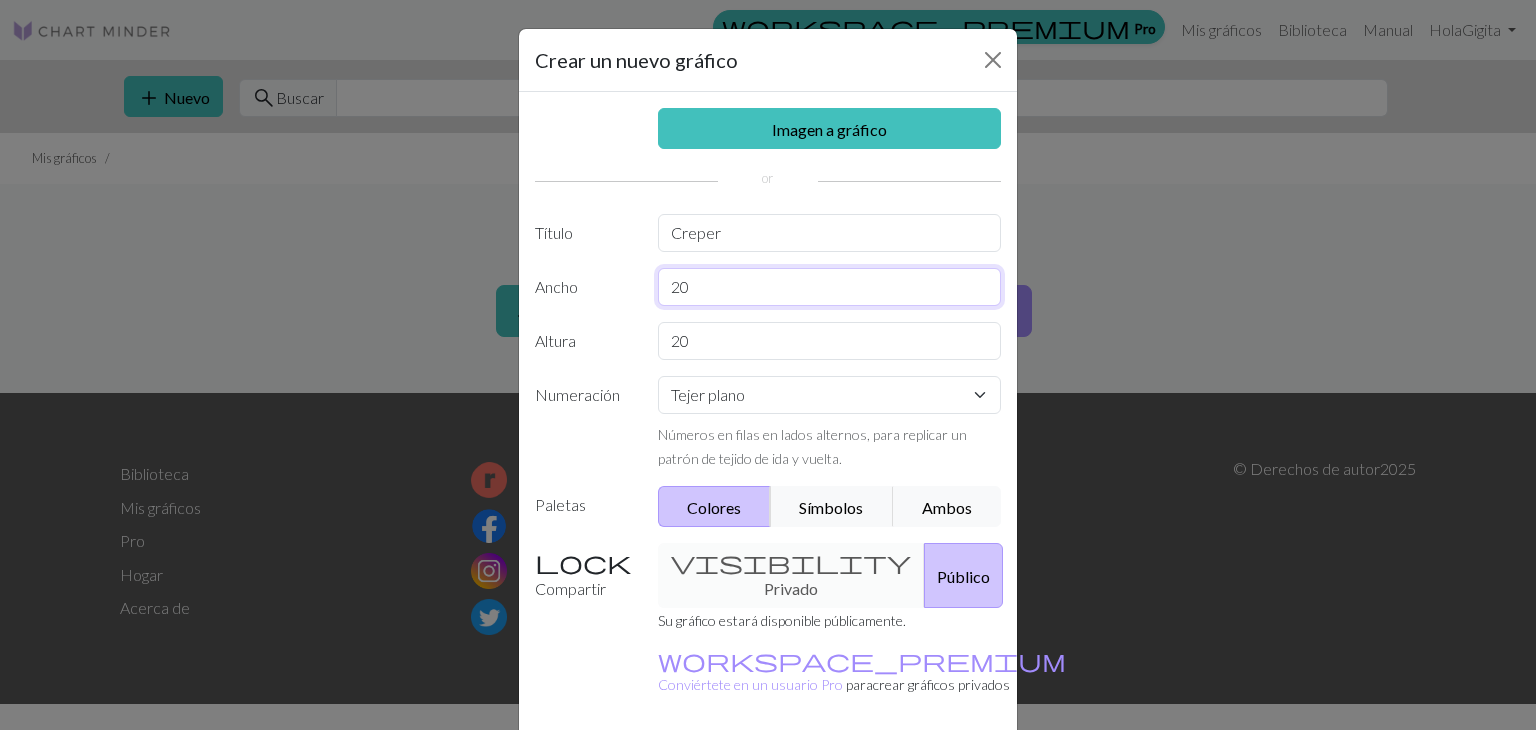 type on "2" 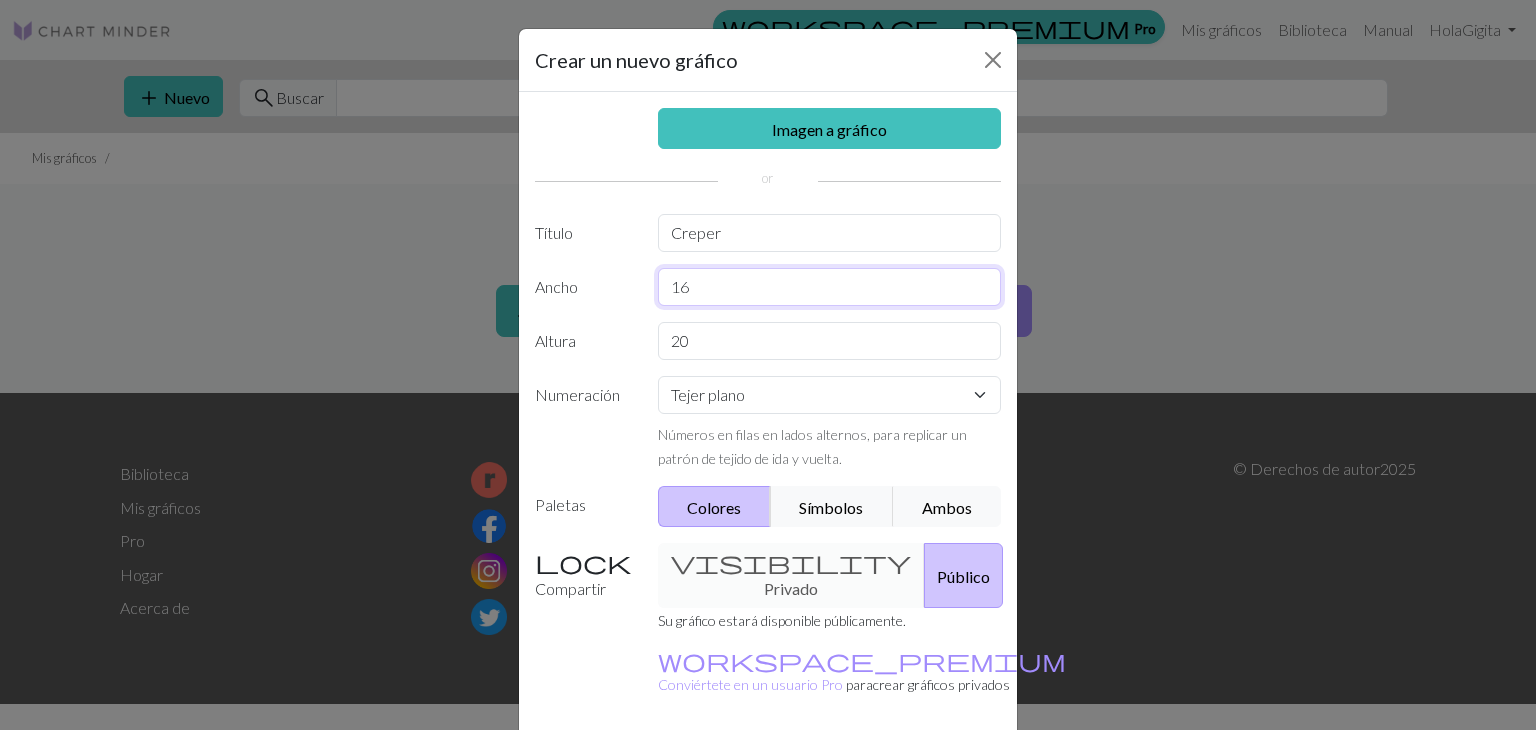 type on "16" 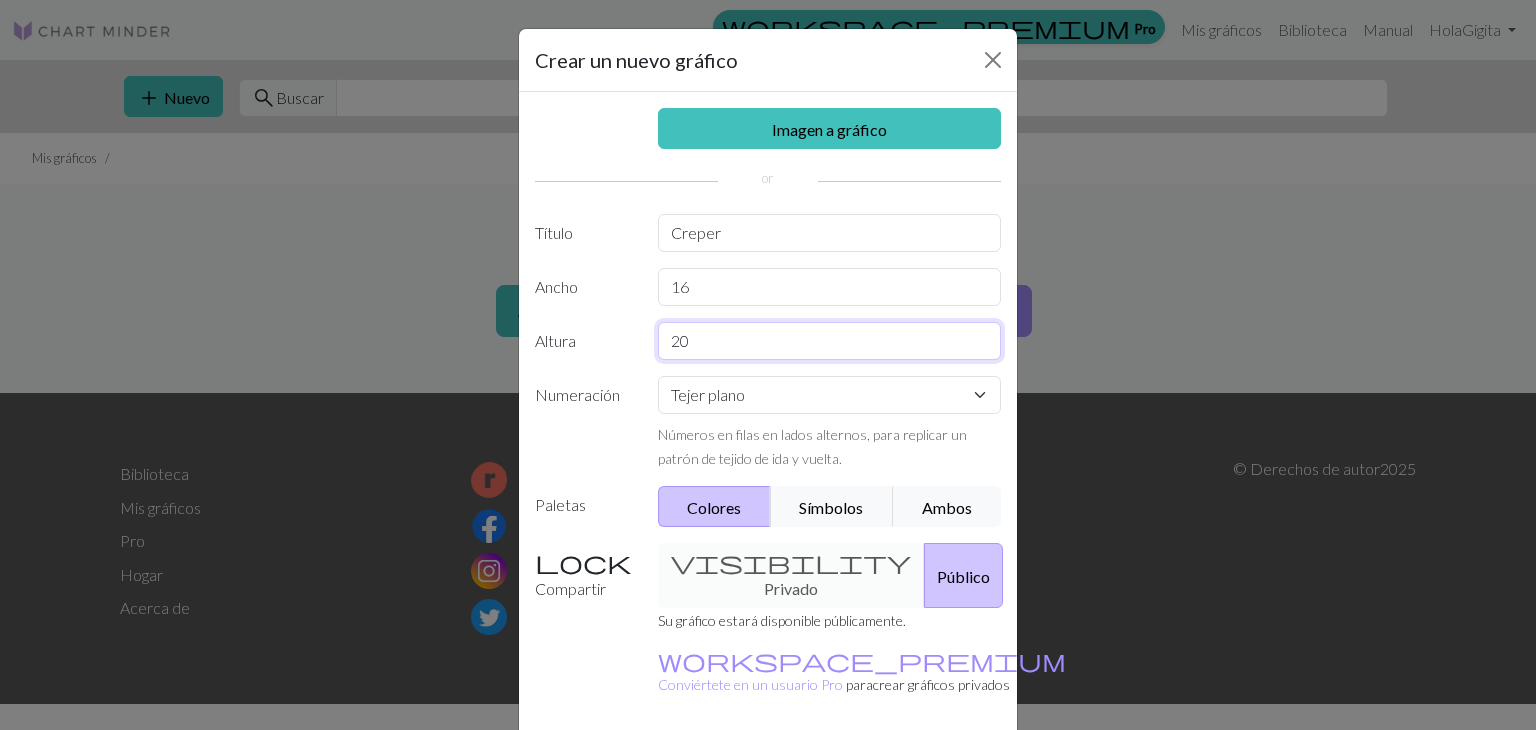 click on "20" at bounding box center [830, 341] 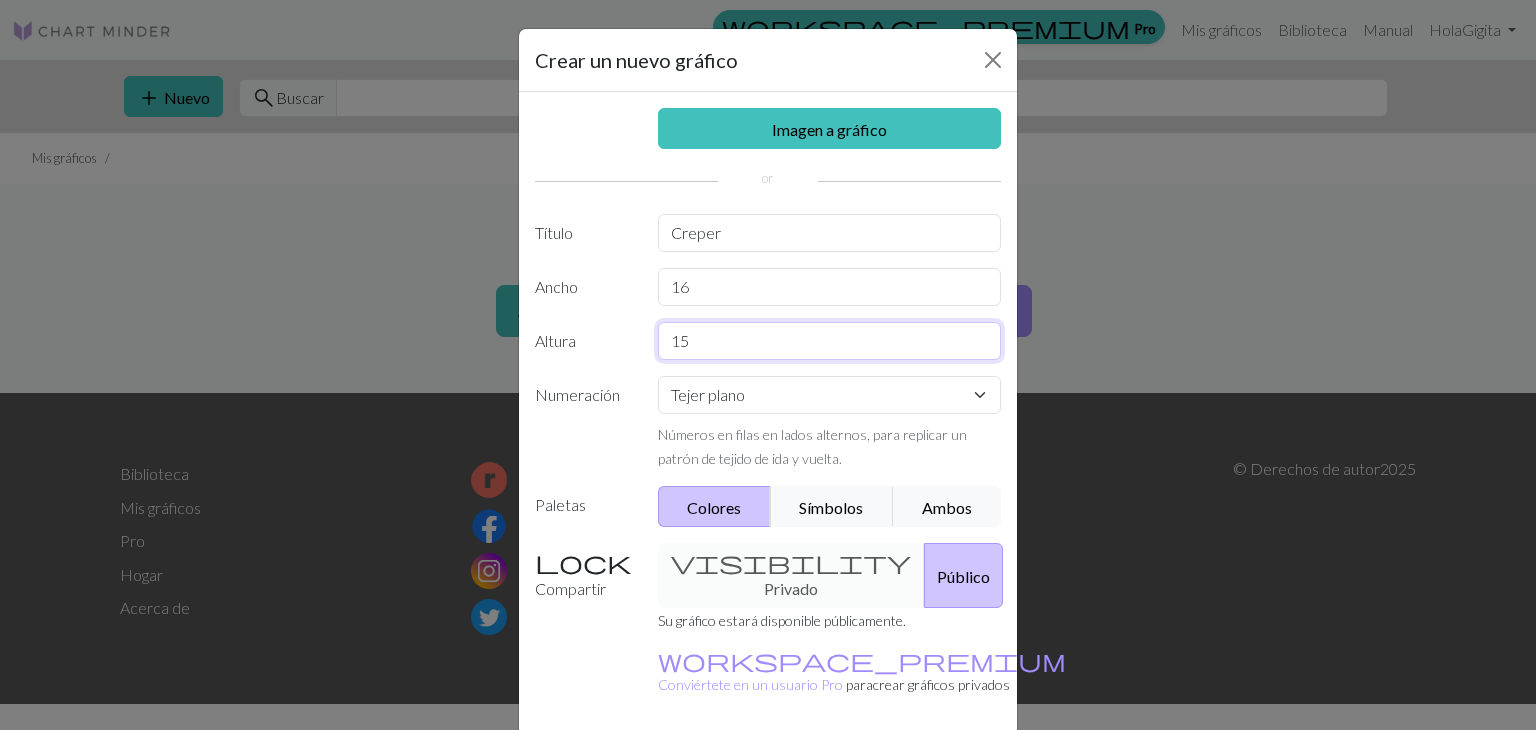 type on "15" 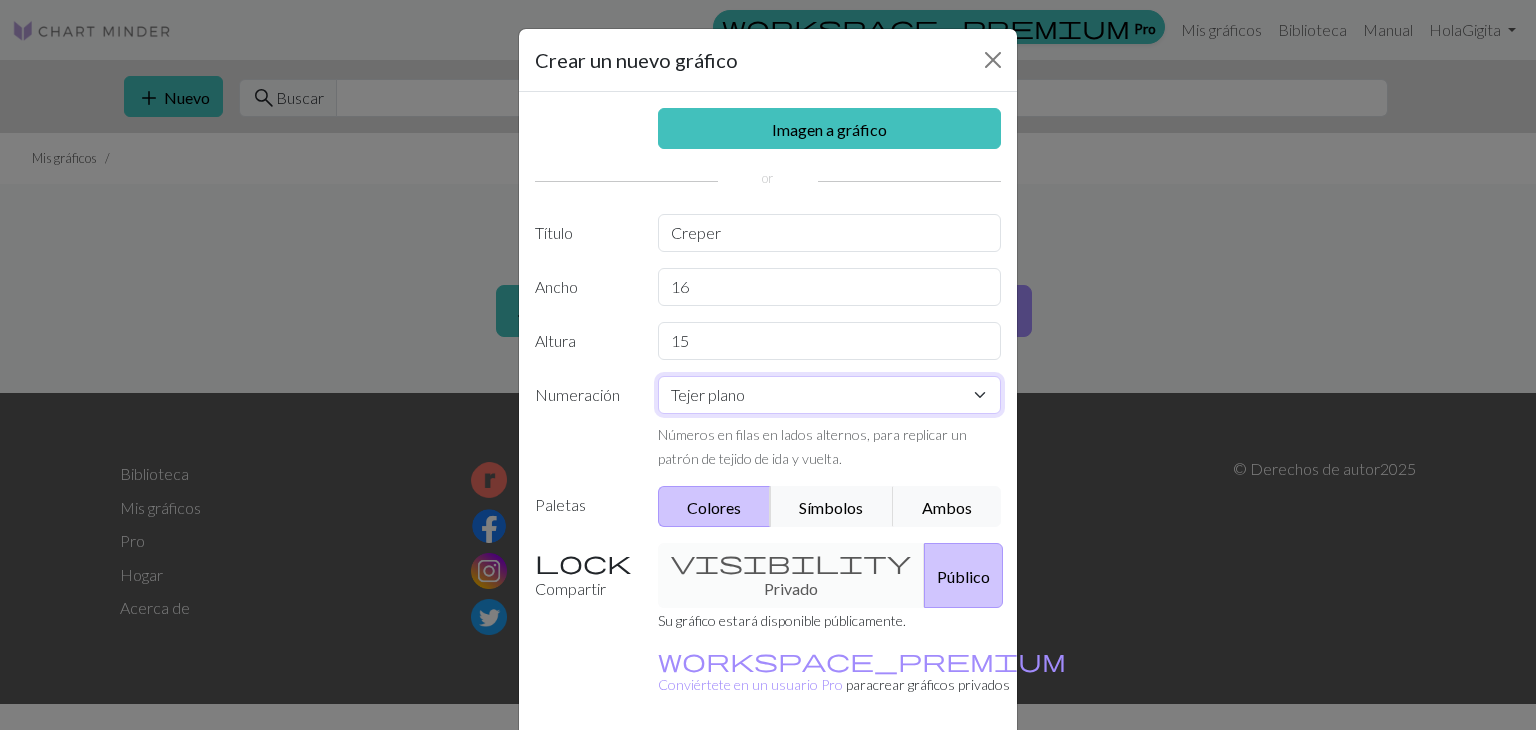 click on "Tejer plano Tejer en redondo Tejido de encaje Punto de cruz" at bounding box center (830, 395) 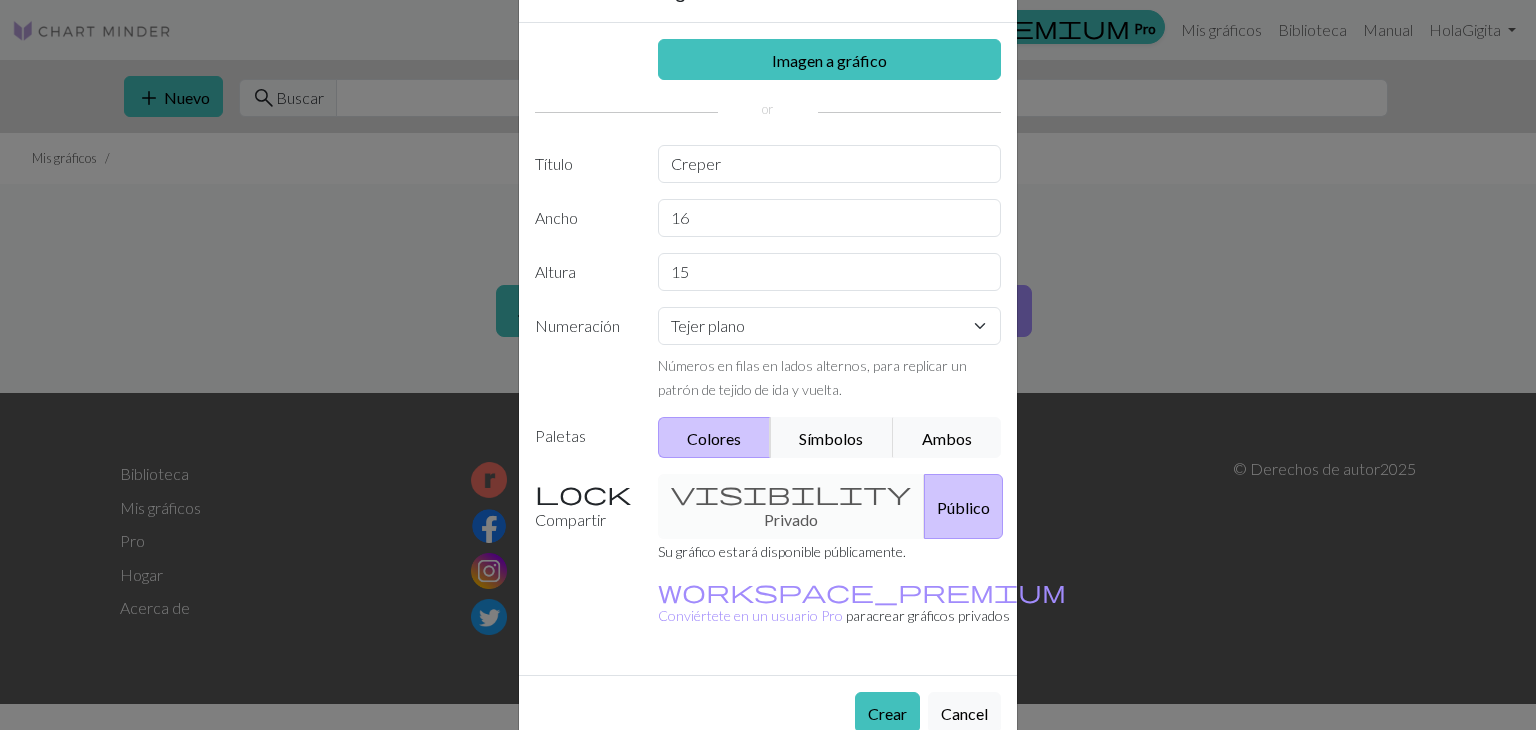 click on "visibility Privado Público" at bounding box center [830, 506] 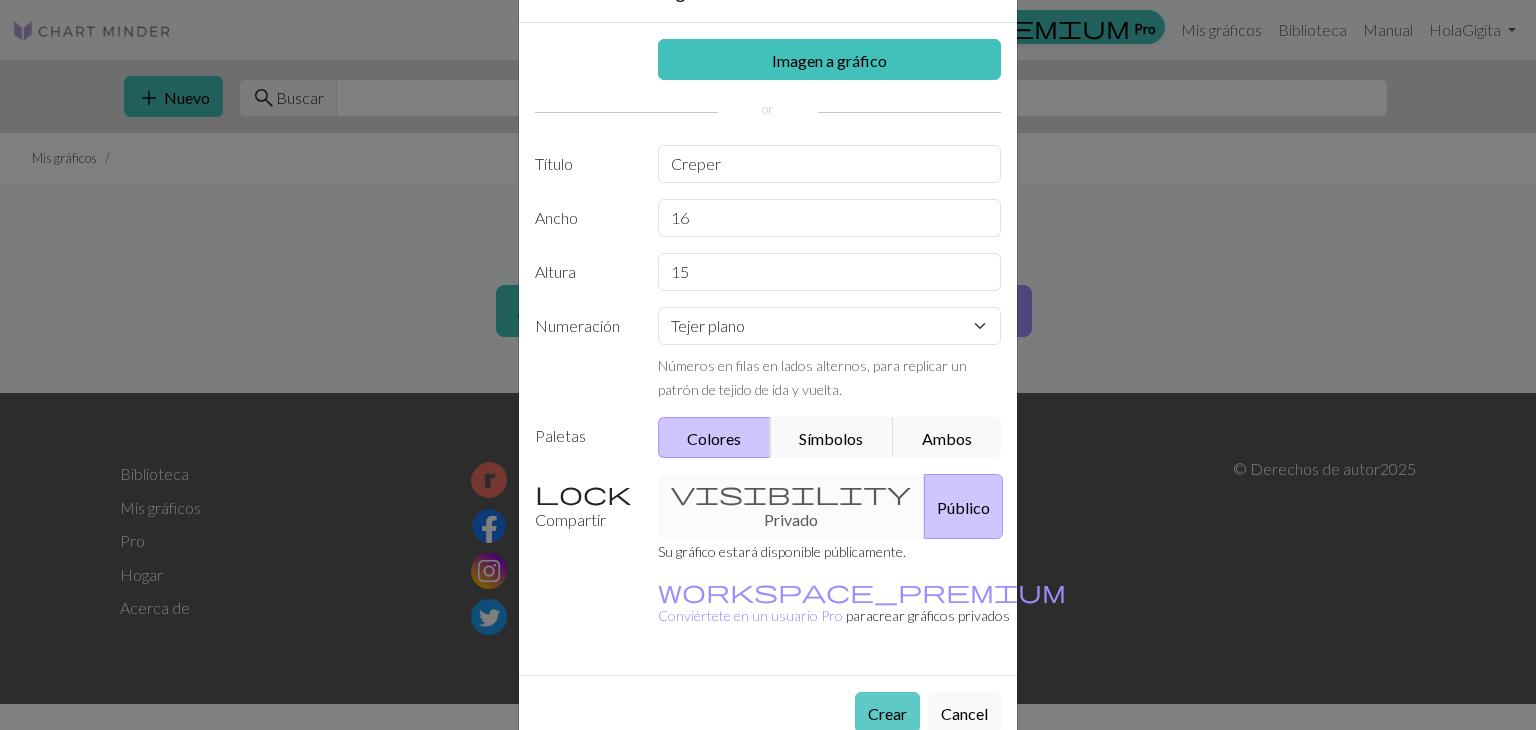 click on "Crear" at bounding box center (887, 713) 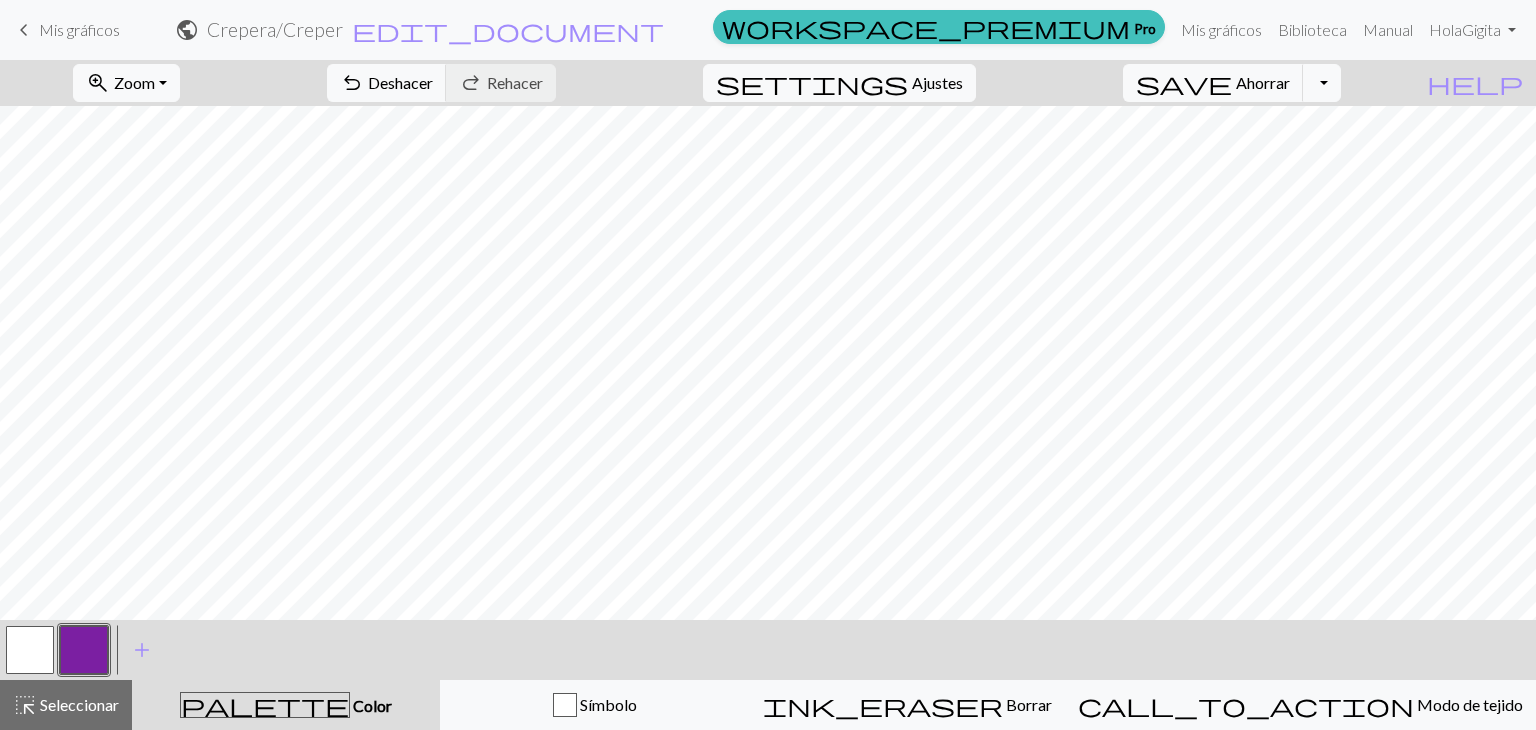 click at bounding box center (84, 650) 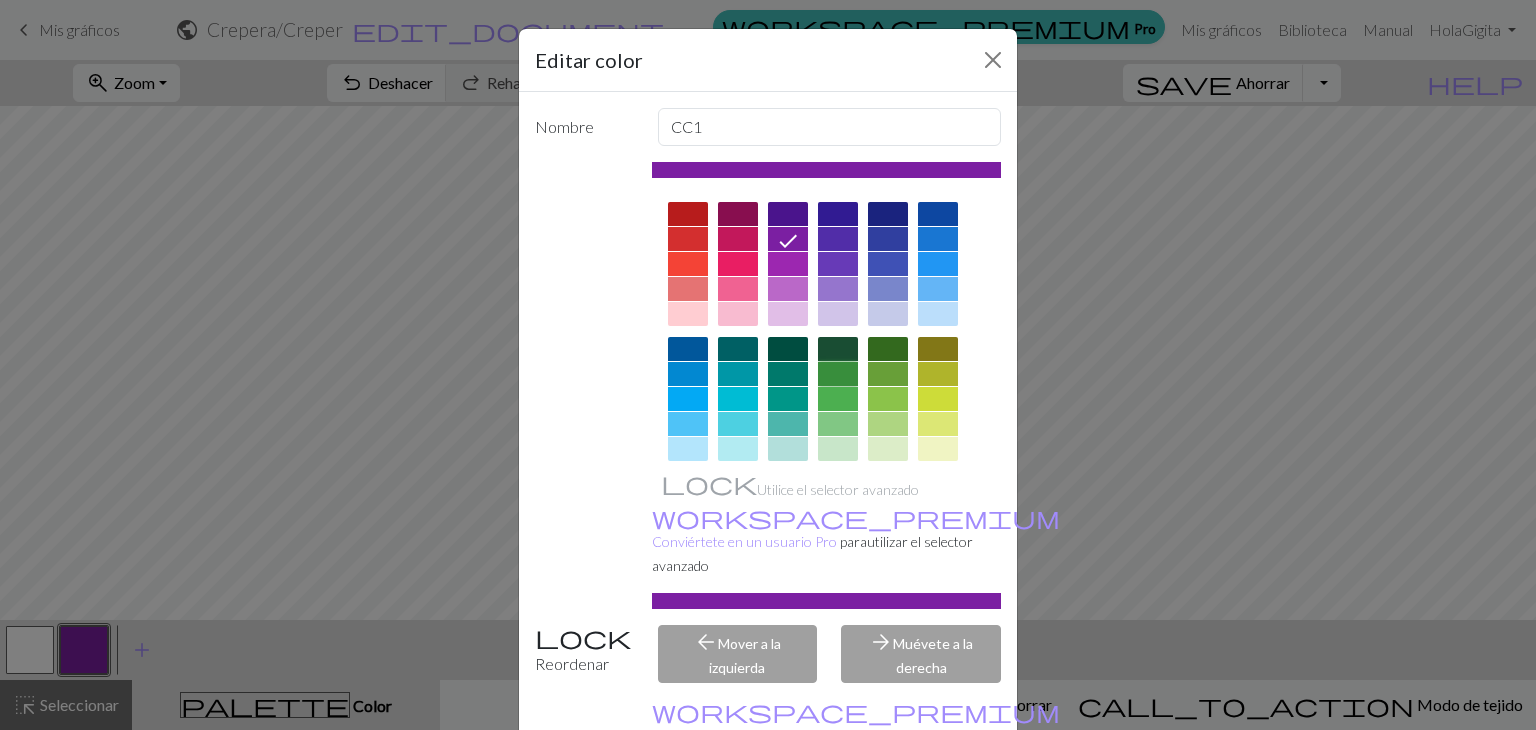 click at bounding box center (838, 374) 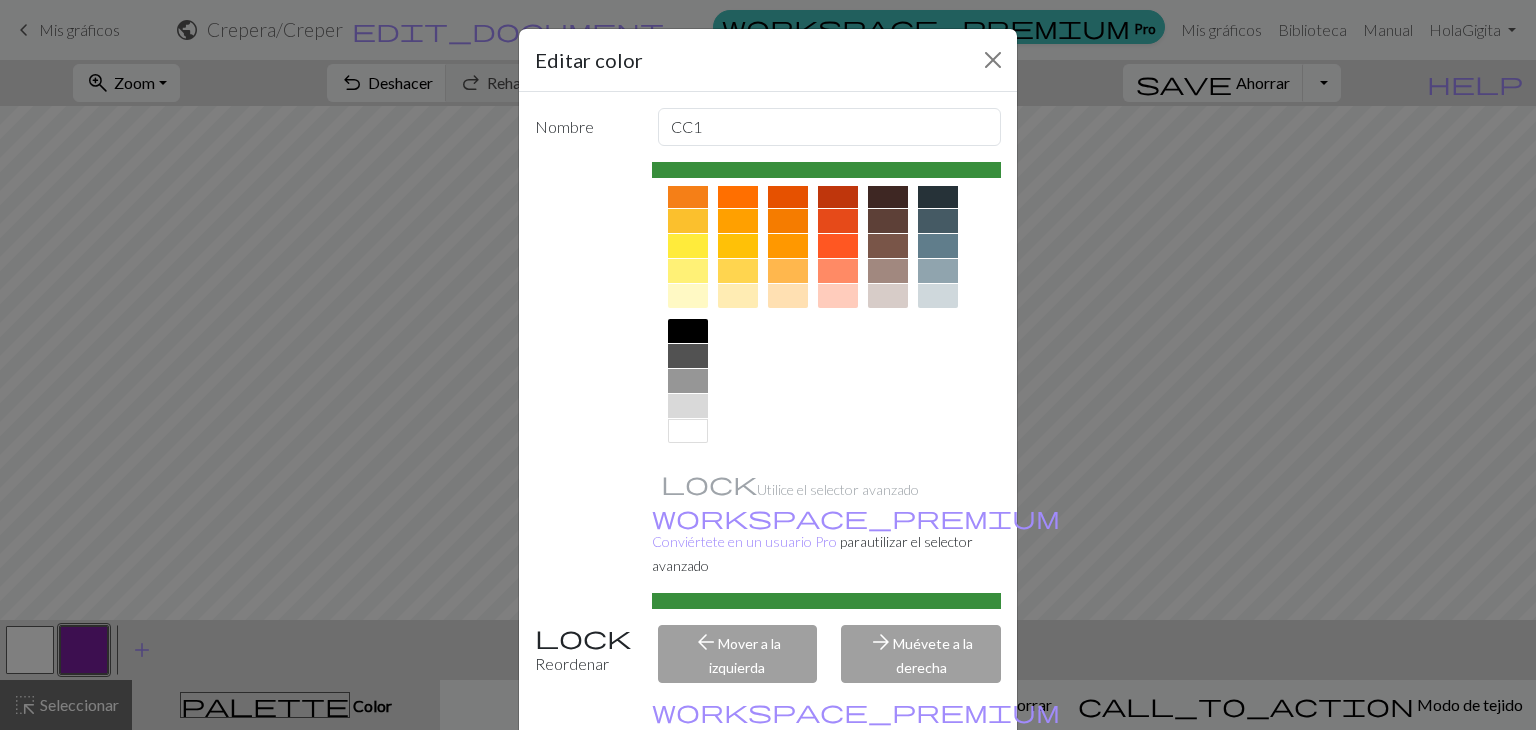 scroll, scrollTop: 0, scrollLeft: 0, axis: both 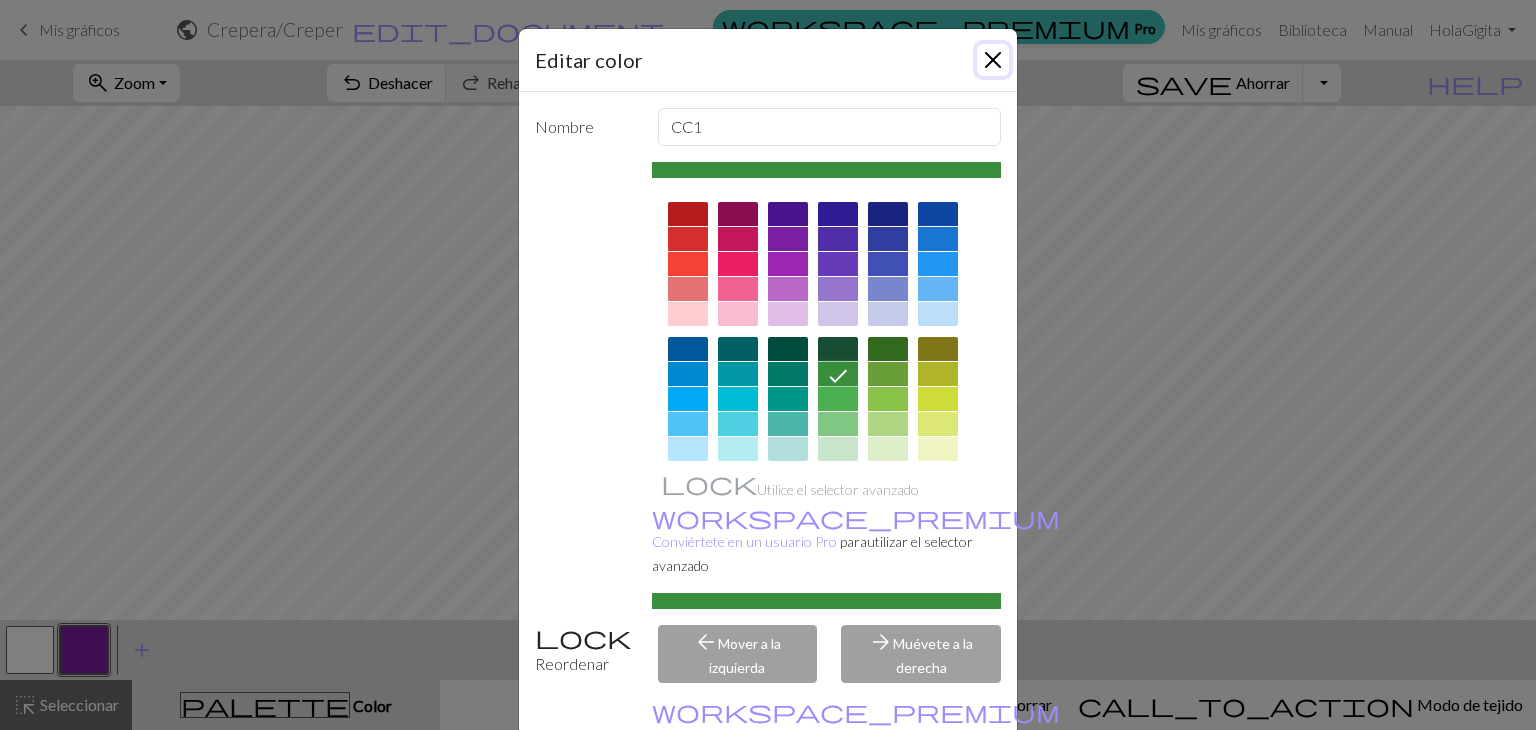 click at bounding box center [993, 60] 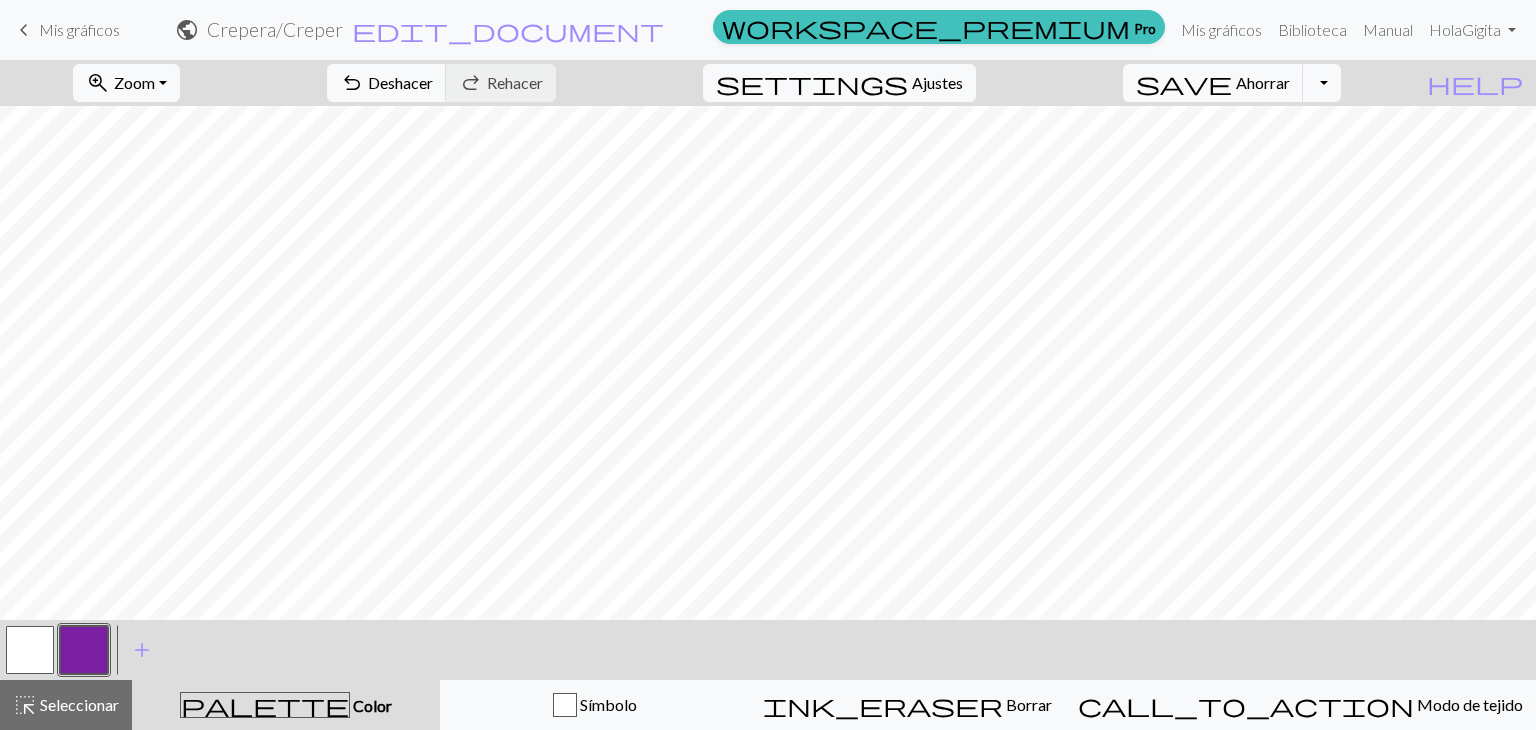 click at bounding box center (84, 650) 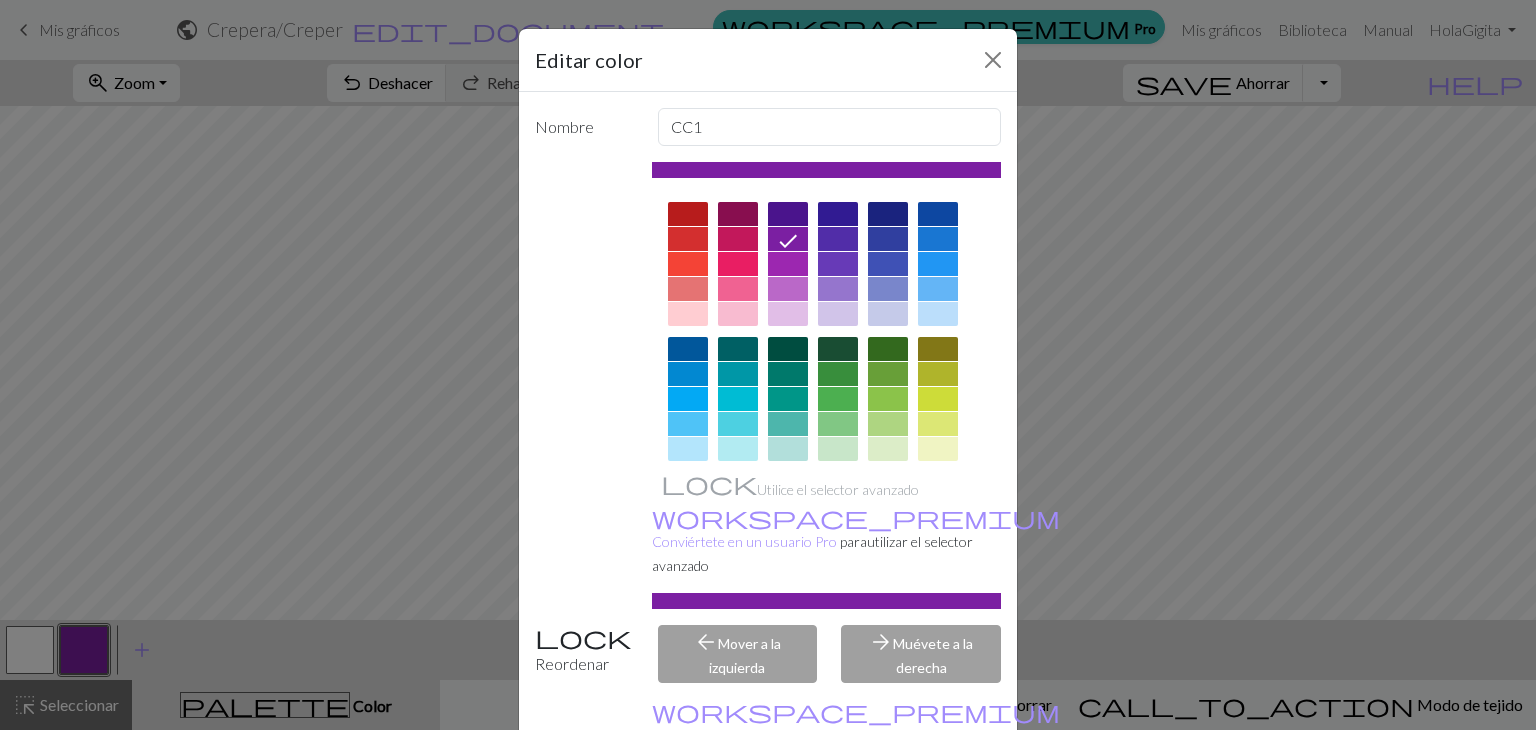click at bounding box center (838, 374) 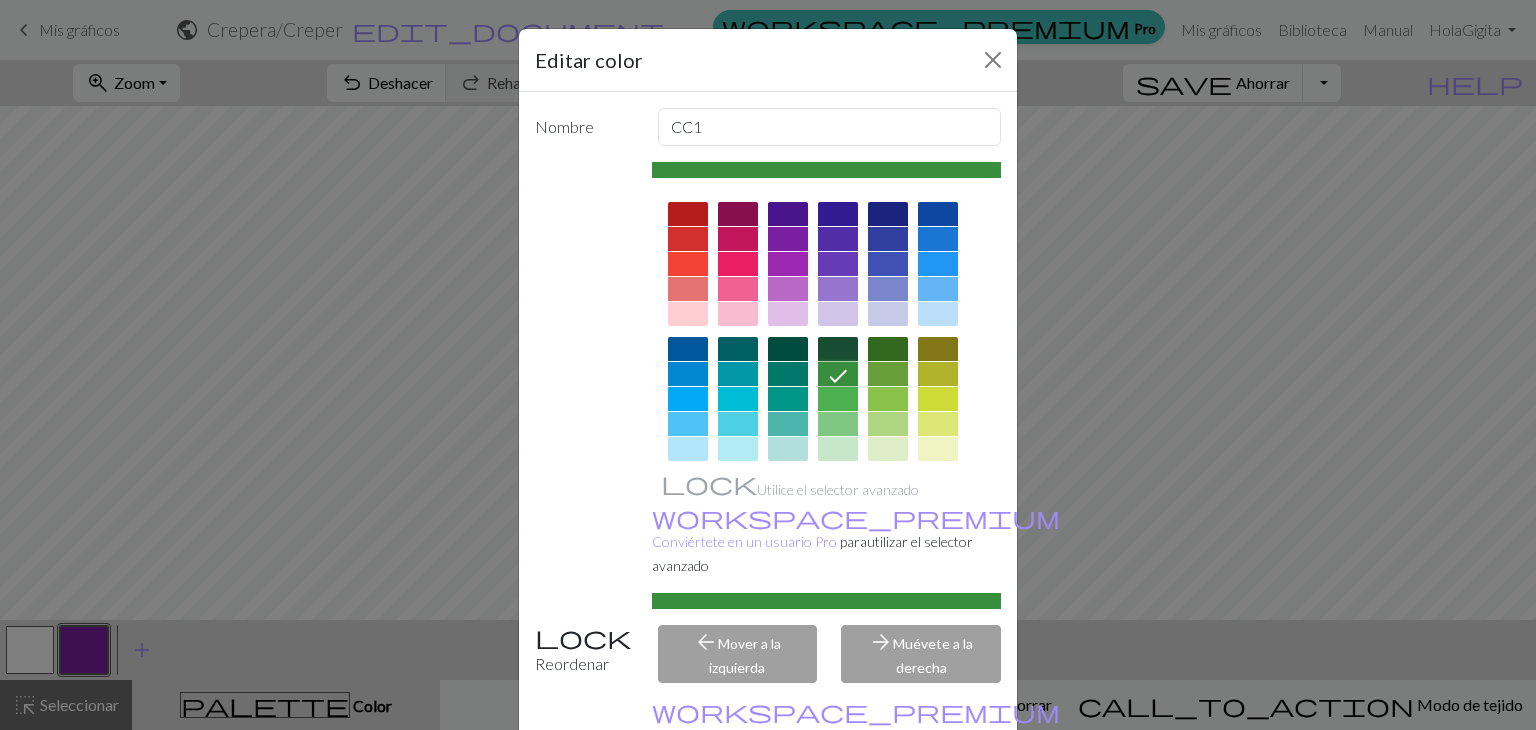 click 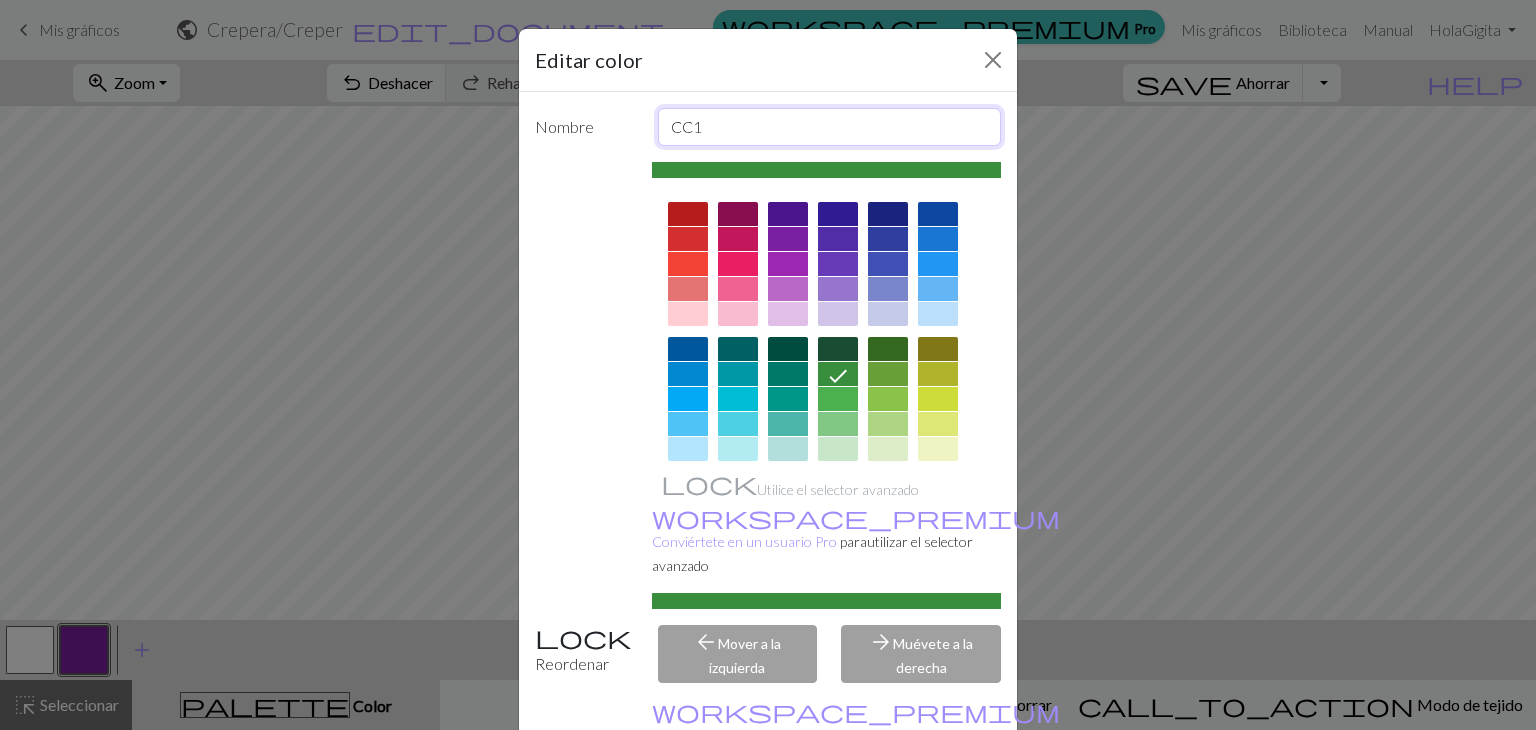 click on "CC1" at bounding box center (830, 127) 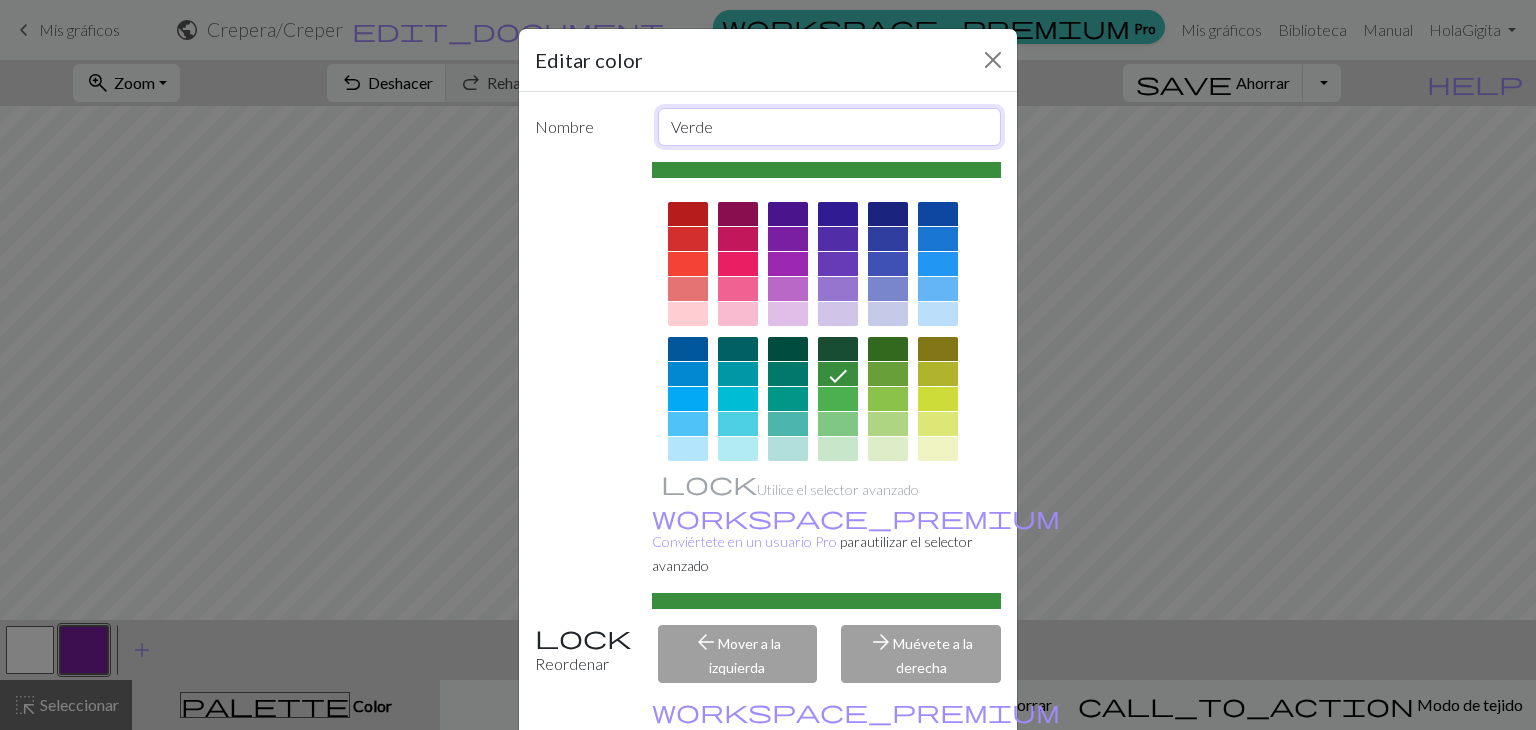 type on "Verde" 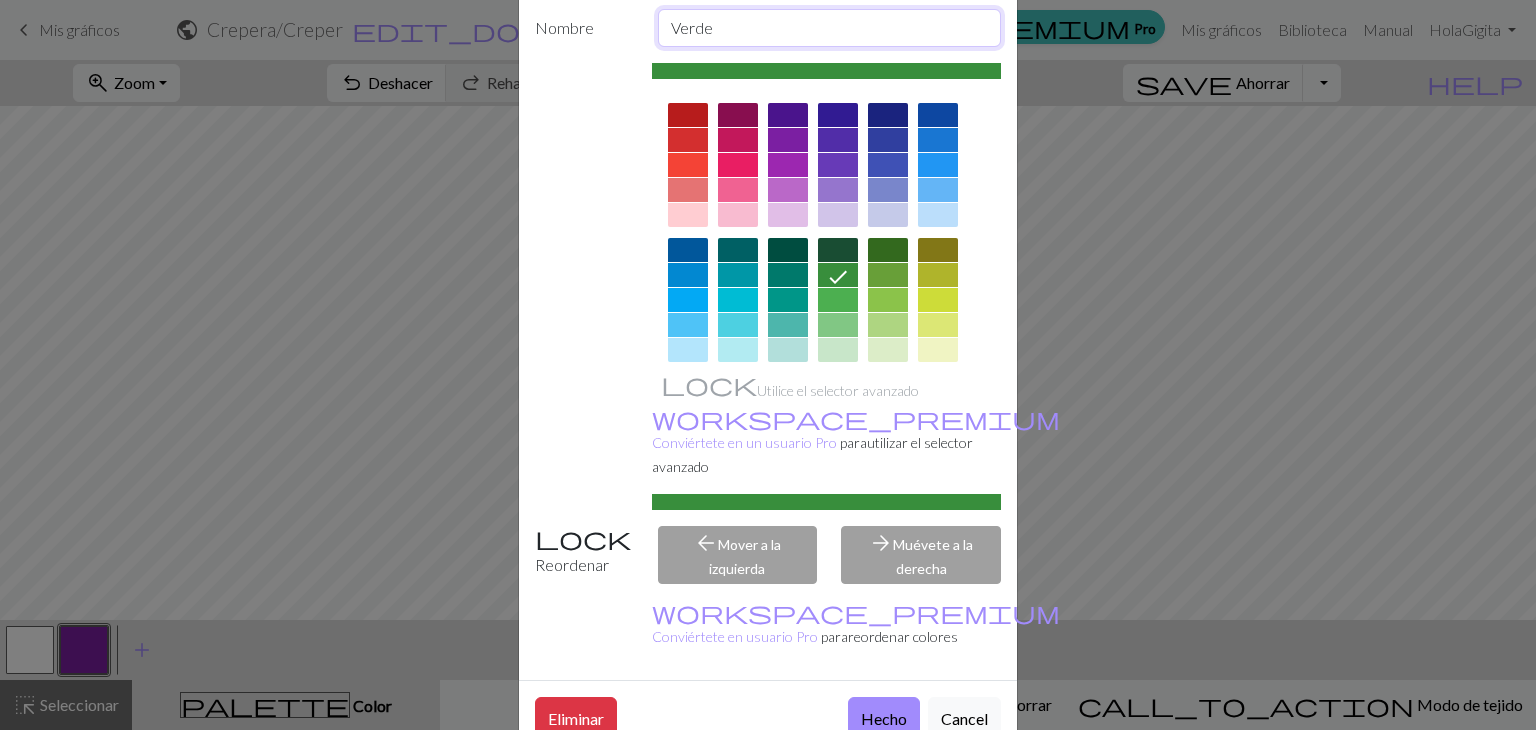 scroll, scrollTop: 101, scrollLeft: 0, axis: vertical 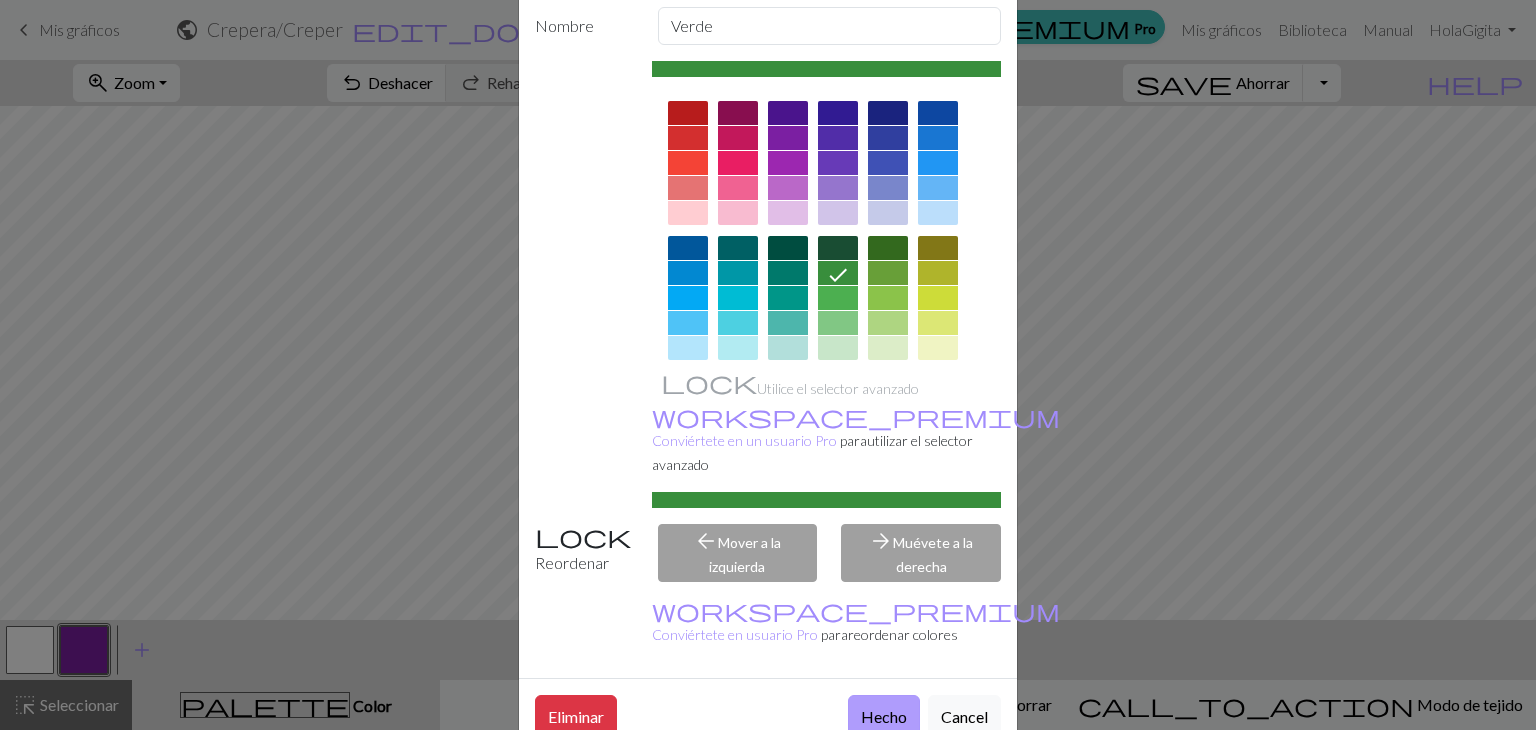 click on "Hecho" at bounding box center (884, 716) 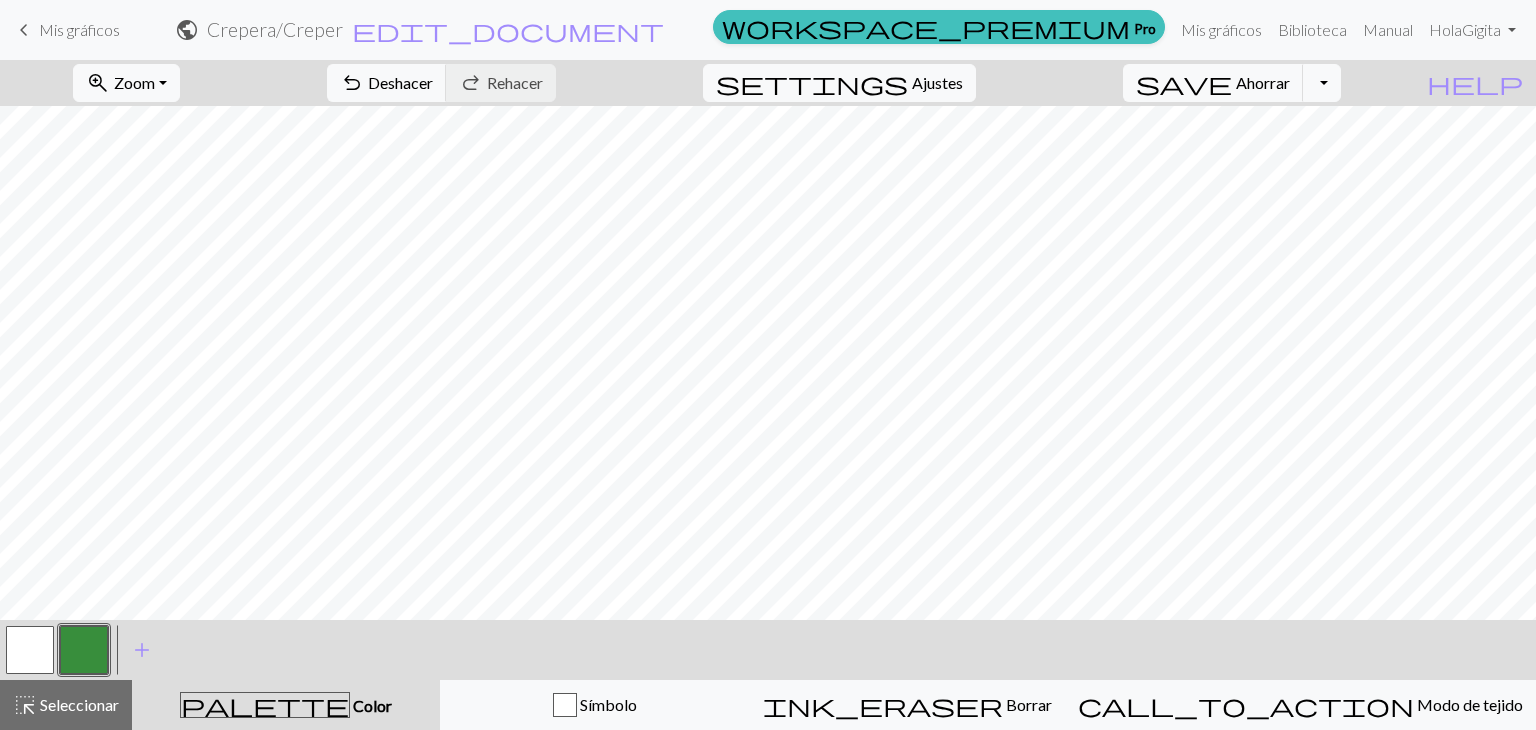click at bounding box center (30, 650) 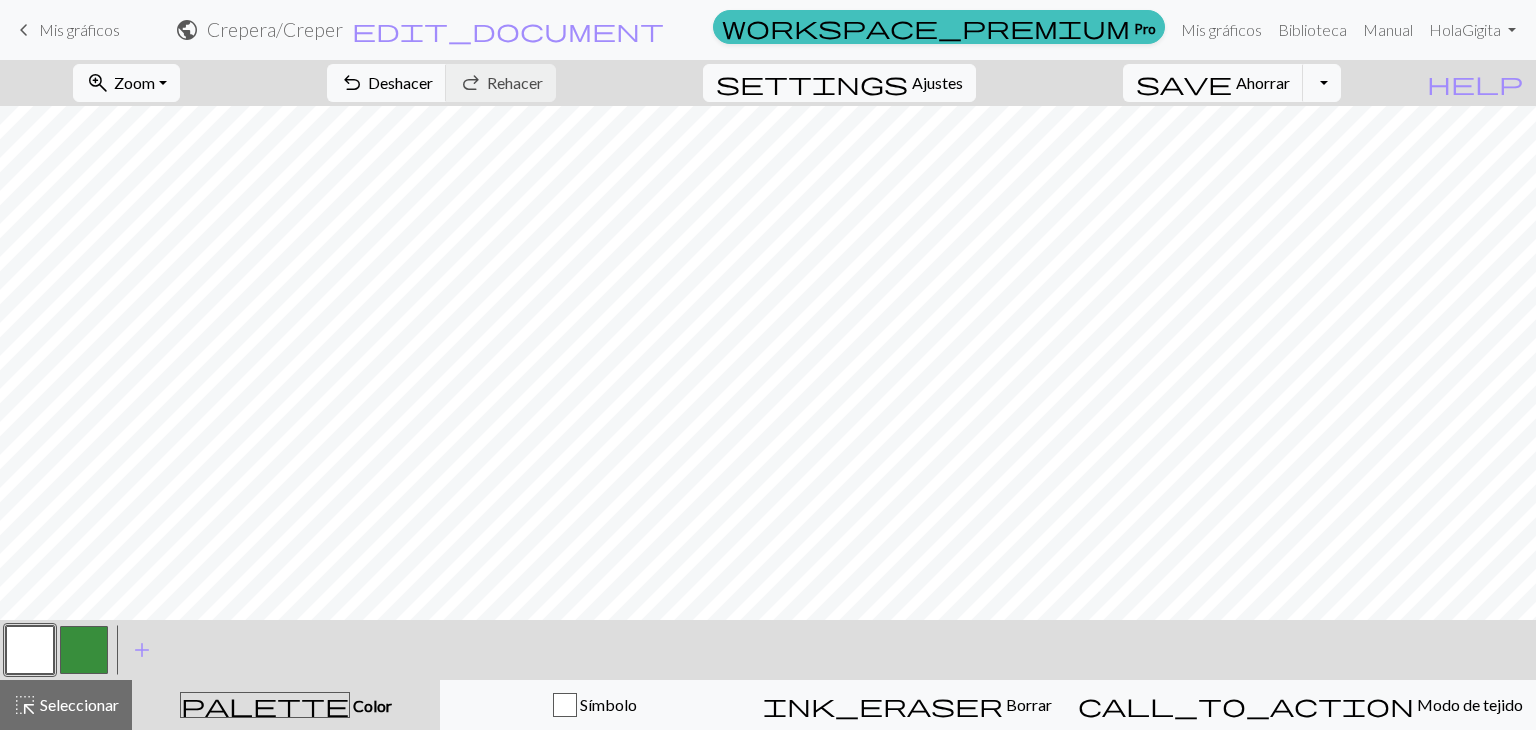 click at bounding box center [30, 650] 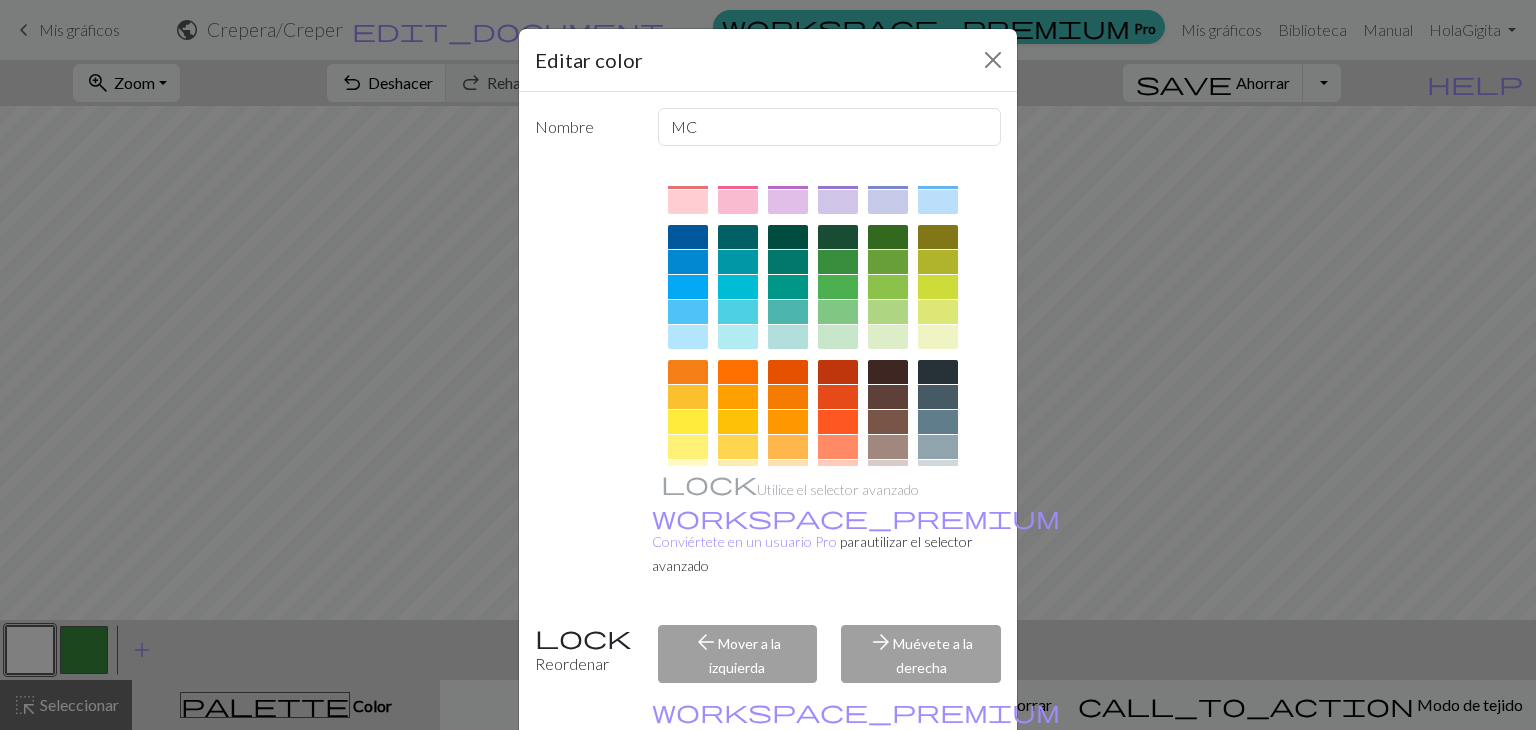 scroll, scrollTop: 288, scrollLeft: 0, axis: vertical 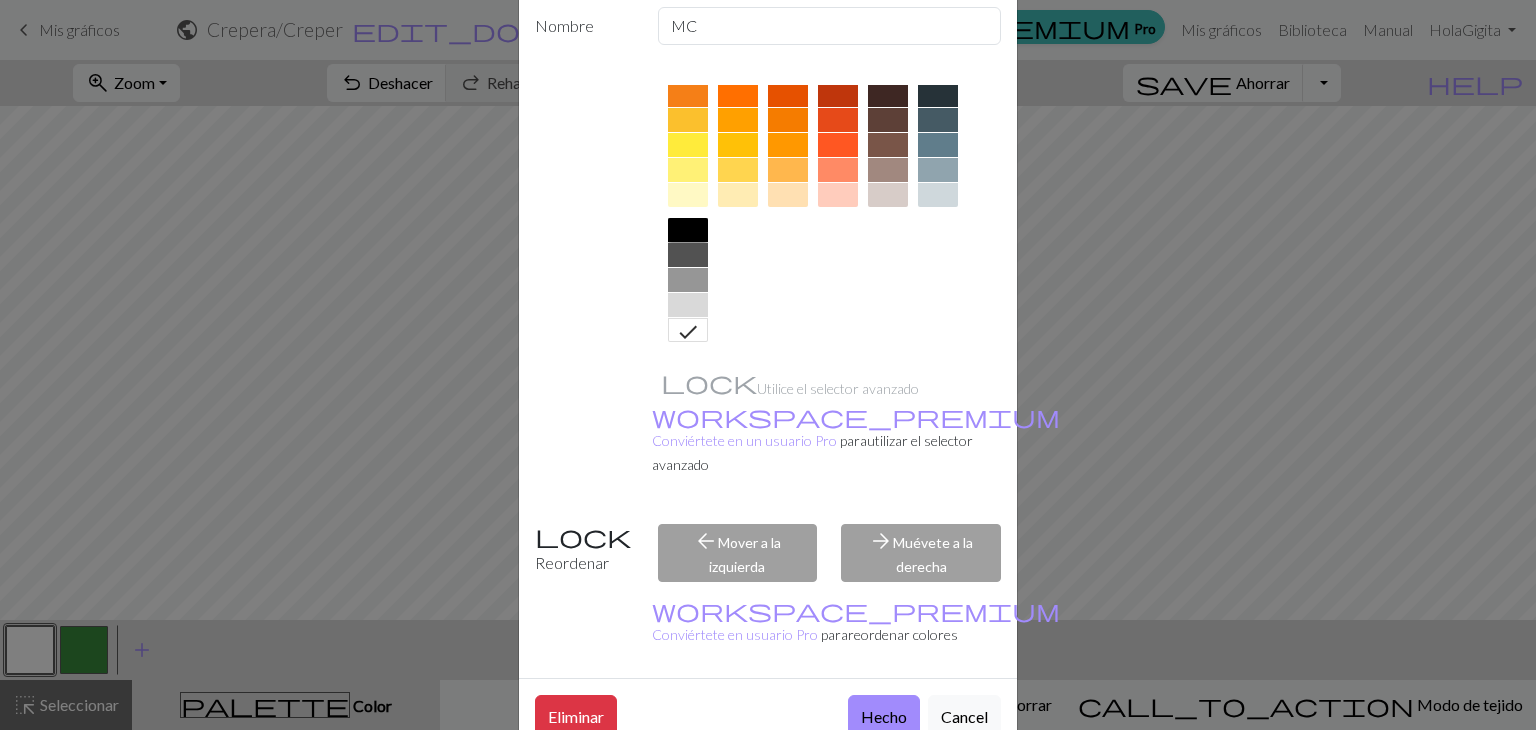 click at bounding box center (688, 230) 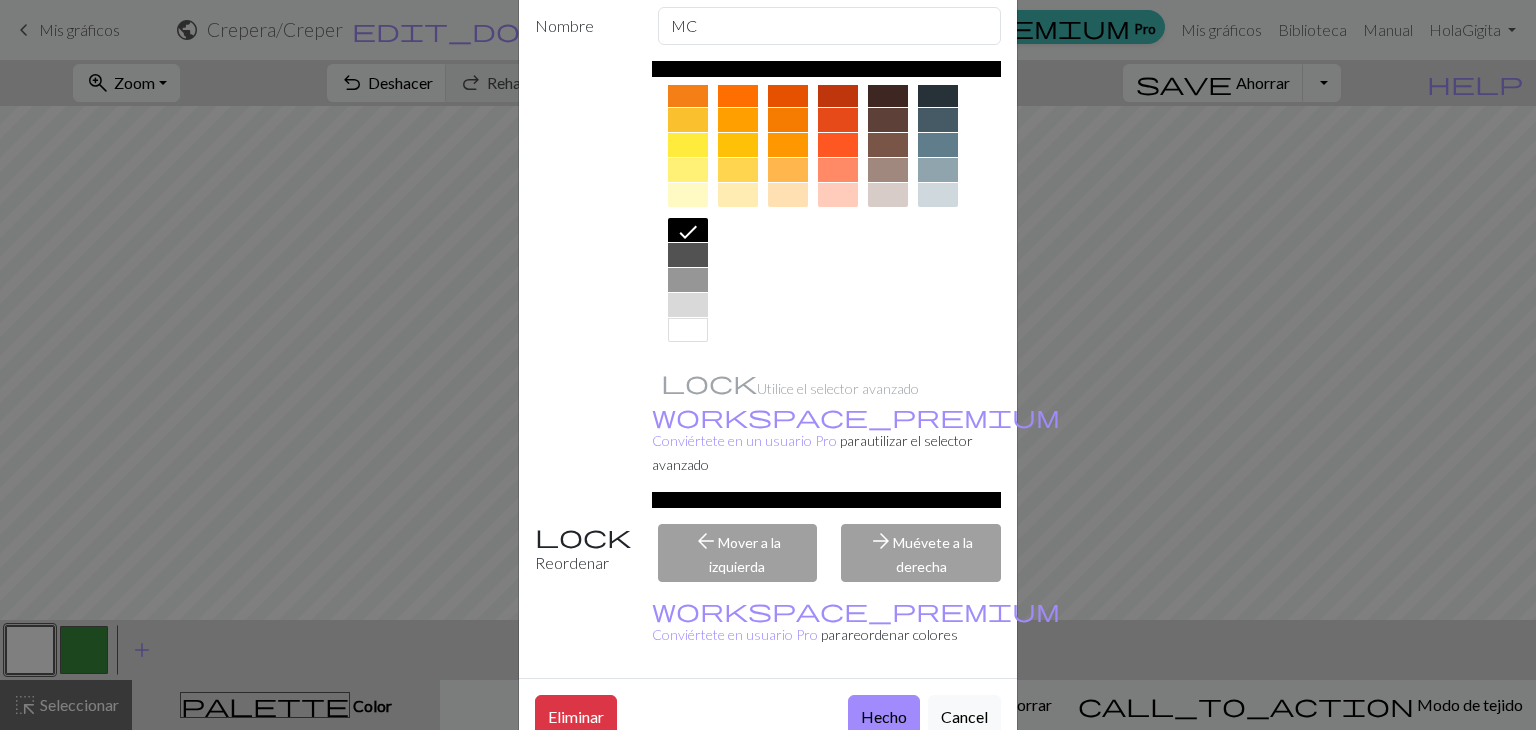 click on "Nombre MC Utilice el selector avanzado workspace_premium Conviértete en un usuario Pro    para  utilizar el selector avanzado Reordenar arrow_back Mover a la izquierda arrow_forward Muévete a la derecha workspace_premium Conviértete en usuario Pro    para  reordenar colores" at bounding box center [768, 334] 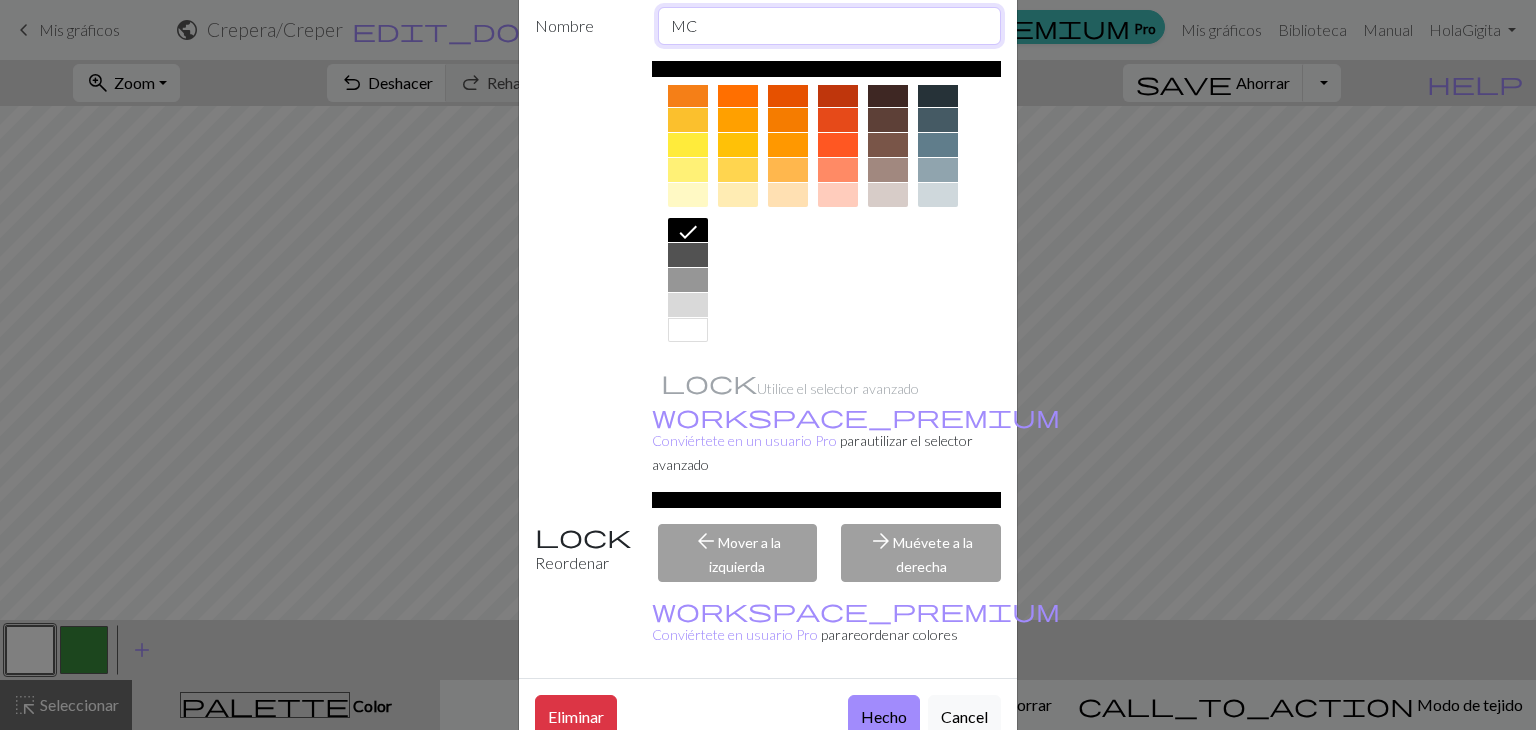click on "MC" at bounding box center (830, 26) 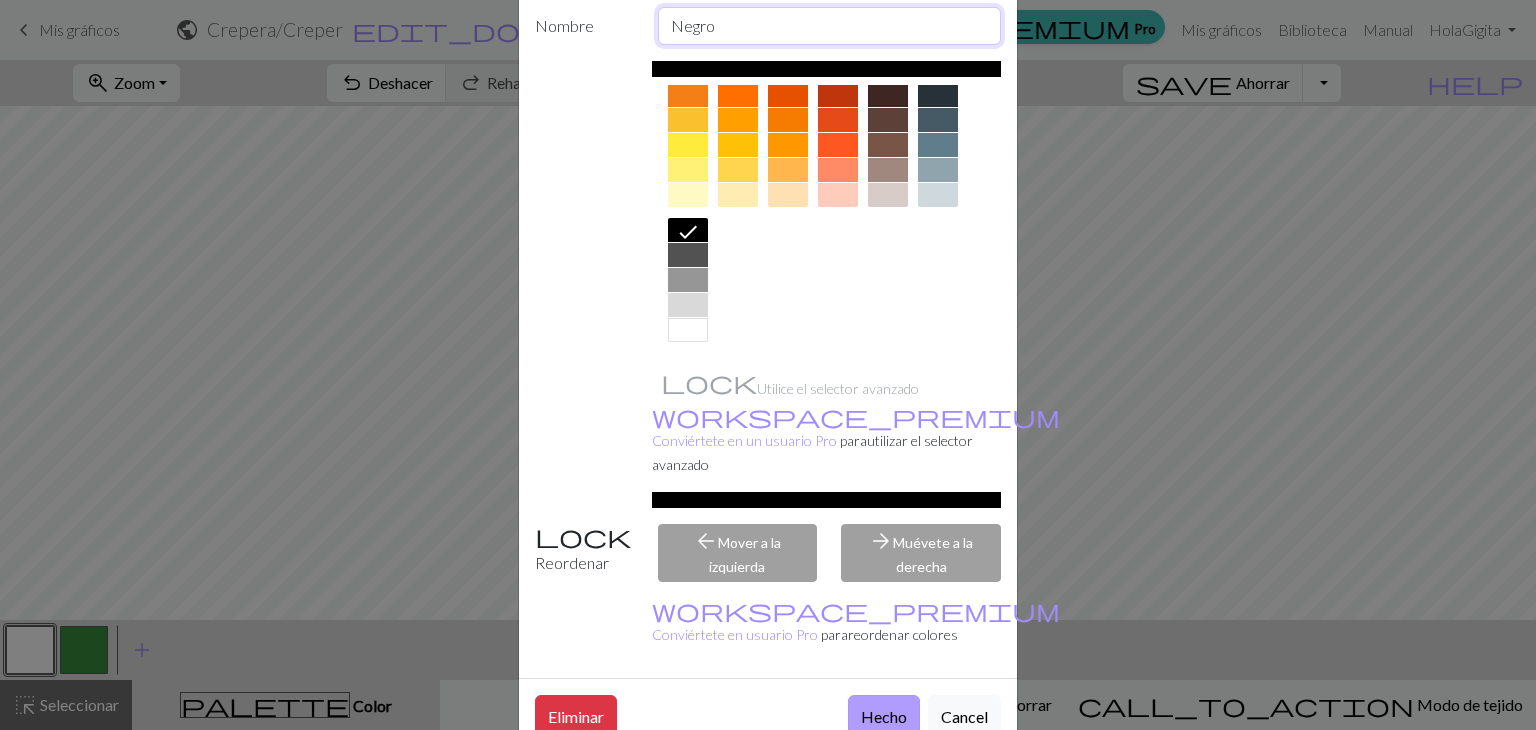 type on "Negro" 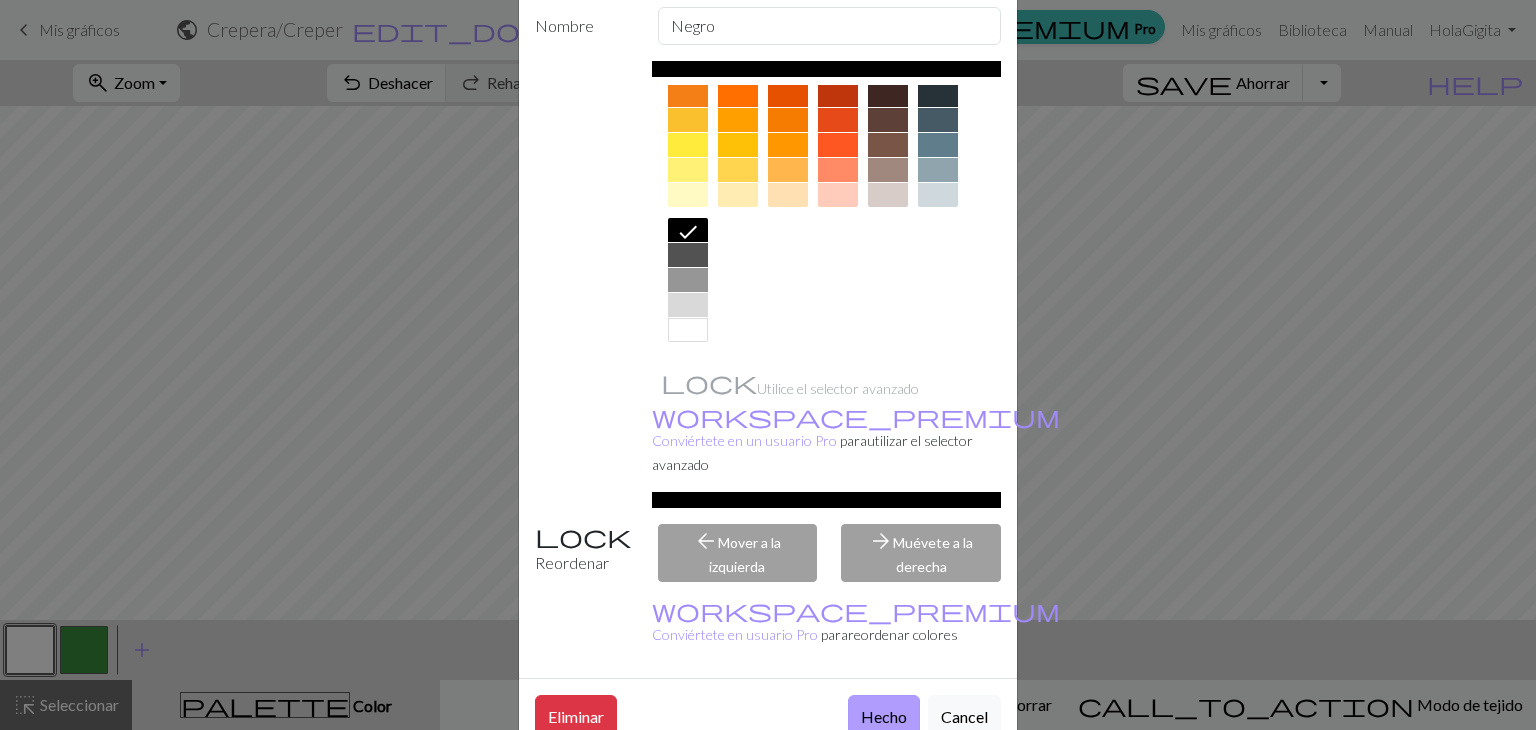 click on "Hecho" at bounding box center [884, 714] 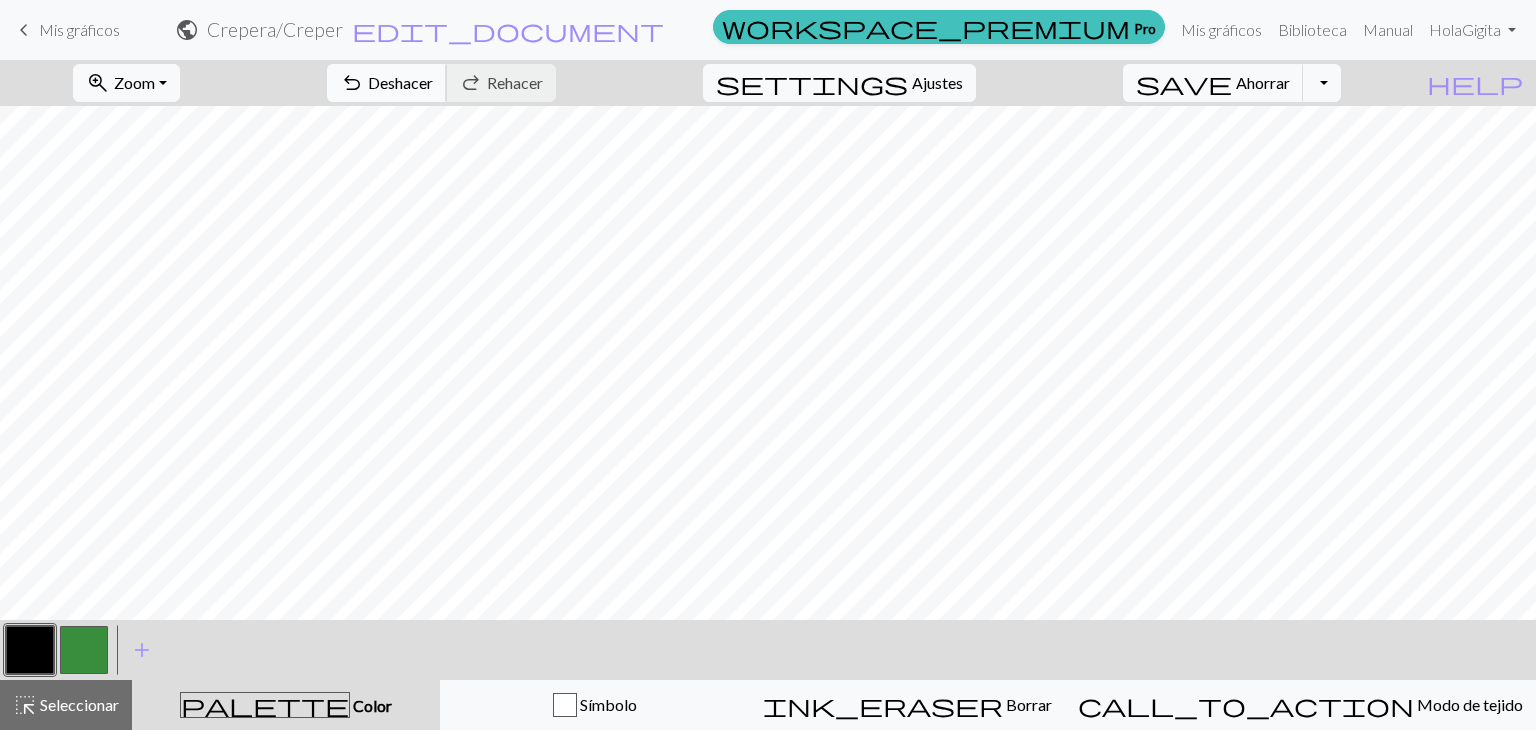 click on "undo Deshacer Deshacer" at bounding box center [387, 83] 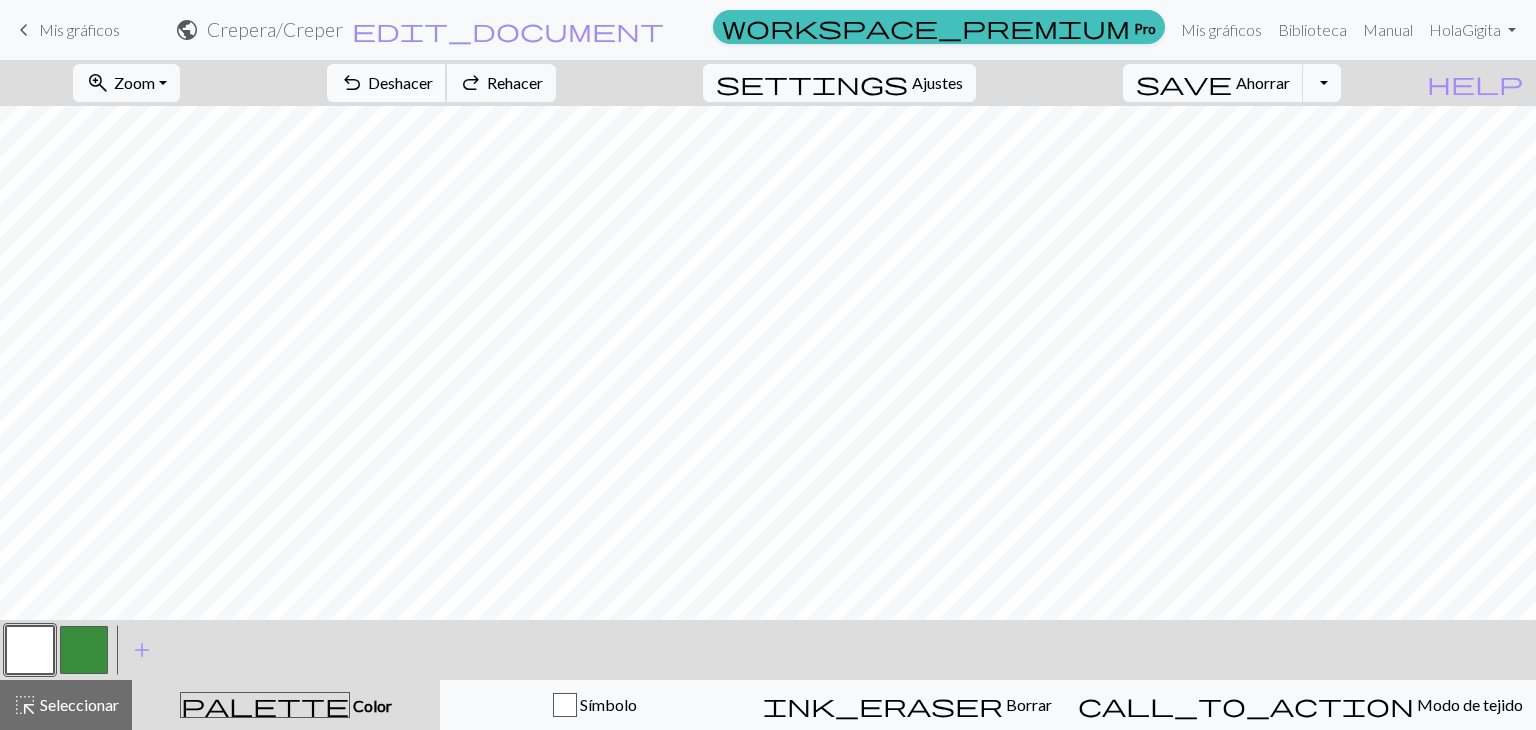 click on "Deshacer" at bounding box center (400, 82) 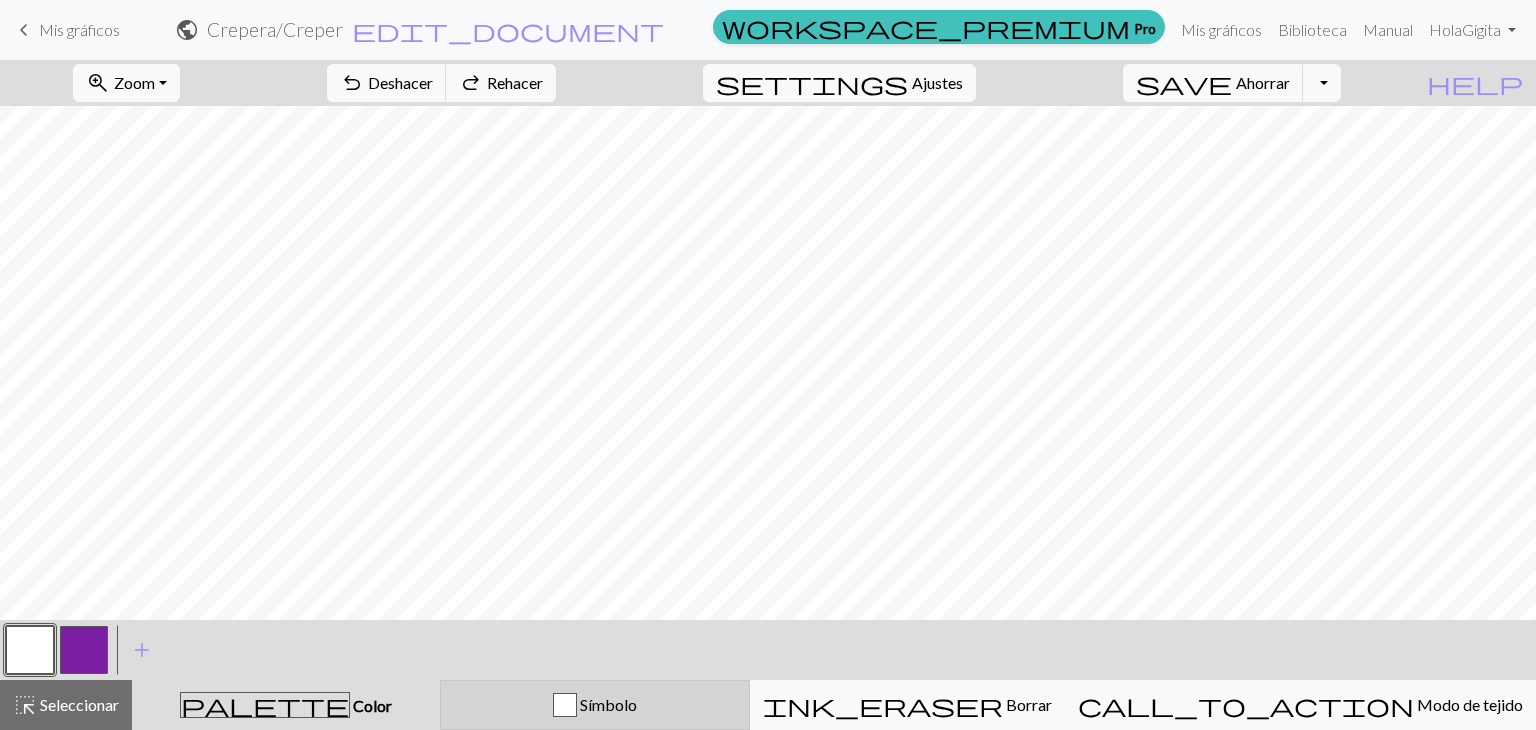 click on "Símbolo" at bounding box center (595, 705) 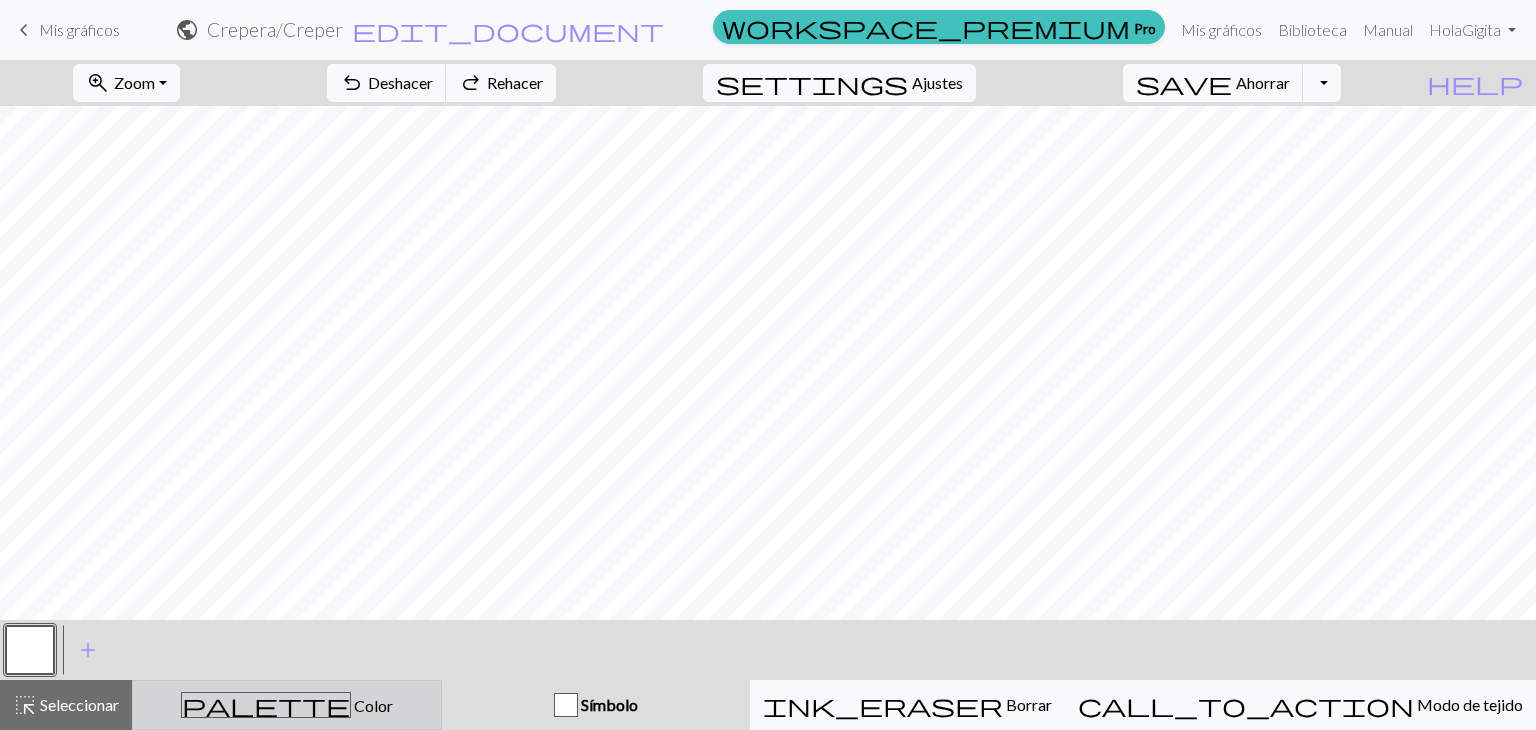 click on "palette   Color   Color" at bounding box center [287, 705] 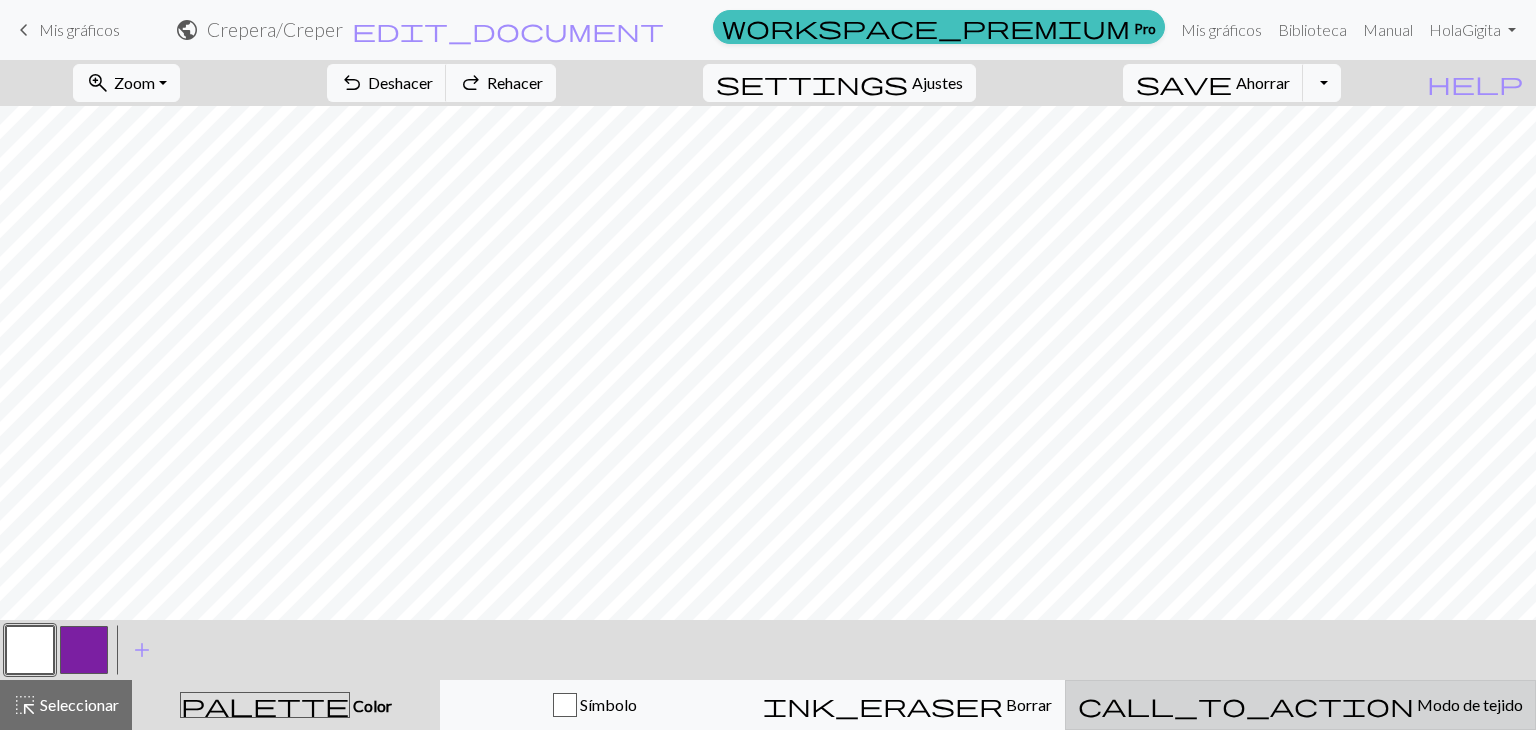 click on "Modo de tejido" at bounding box center [1470, 704] 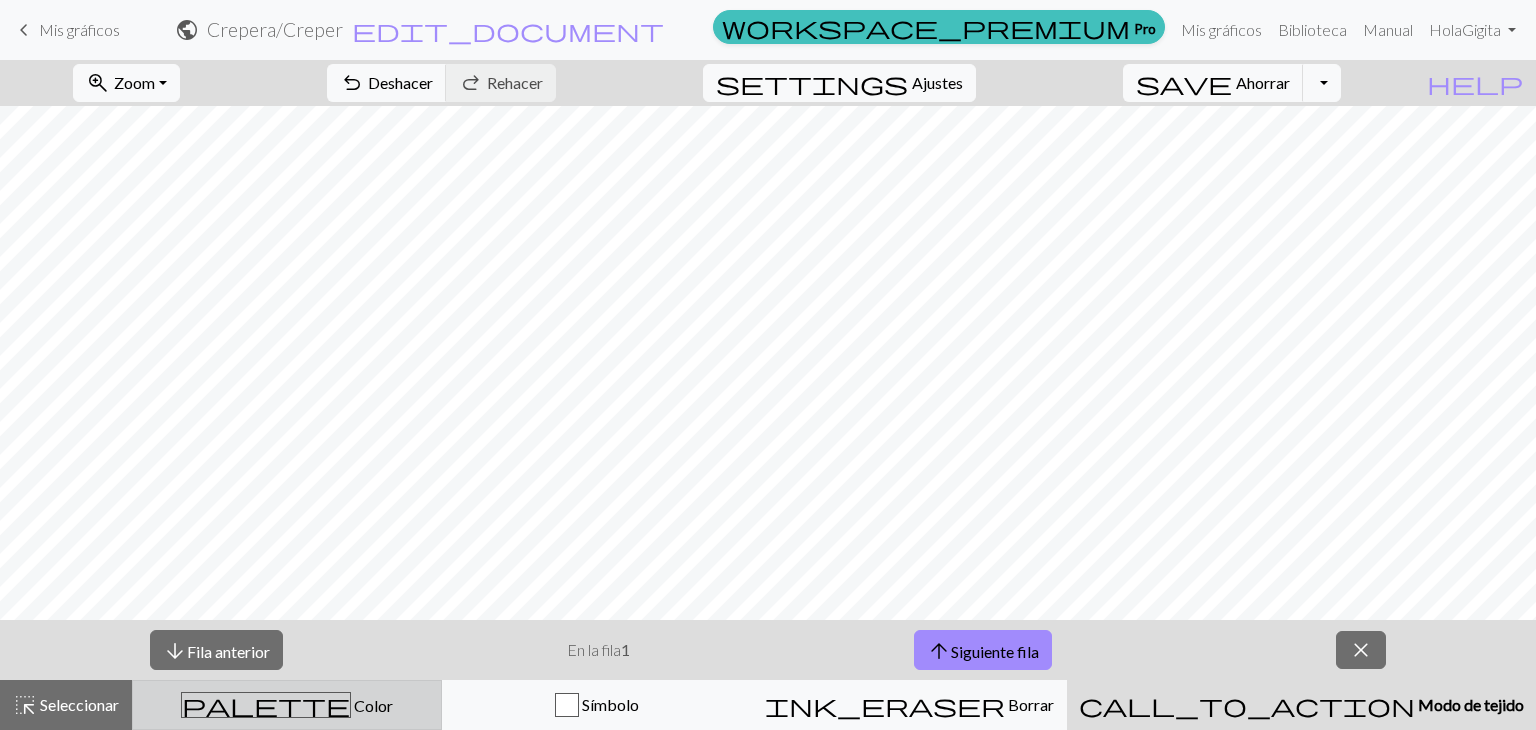 click on "palette   Color   Color" at bounding box center [287, 705] 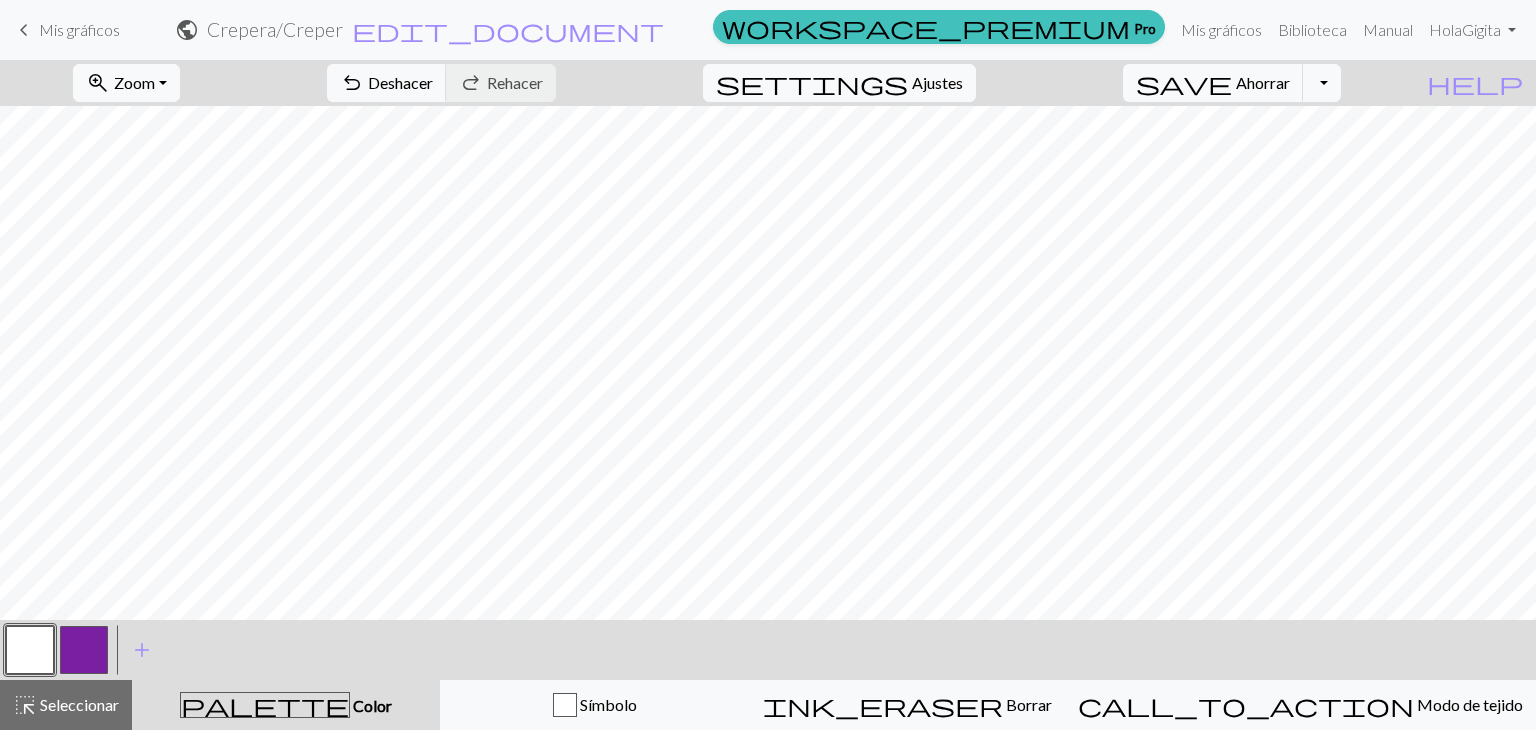 click at bounding box center (30, 650) 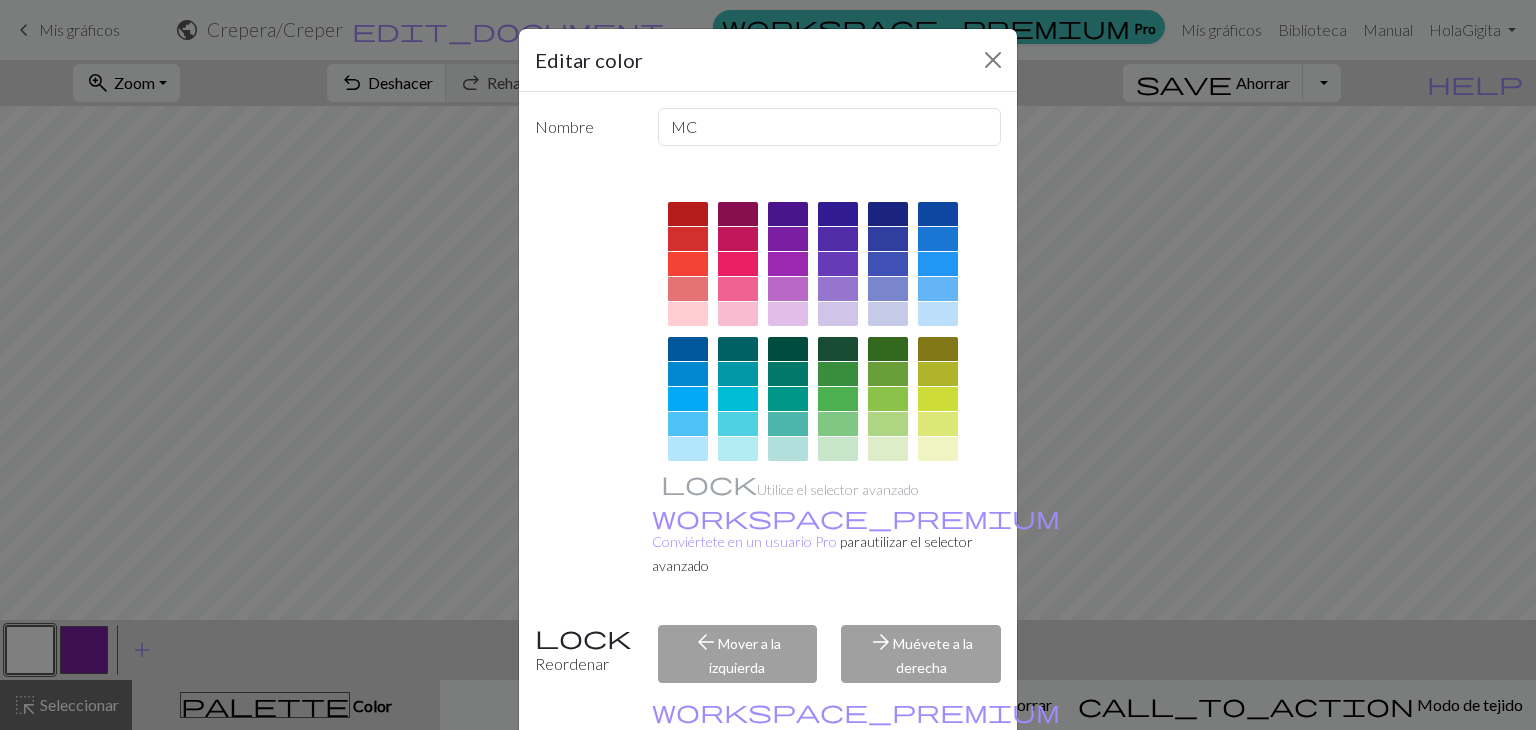 click at bounding box center [838, 374] 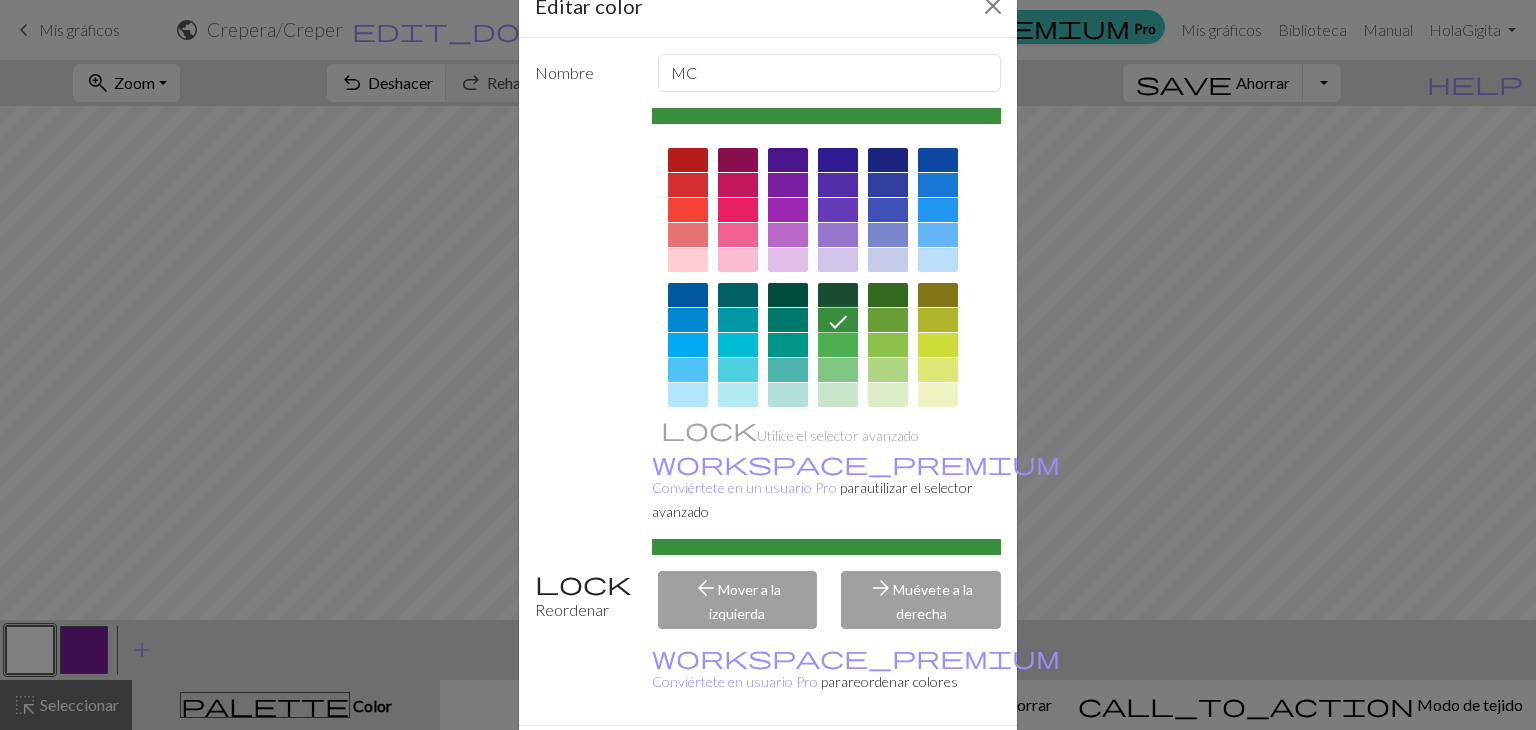 scroll, scrollTop: 101, scrollLeft: 0, axis: vertical 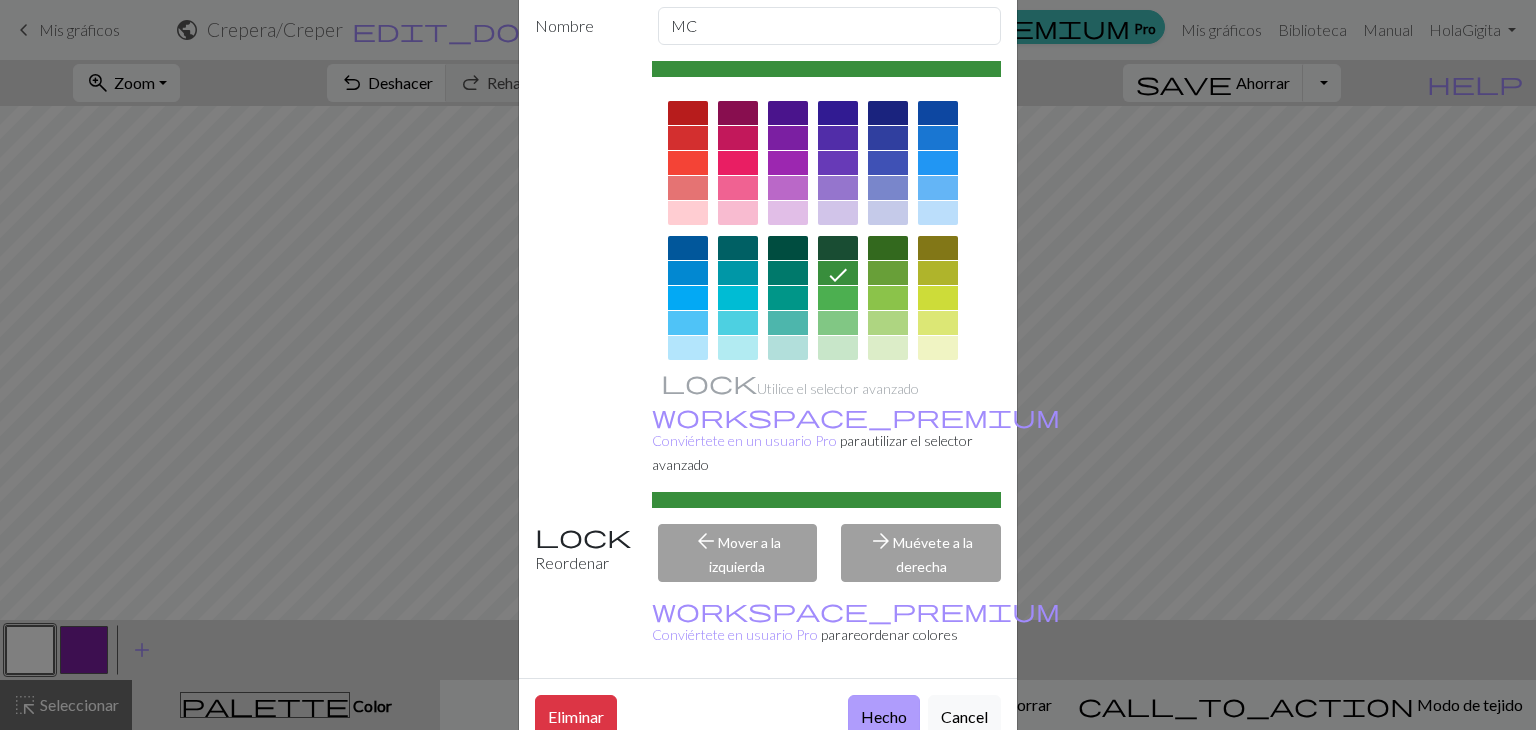 click on "Hecho" at bounding box center (884, 715) 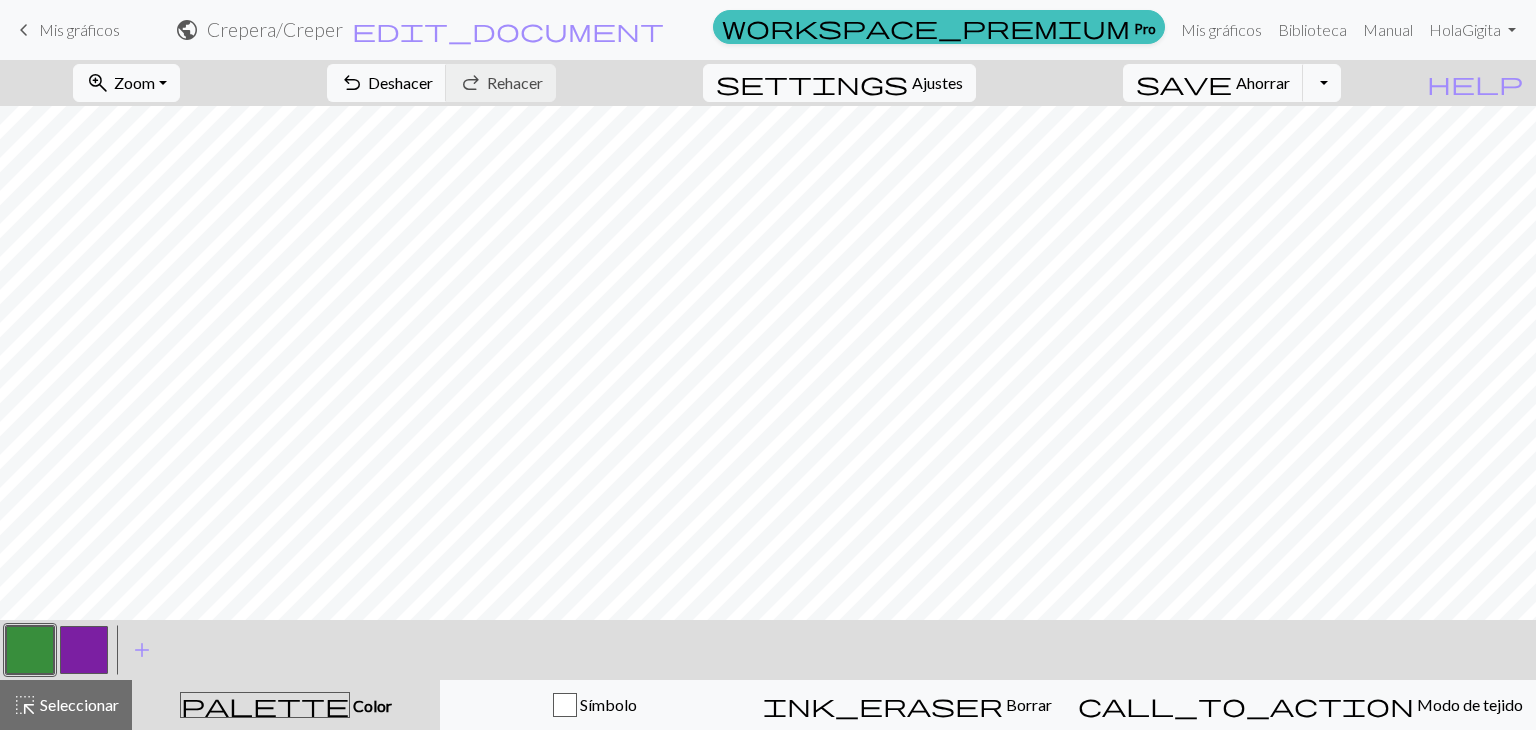 click at bounding box center (84, 650) 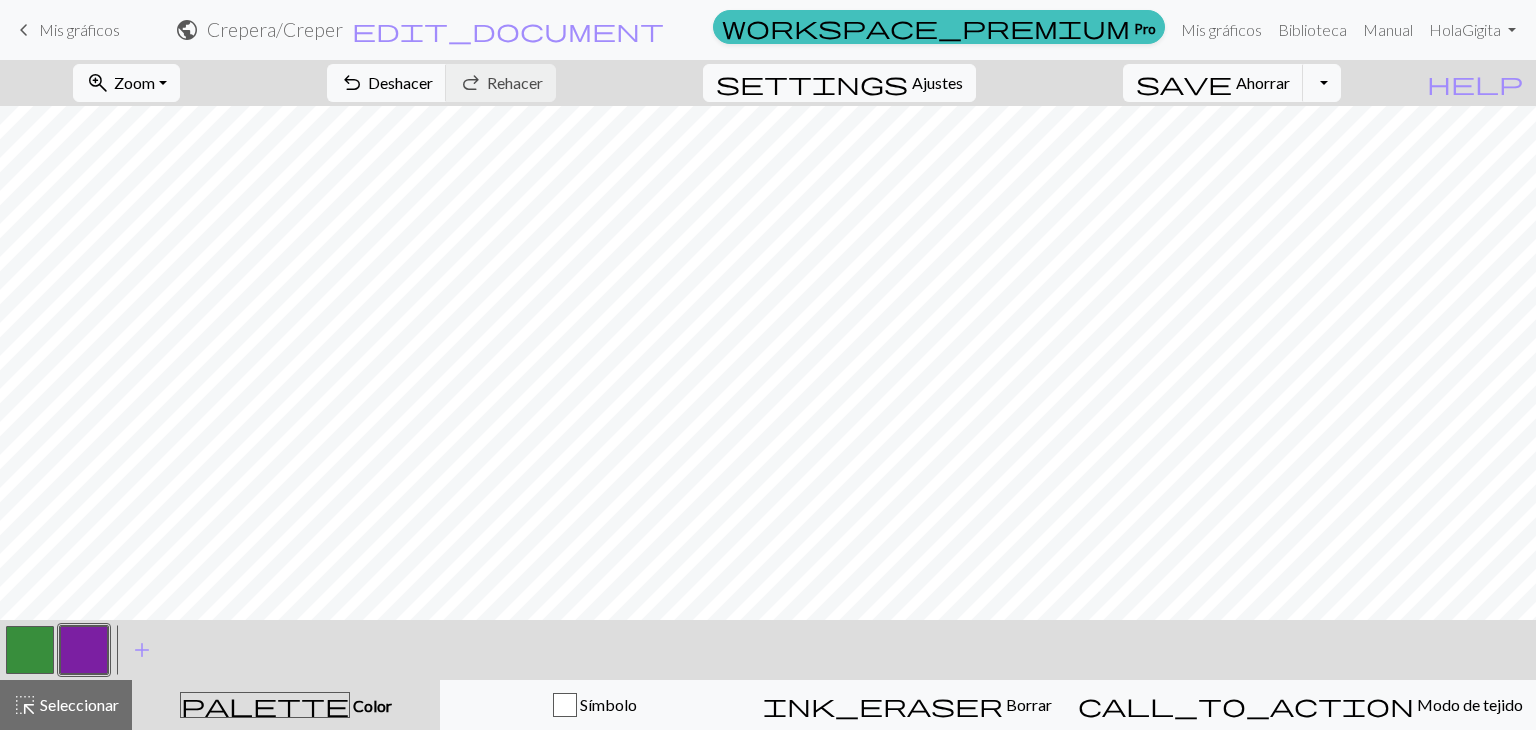 click at bounding box center [84, 650] 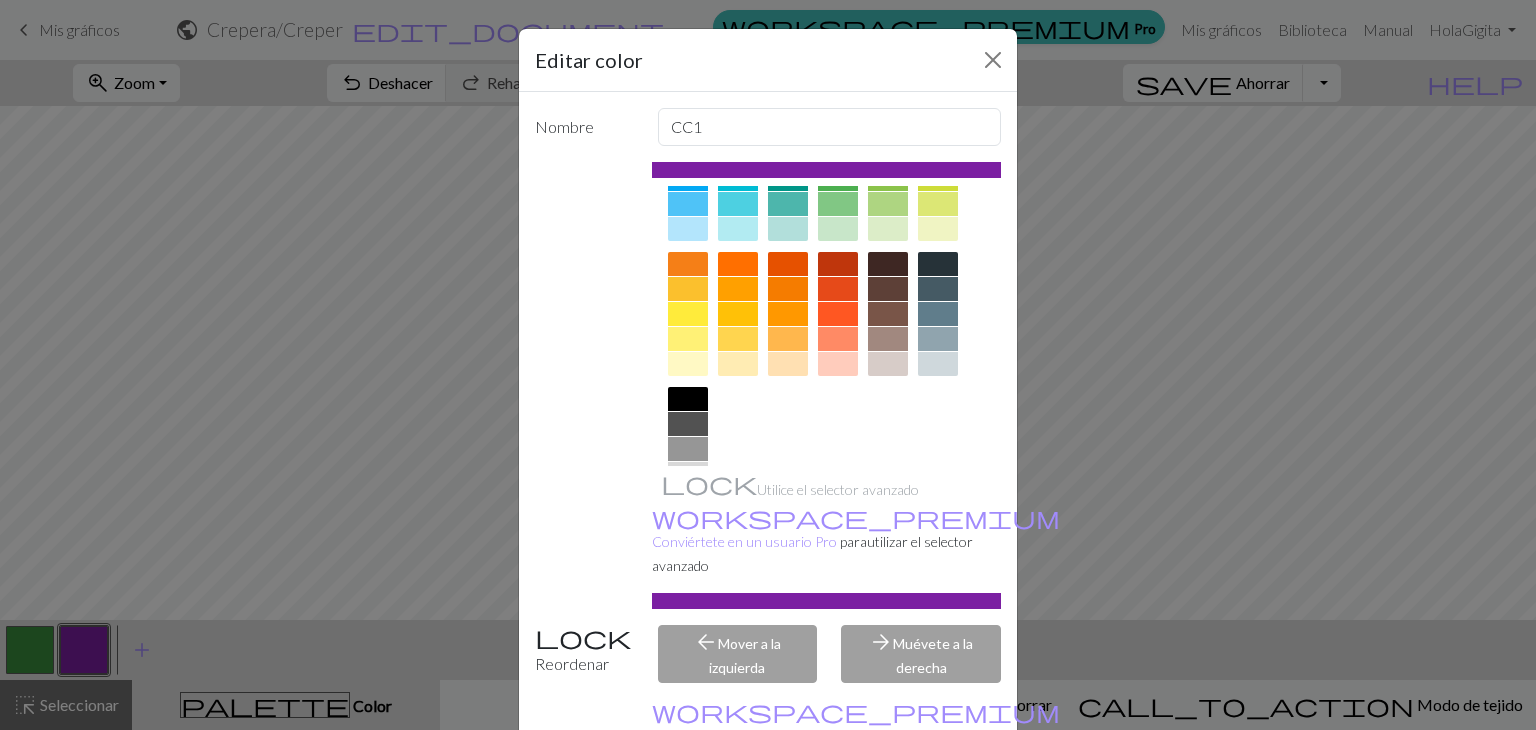 scroll, scrollTop: 288, scrollLeft: 0, axis: vertical 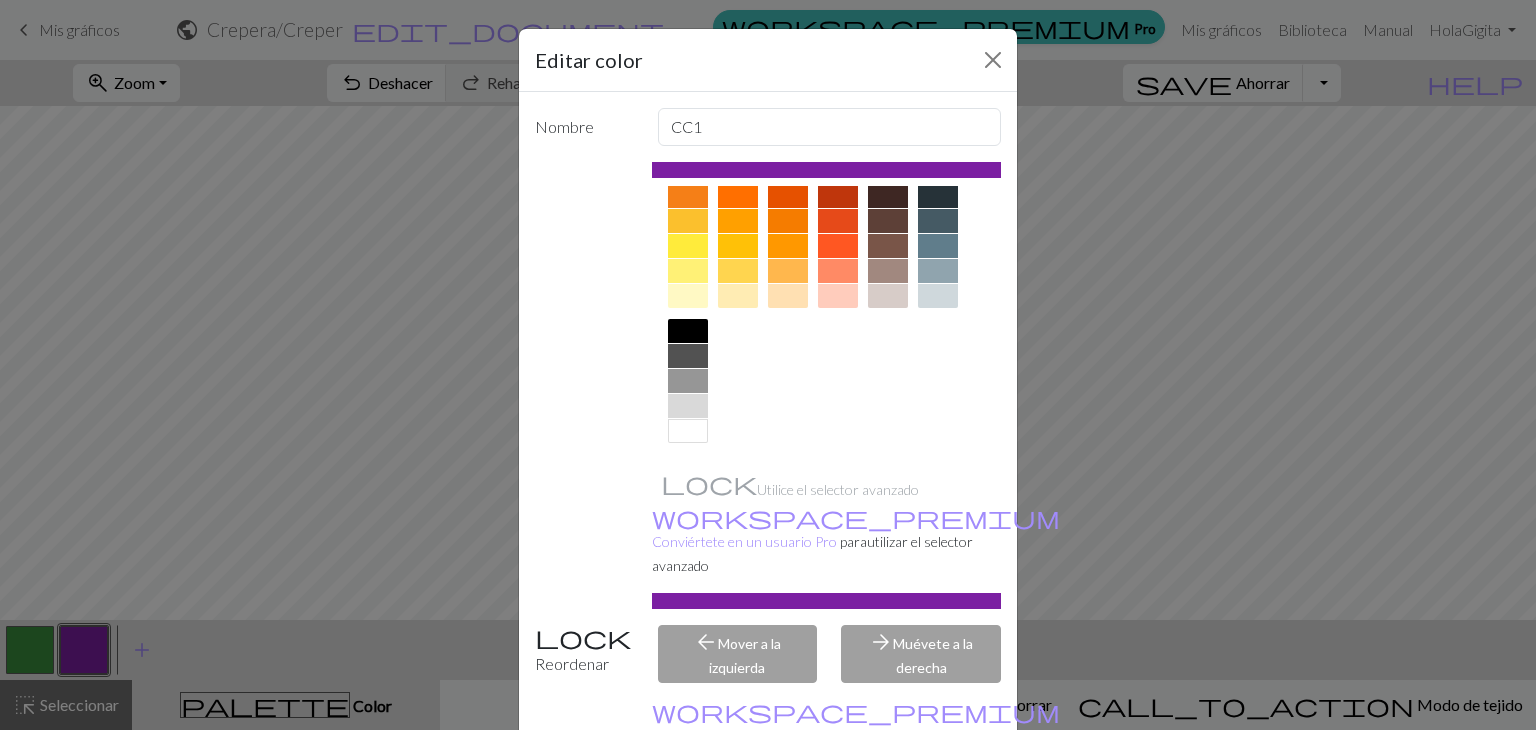 click at bounding box center (688, 331) 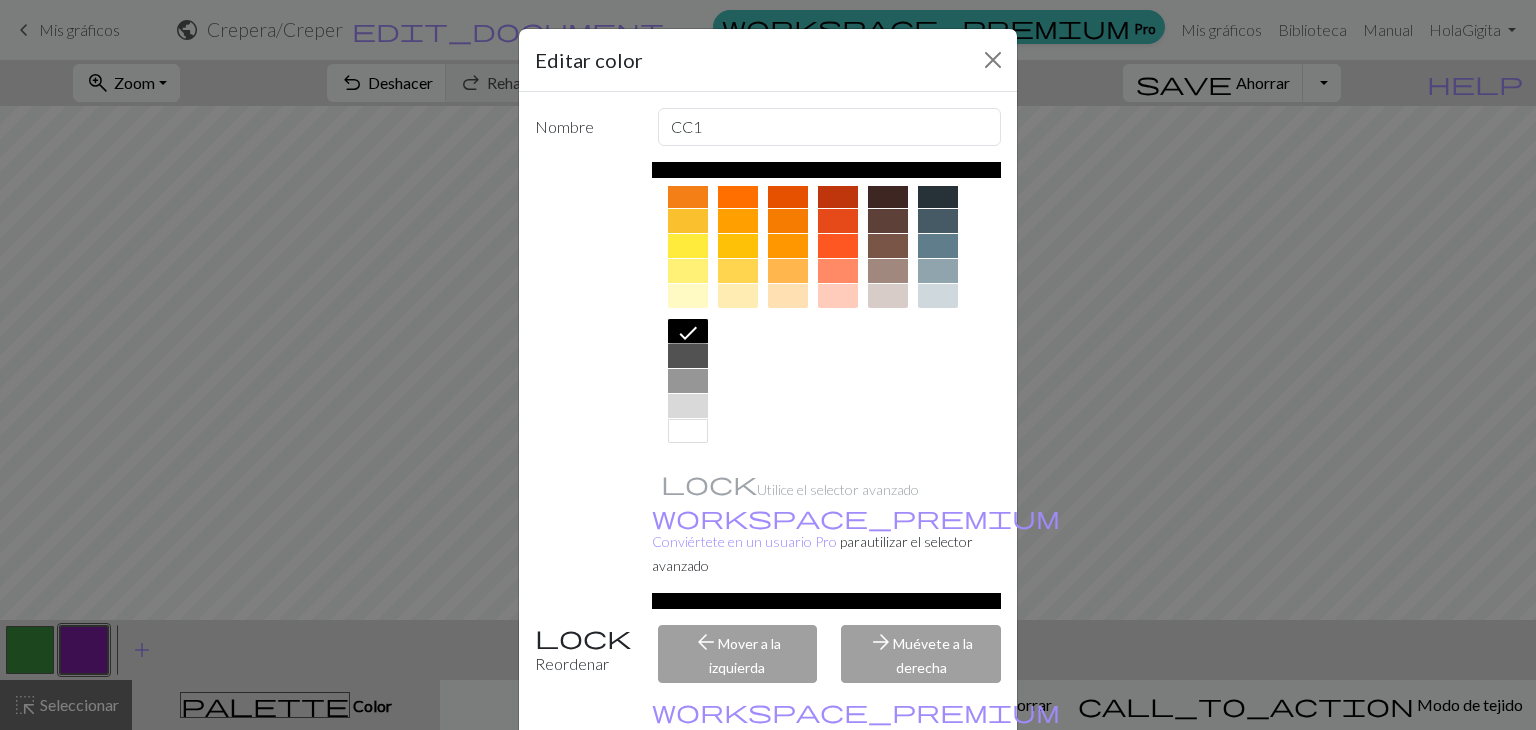 scroll, scrollTop: 101, scrollLeft: 0, axis: vertical 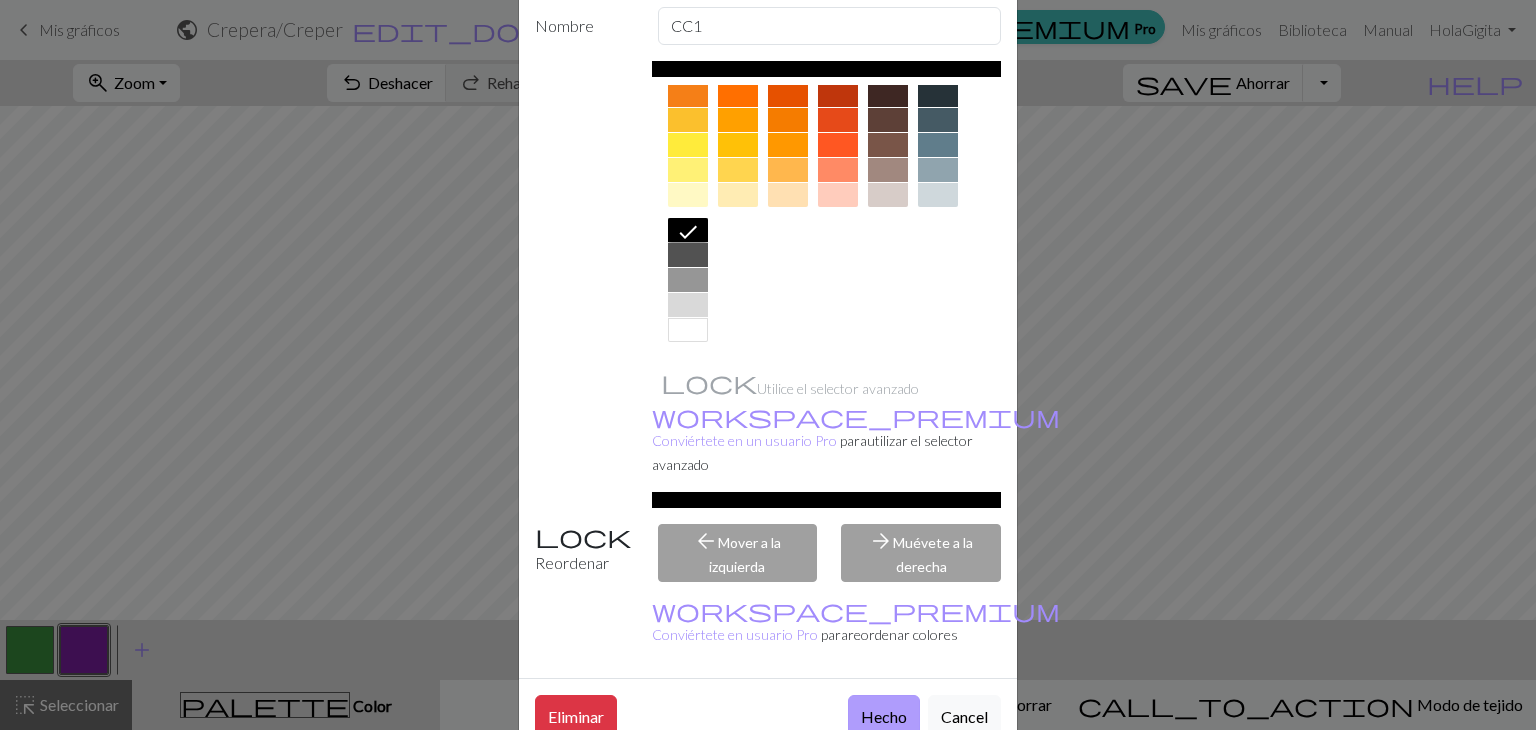 click on "Hecho" at bounding box center (884, 716) 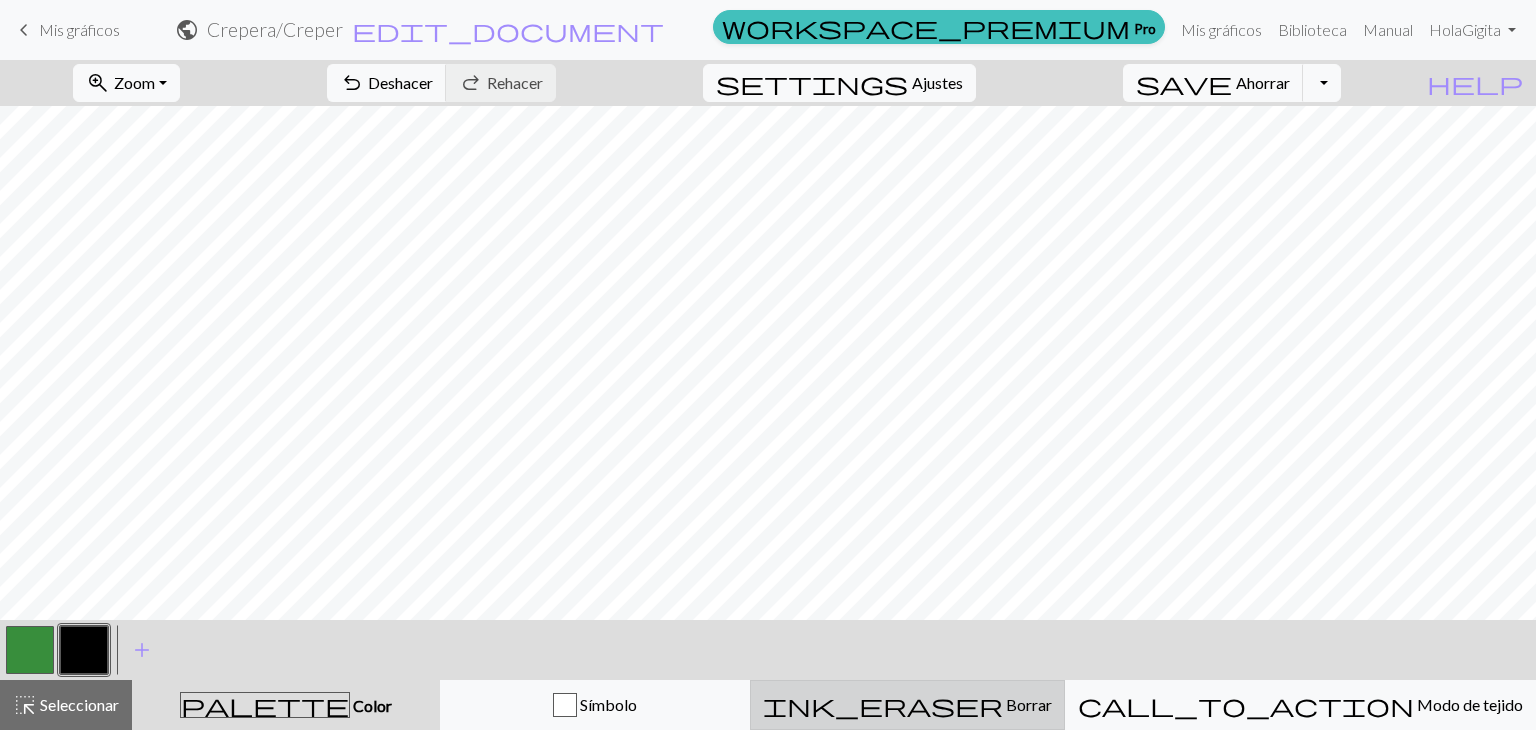 click on "Borrar" at bounding box center (1029, 704) 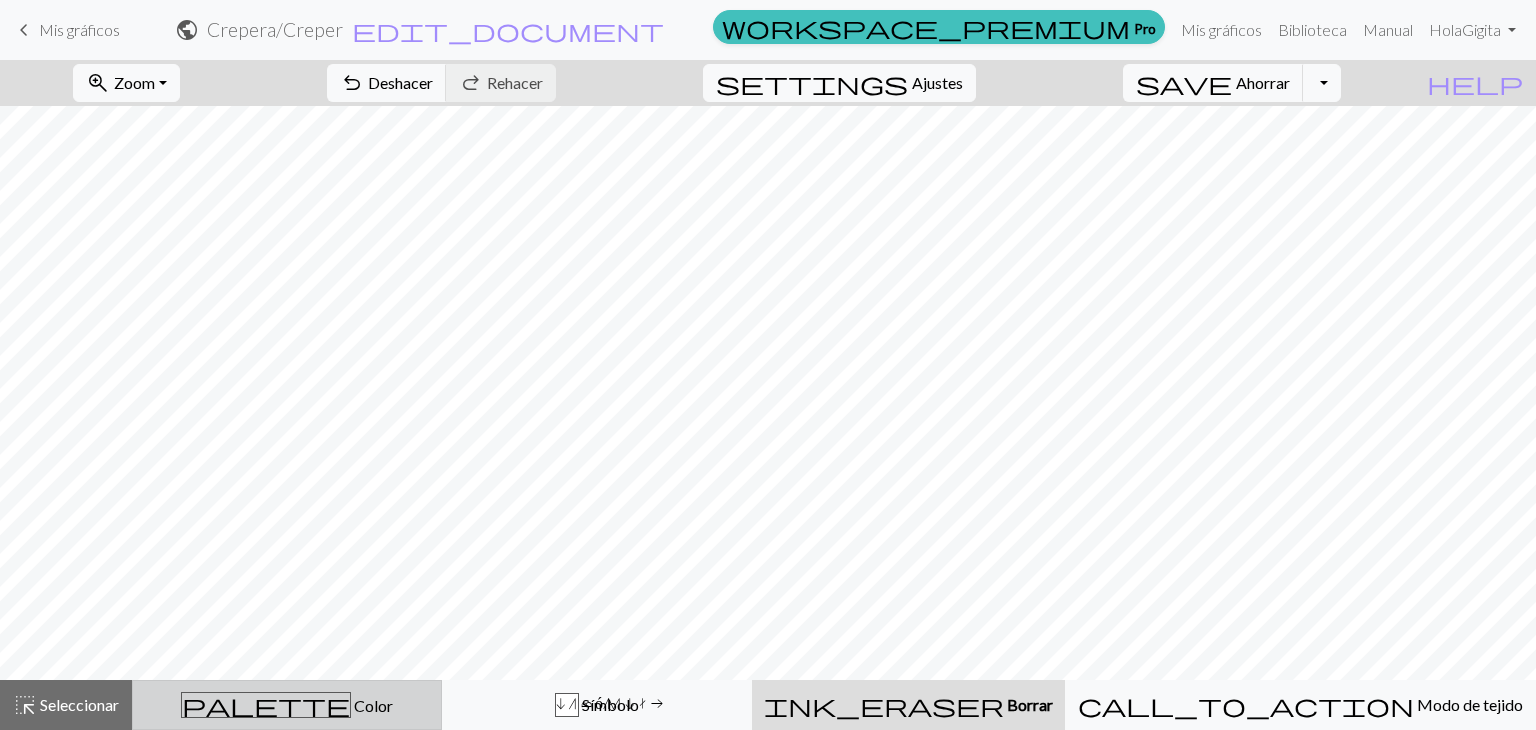 drag, startPoint x: 279, startPoint y: 687, endPoint x: 223, endPoint y: 679, distance: 56.568542 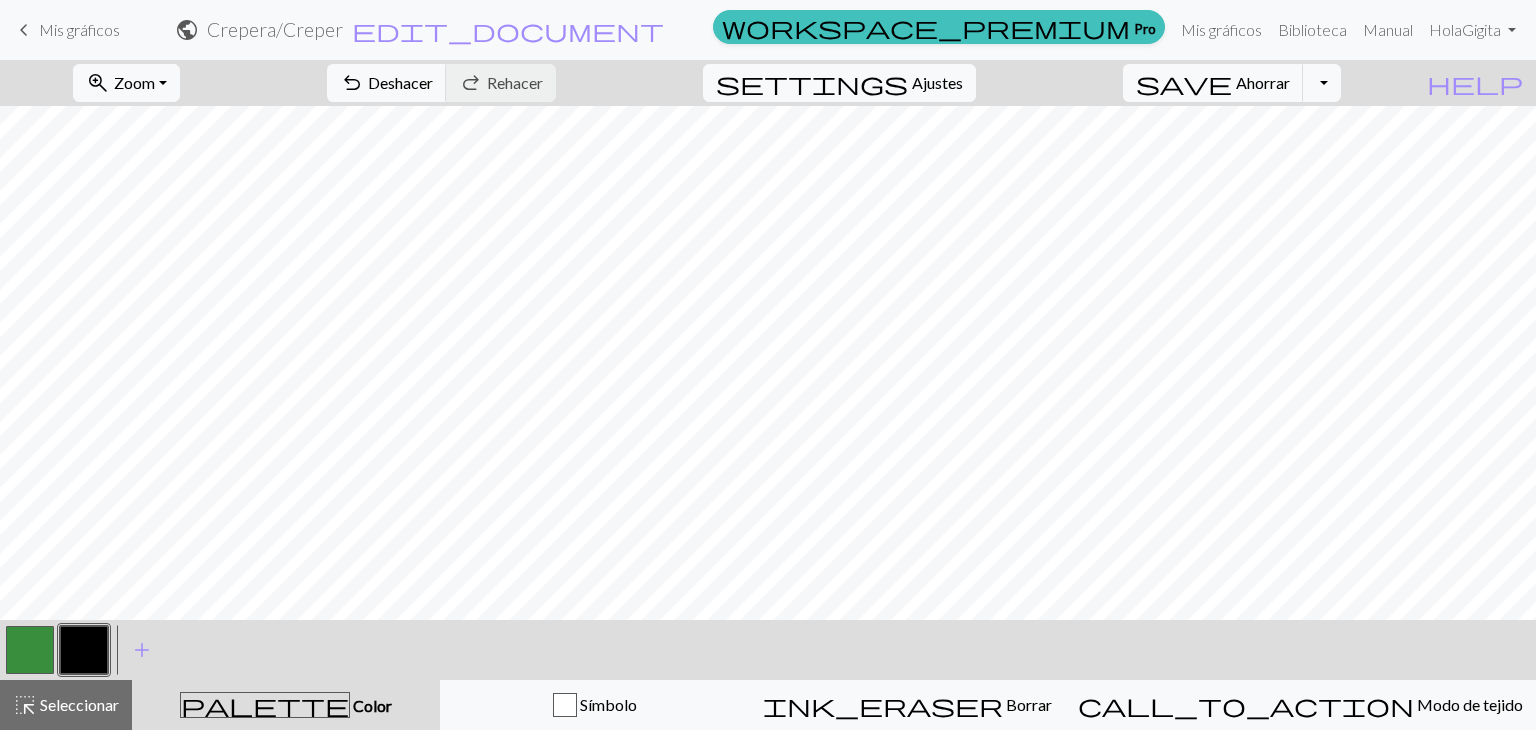 click at bounding box center [30, 650] 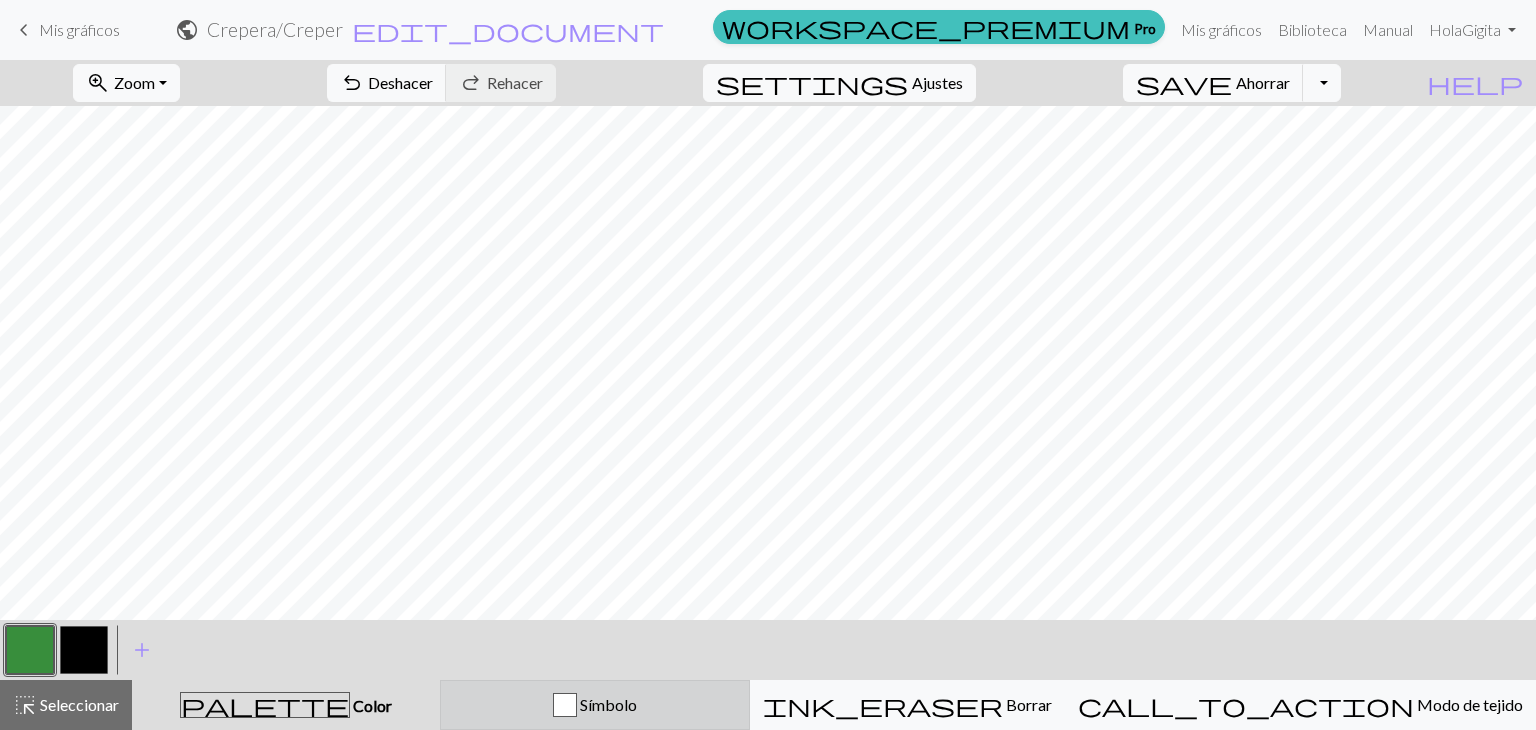 click on "Símbolo" at bounding box center [608, 704] 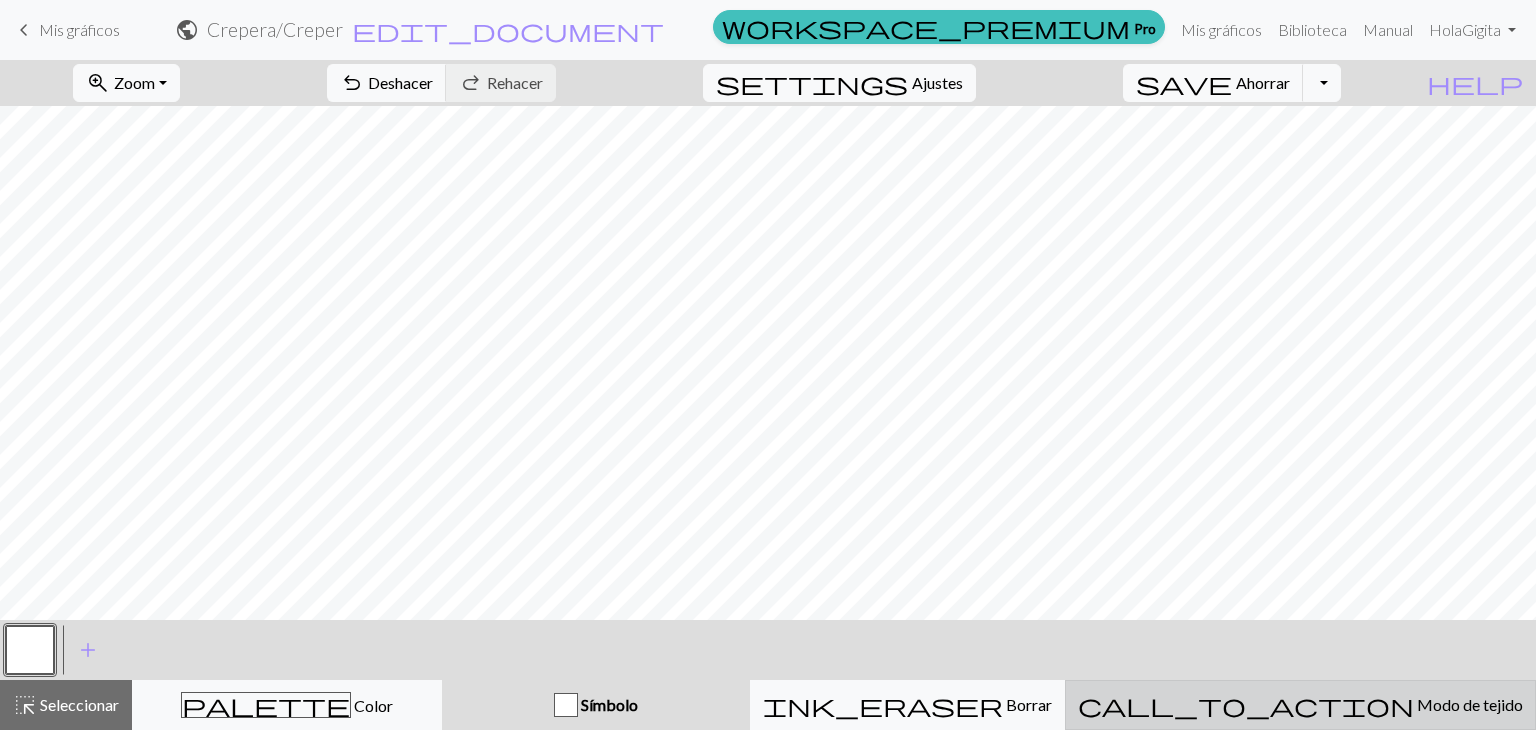 click on "Modo de tejido" at bounding box center [1470, 704] 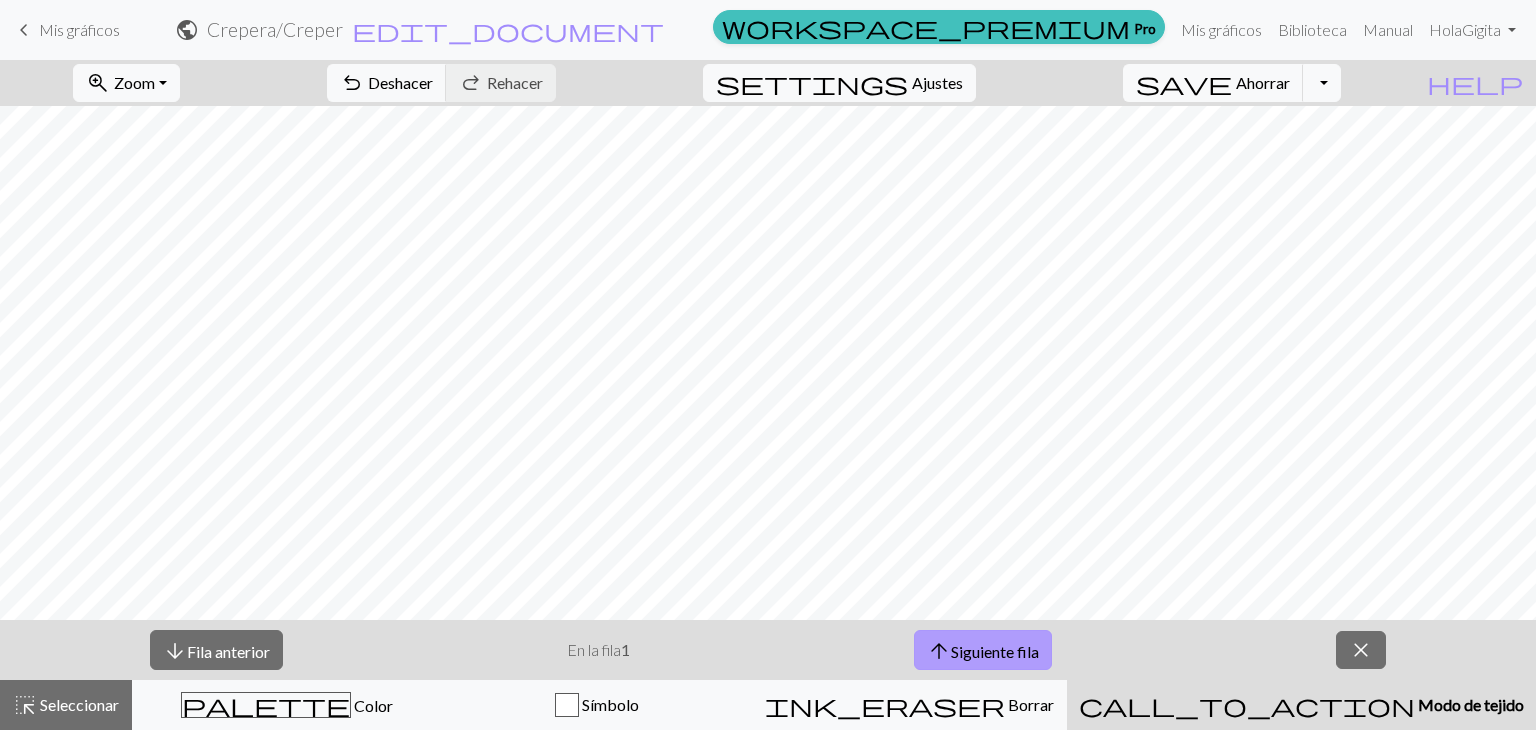 click on "arrow_upward" at bounding box center [939, 651] 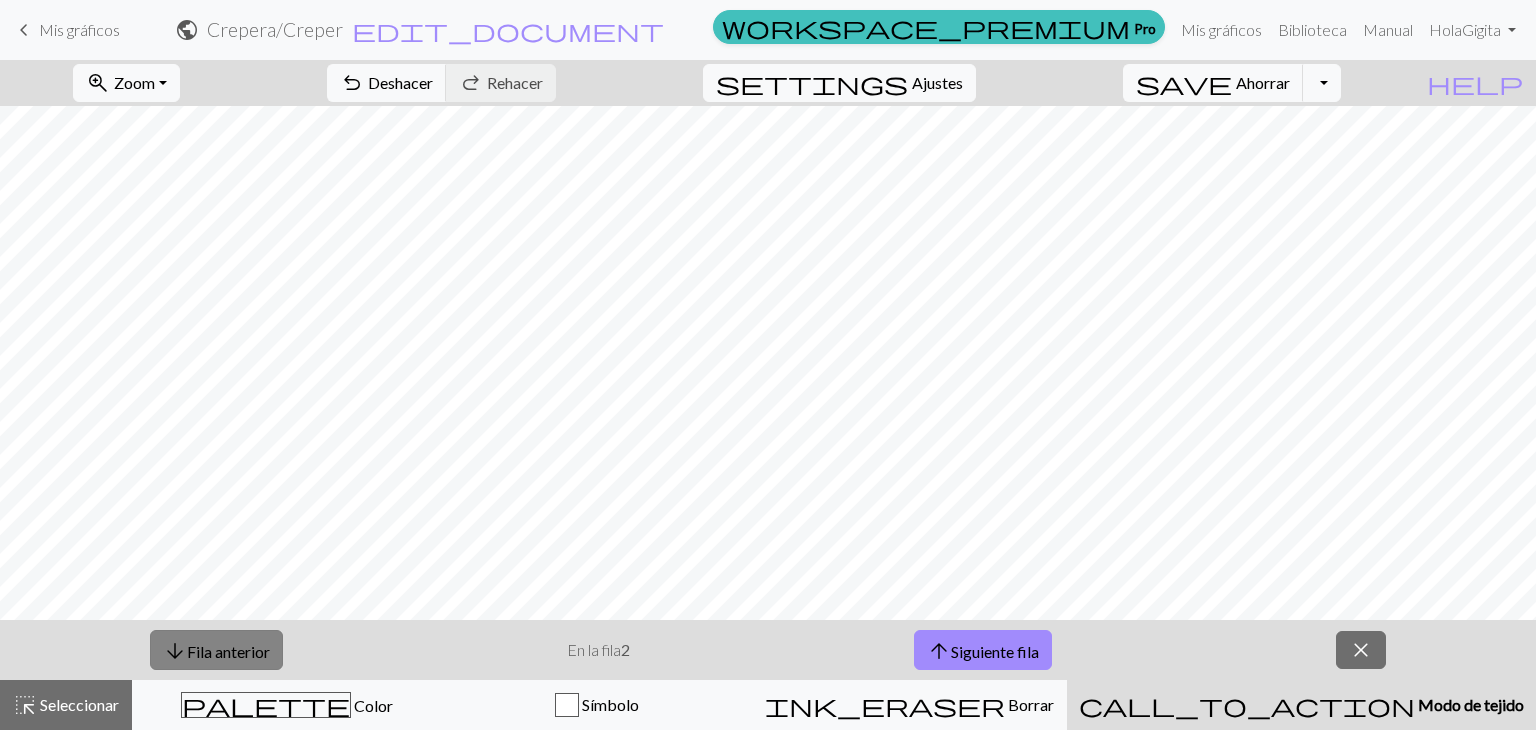 click on "Fila anterior" at bounding box center [228, 649] 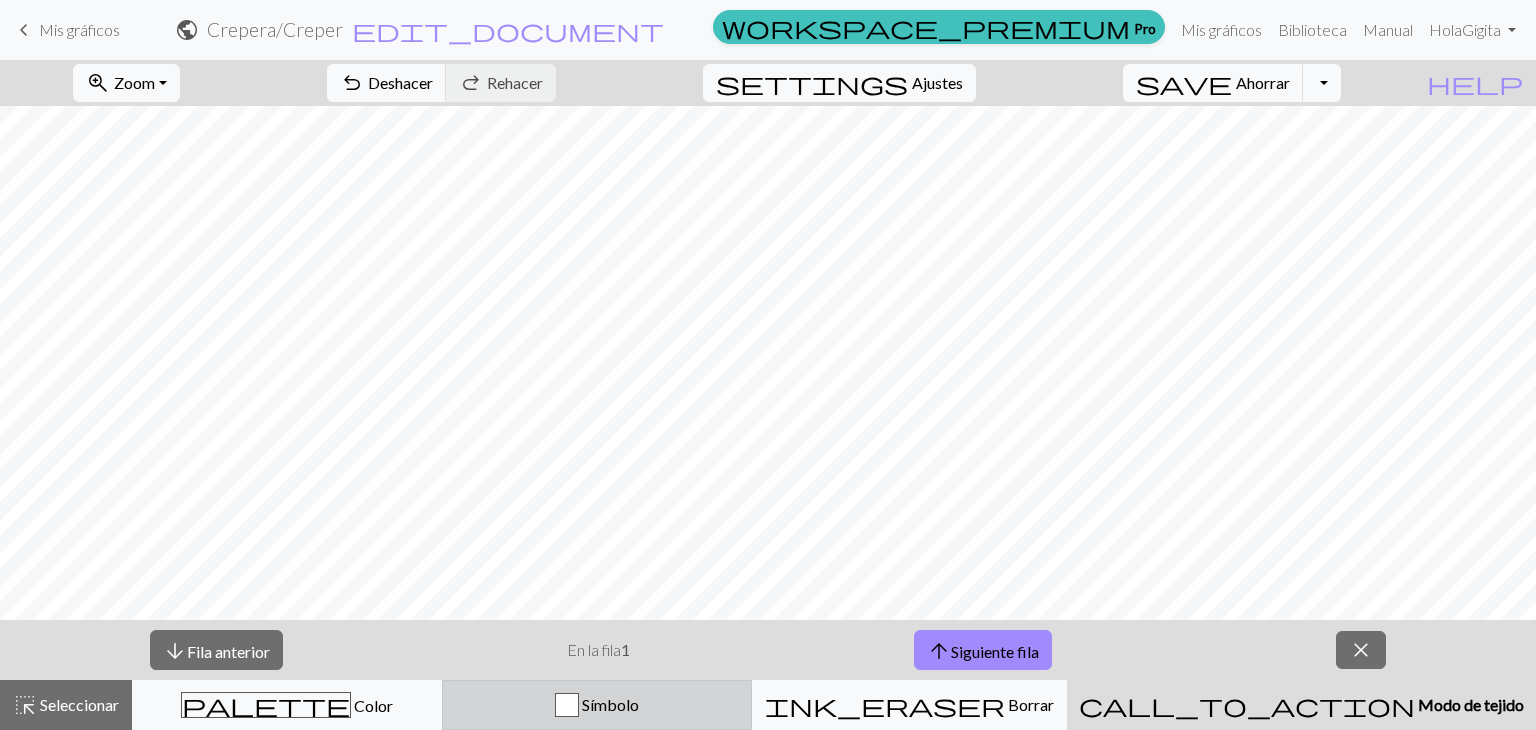 click on "Símbolo" at bounding box center [597, 705] 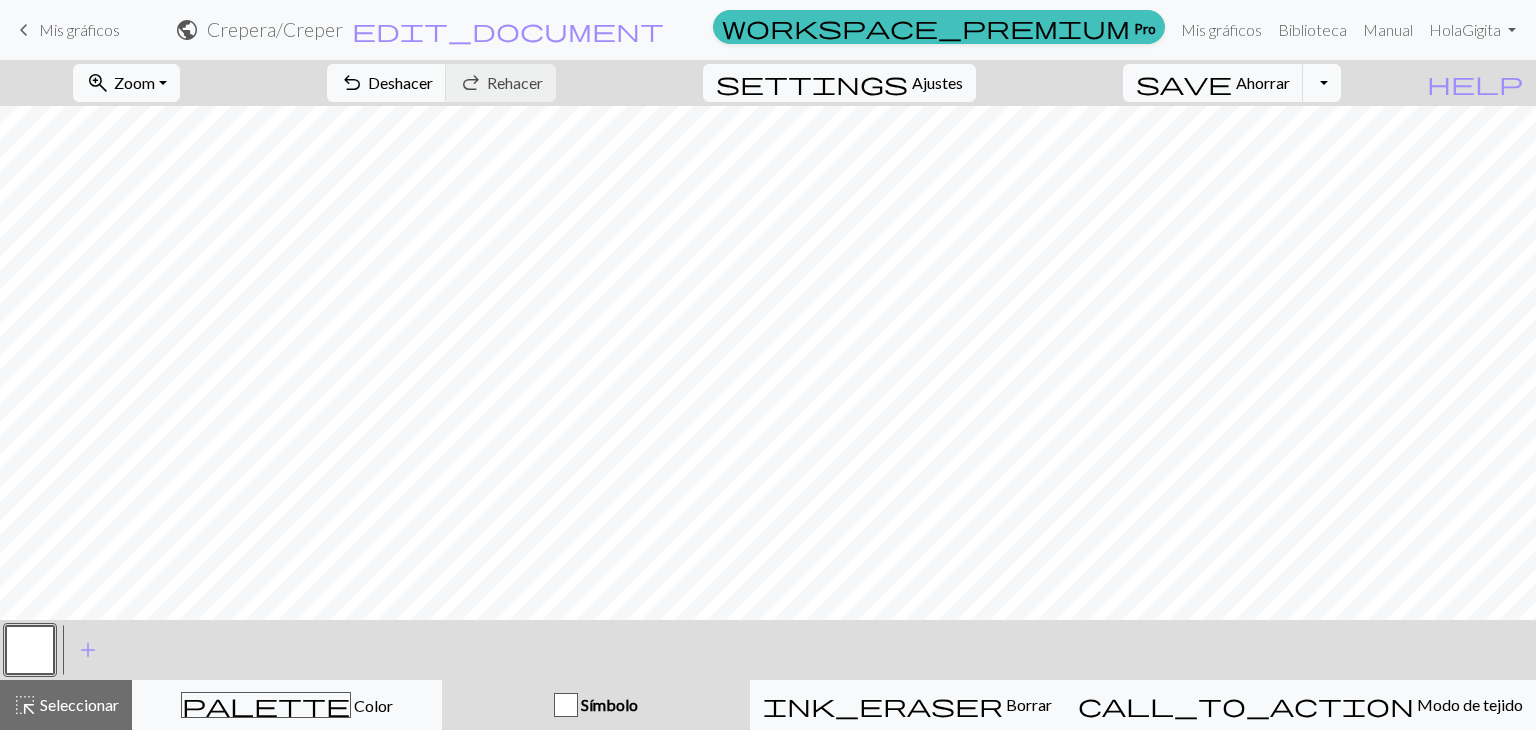 click at bounding box center [30, 650] 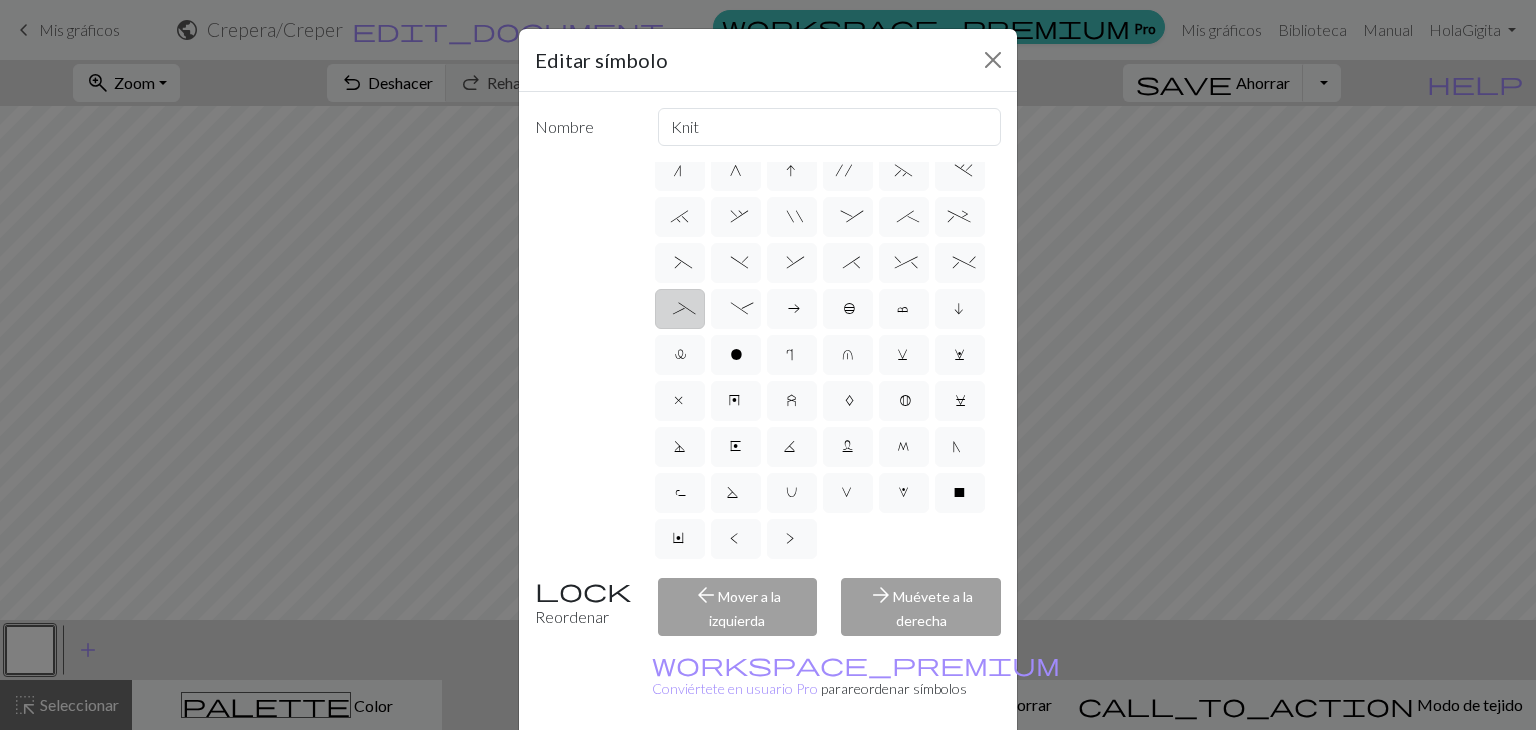 scroll, scrollTop: 383, scrollLeft: 0, axis: vertical 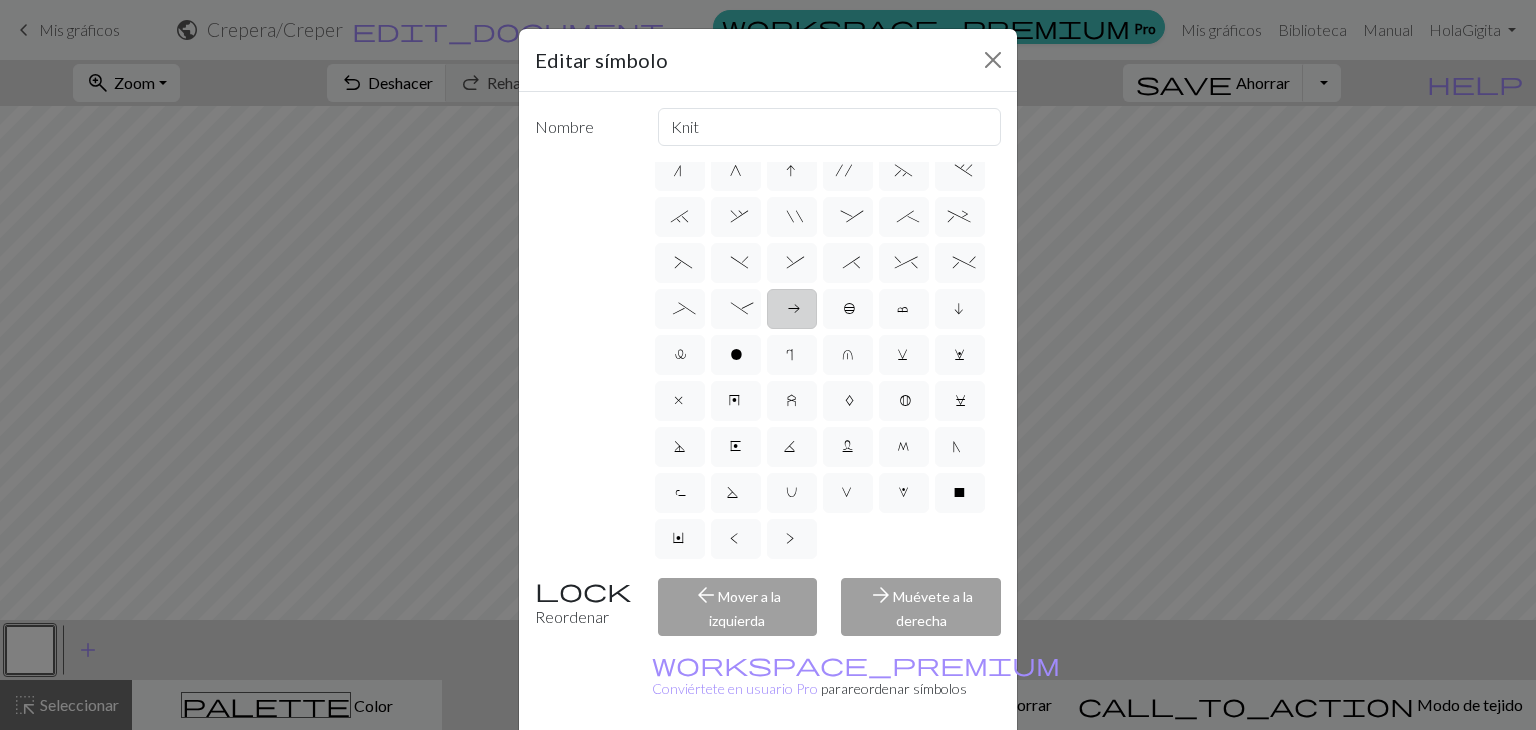 click on "a" at bounding box center [792, 311] 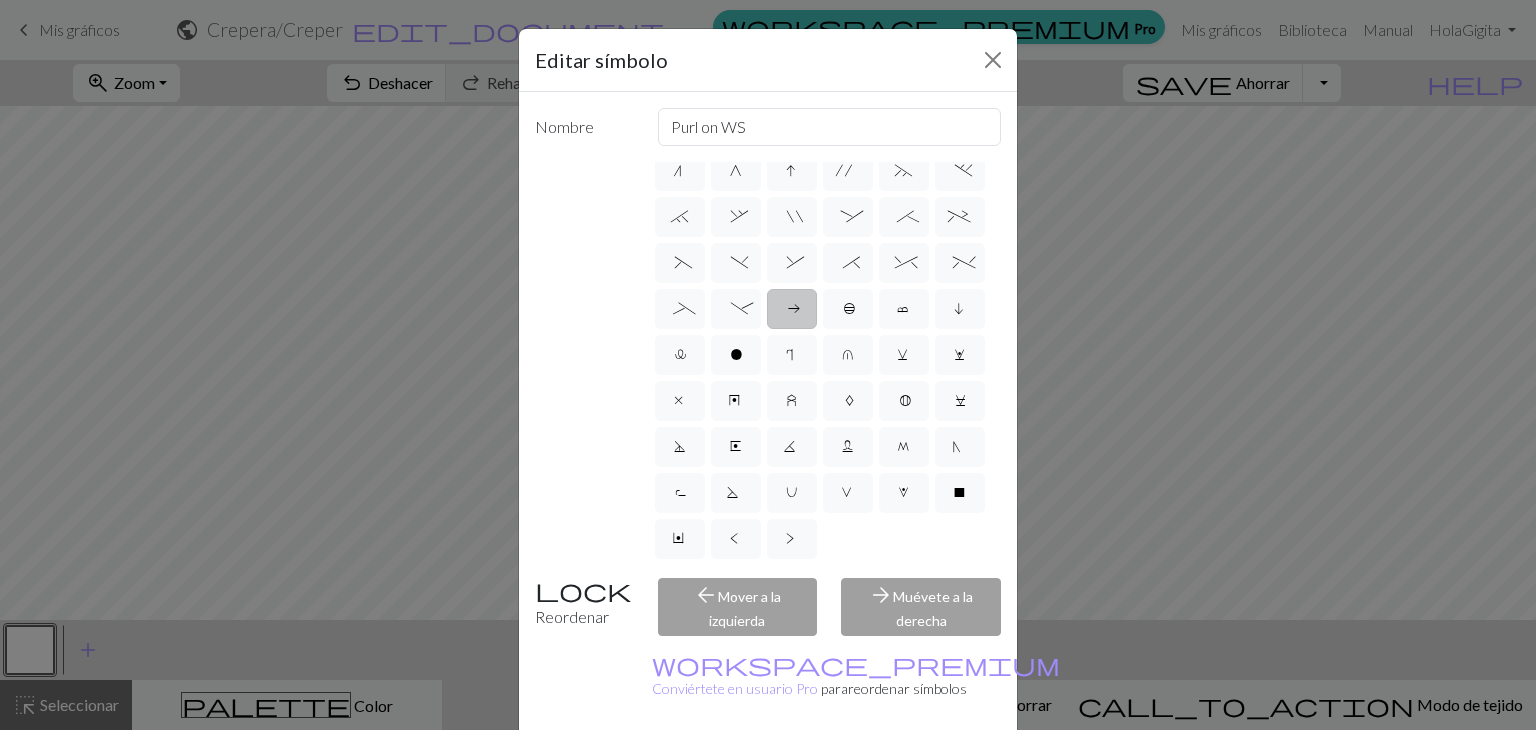 scroll, scrollTop: 191, scrollLeft: 0, axis: vertical 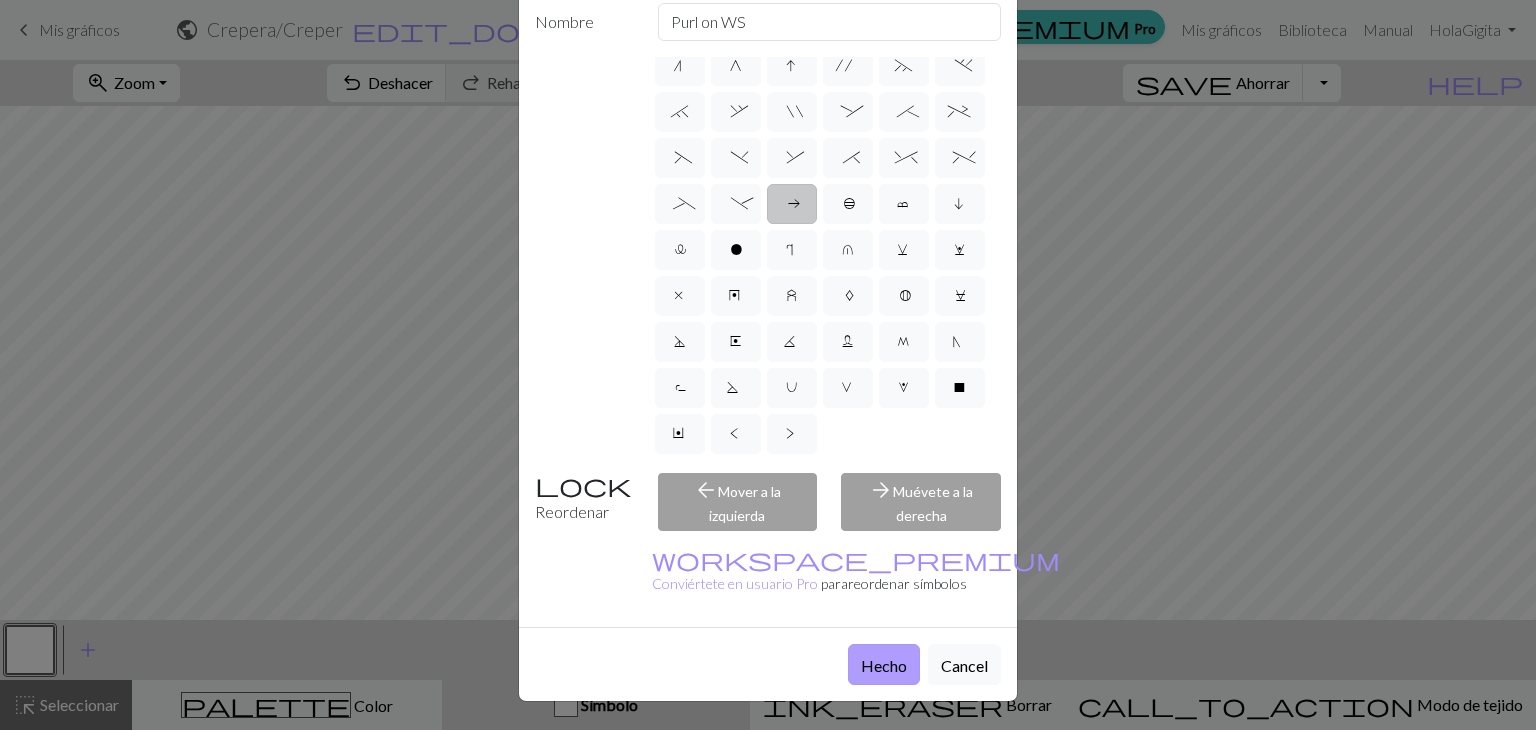 click on "Hecho" at bounding box center [884, 665] 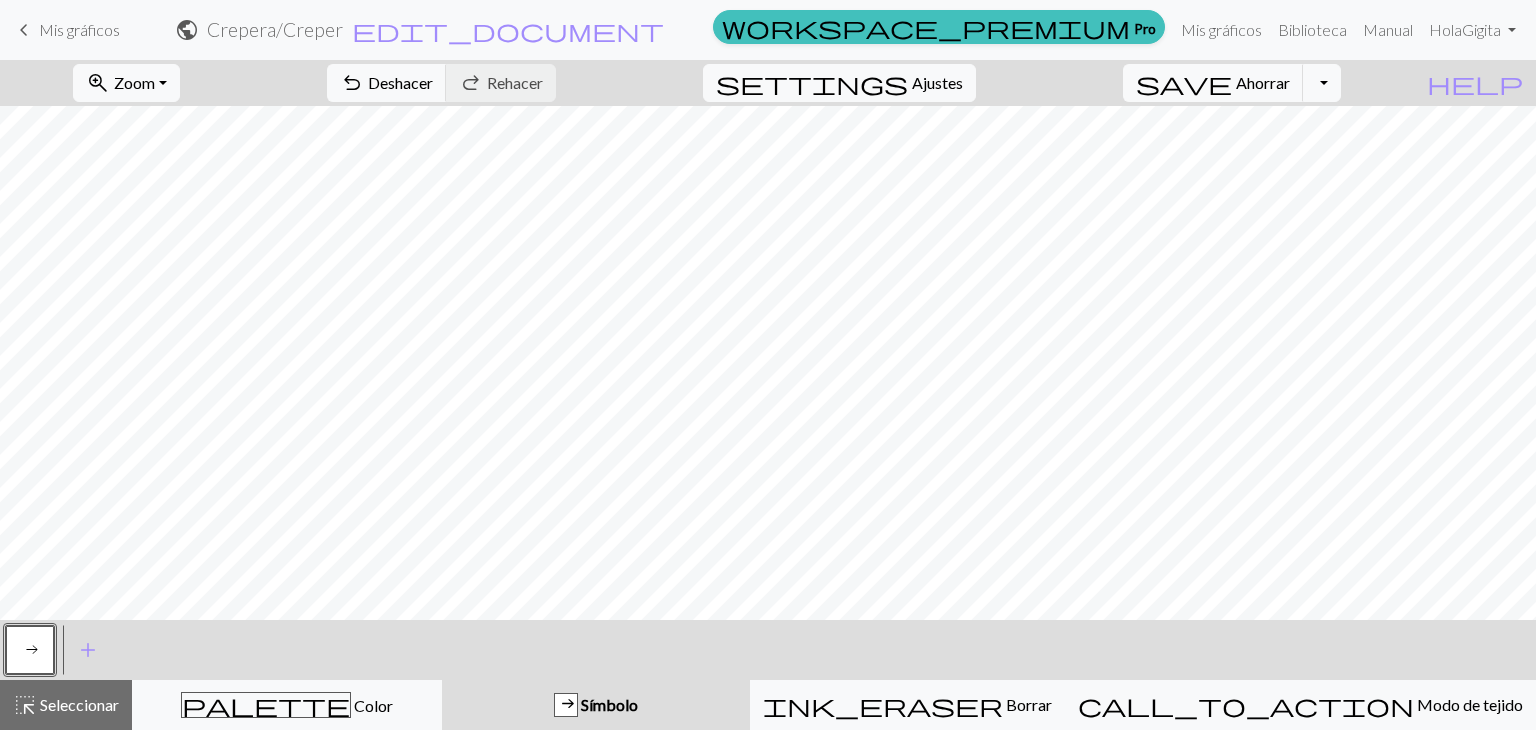 click on "a" at bounding box center (30, 650) 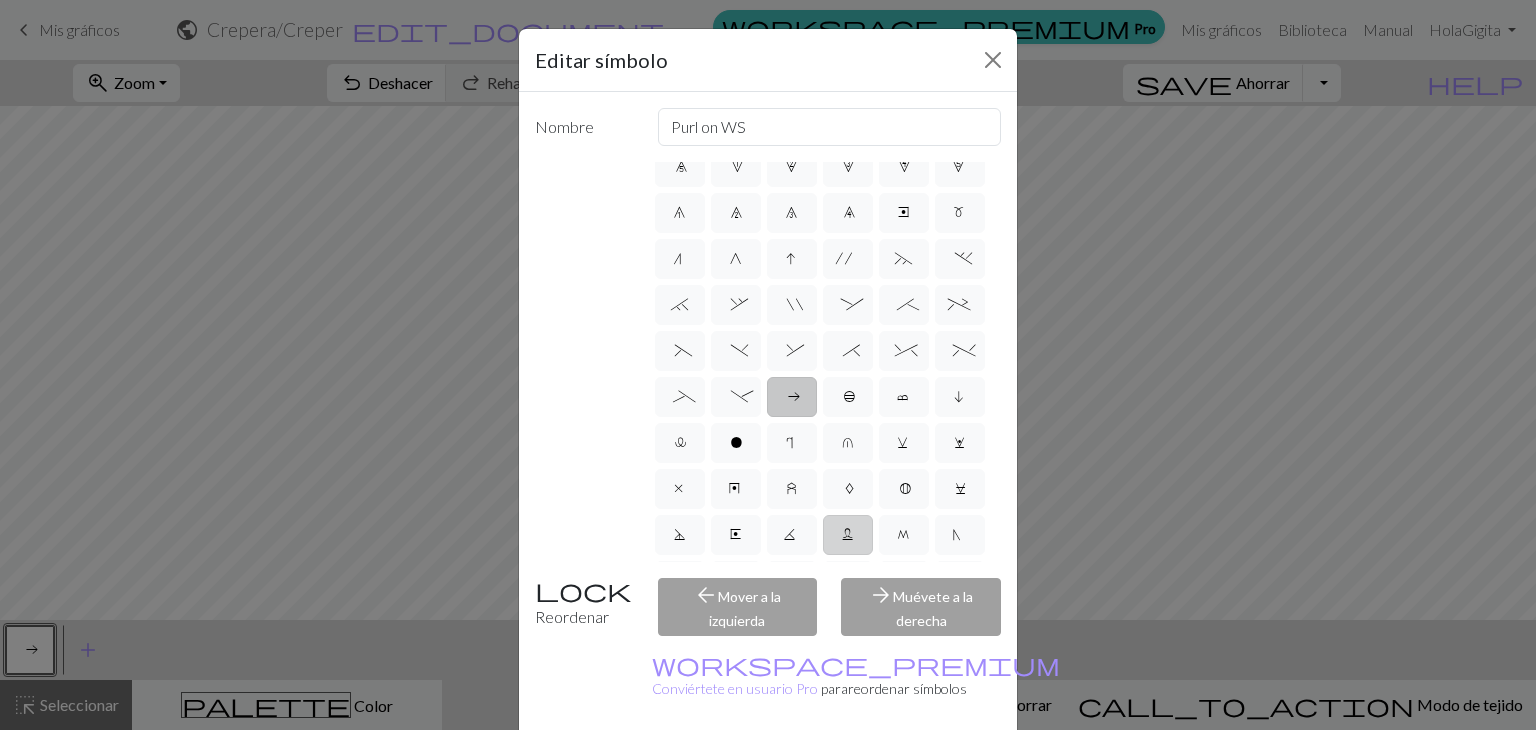scroll, scrollTop: 383, scrollLeft: 0, axis: vertical 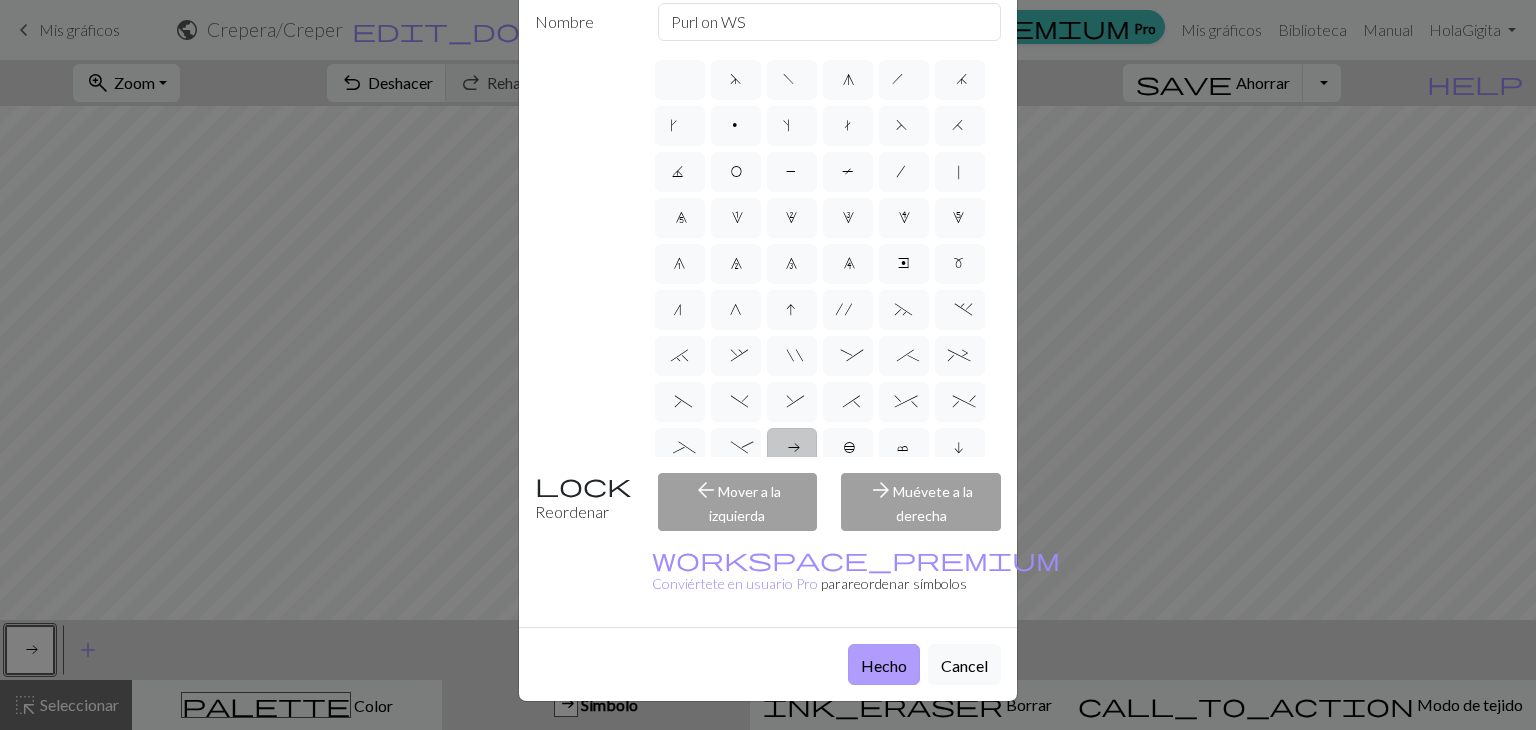click on "Hecho" at bounding box center [884, 665] 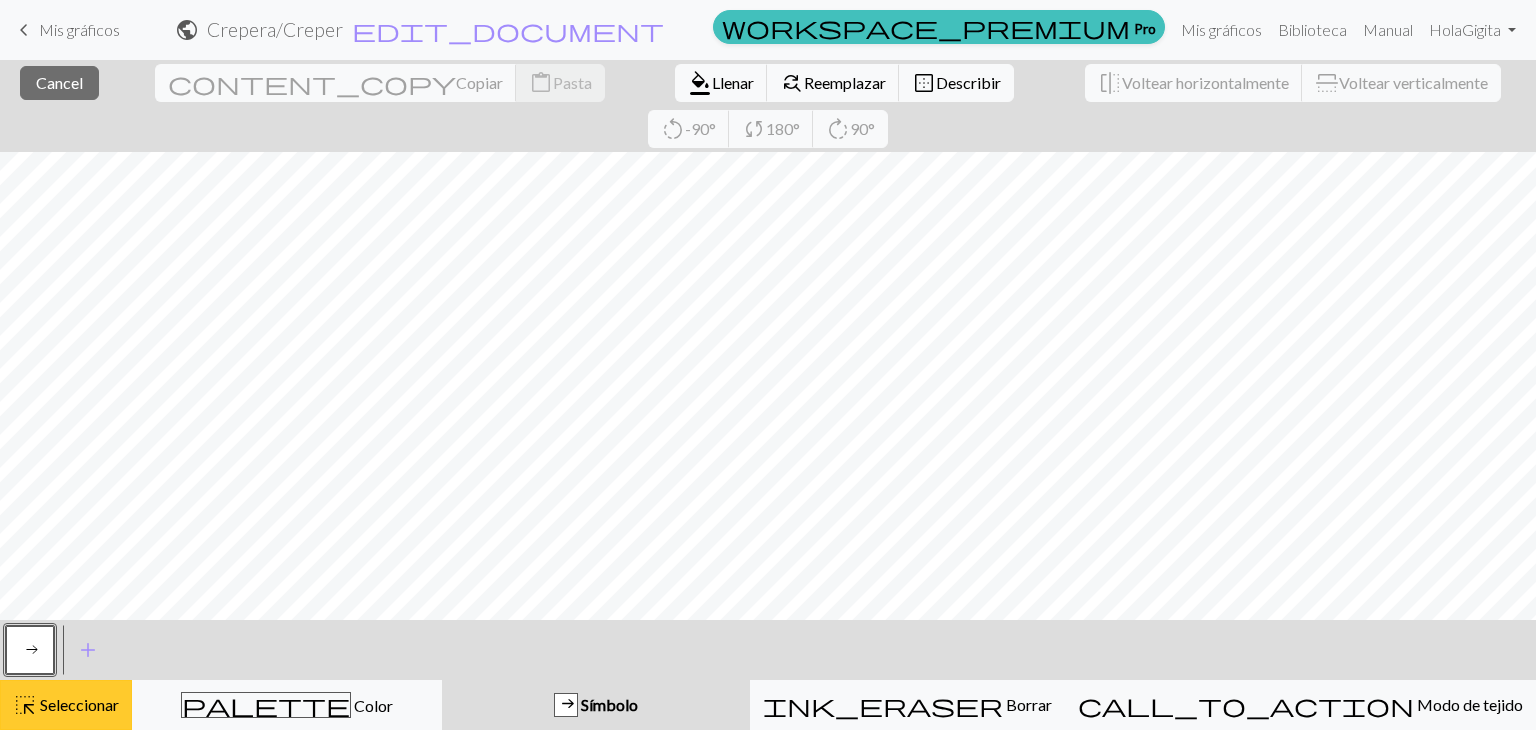 click on "Seleccionar" at bounding box center [79, 704] 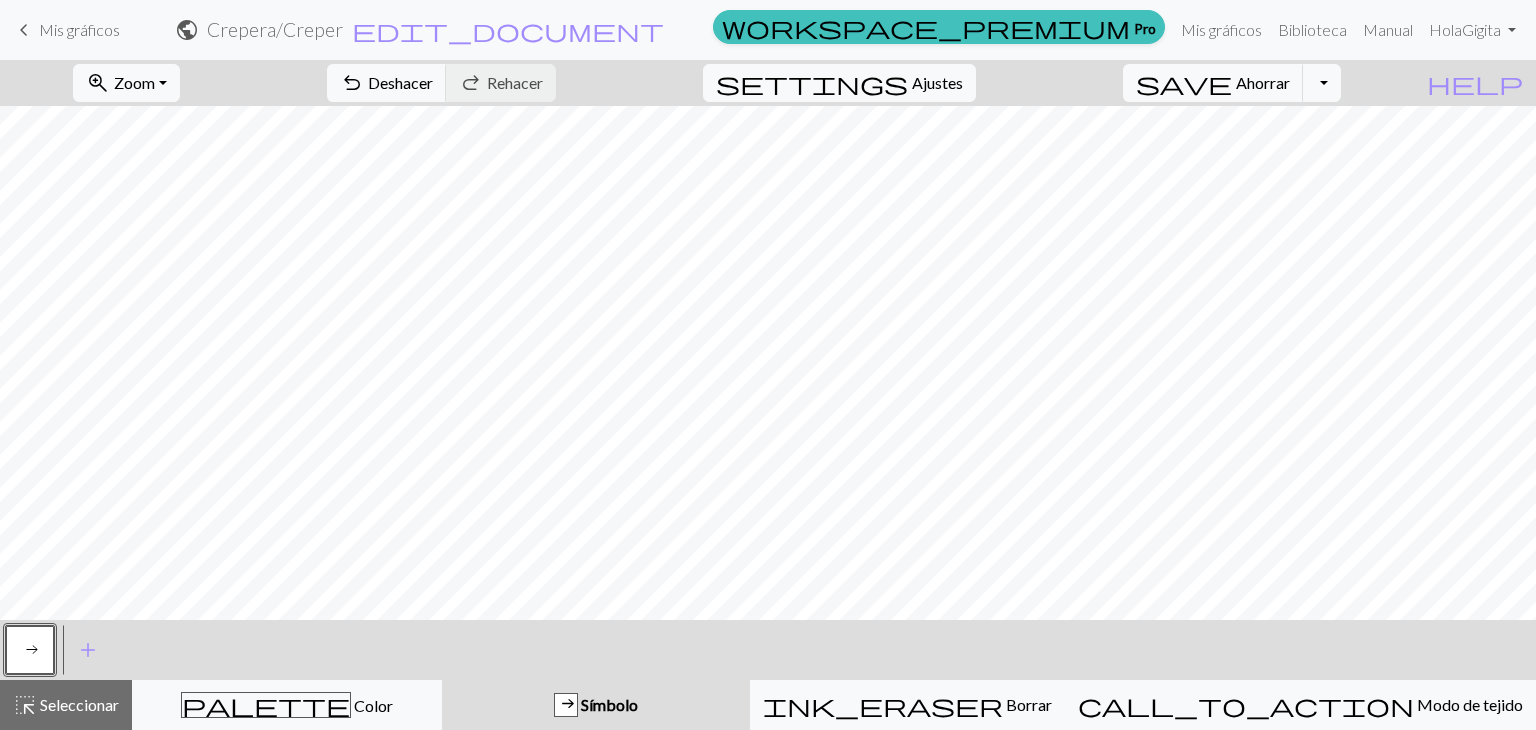 click on "a   Símbolo" at bounding box center [596, 705] 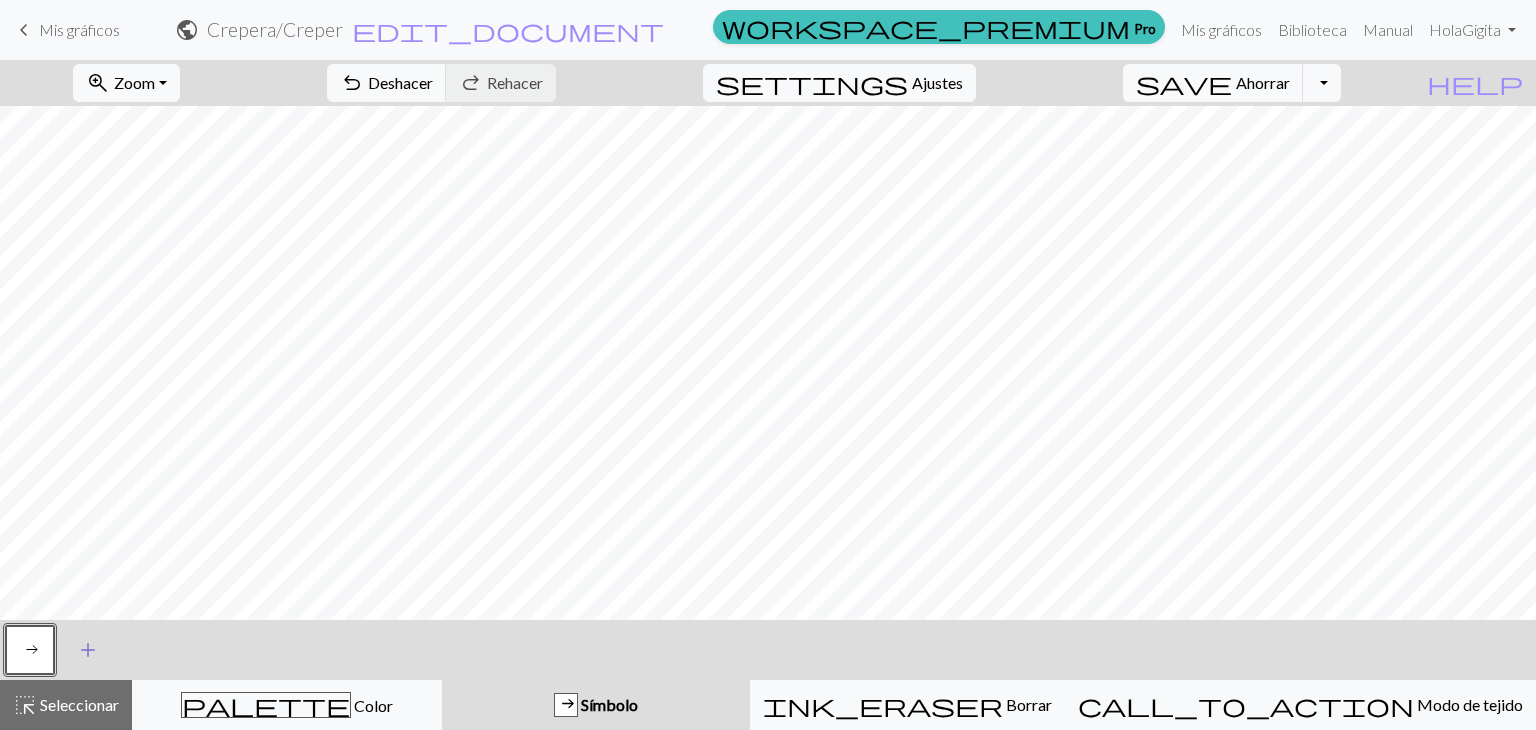 click on "add Añadir un  símbolo" at bounding box center [88, 650] 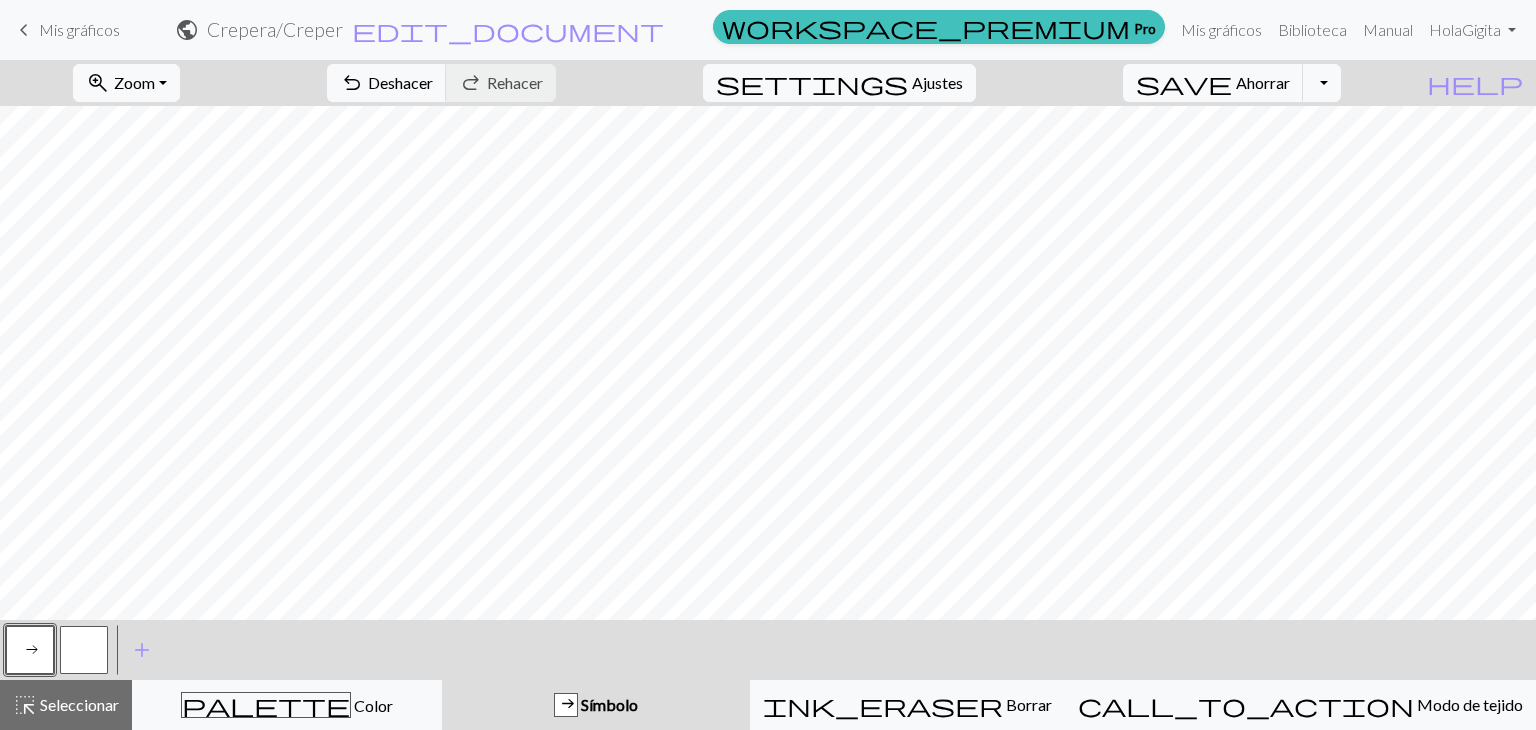 click at bounding box center (84, 650) 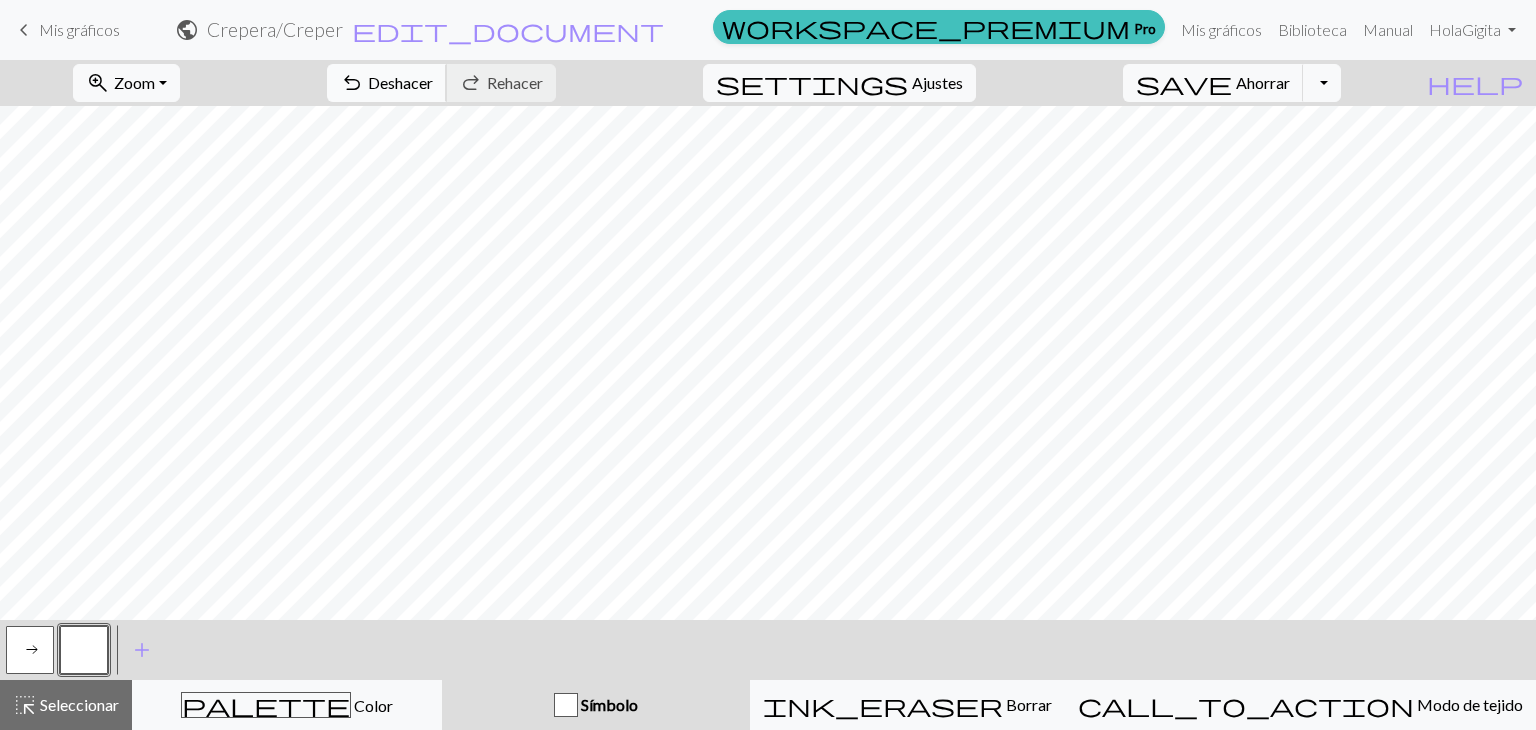 click on "Deshacer" at bounding box center [400, 82] 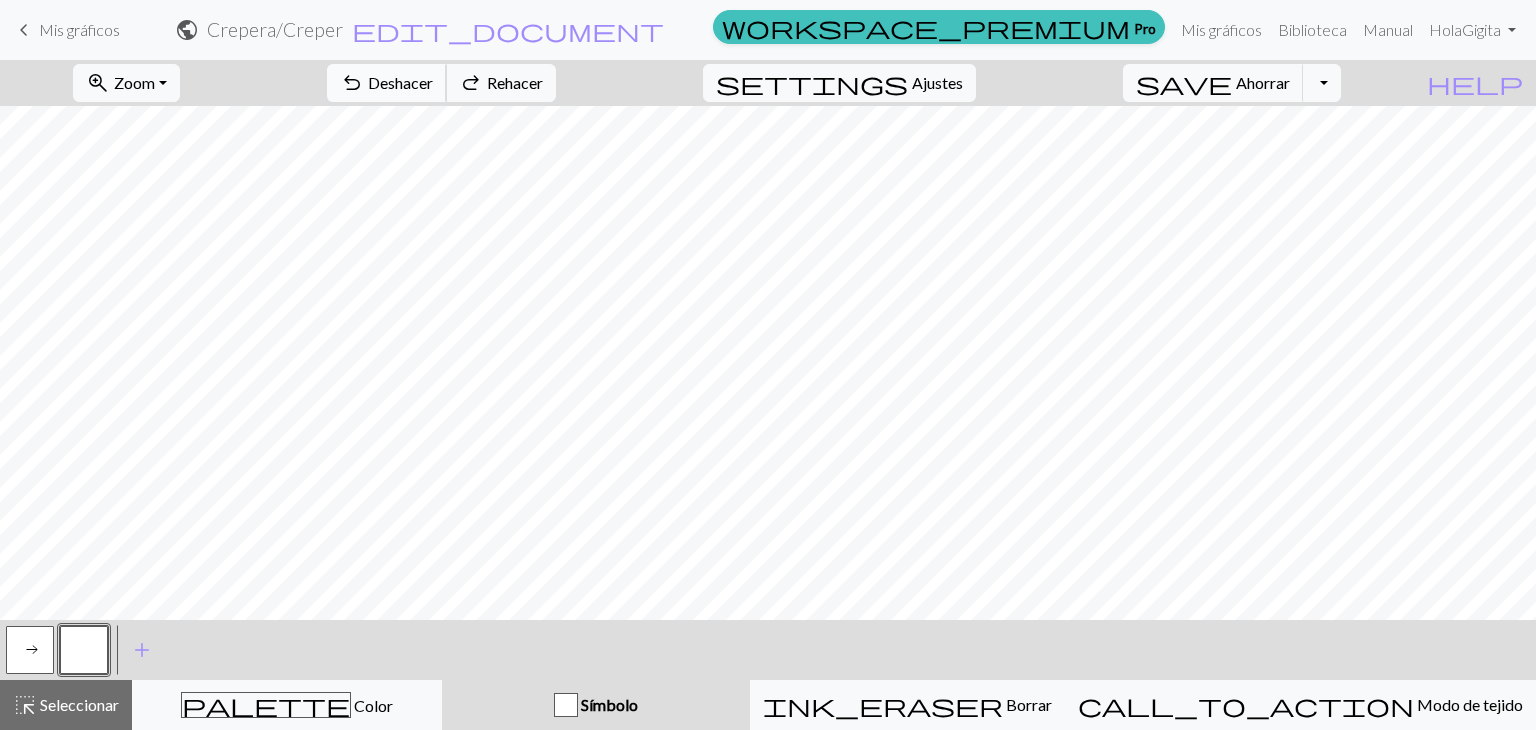 click on "Deshacer" at bounding box center (400, 82) 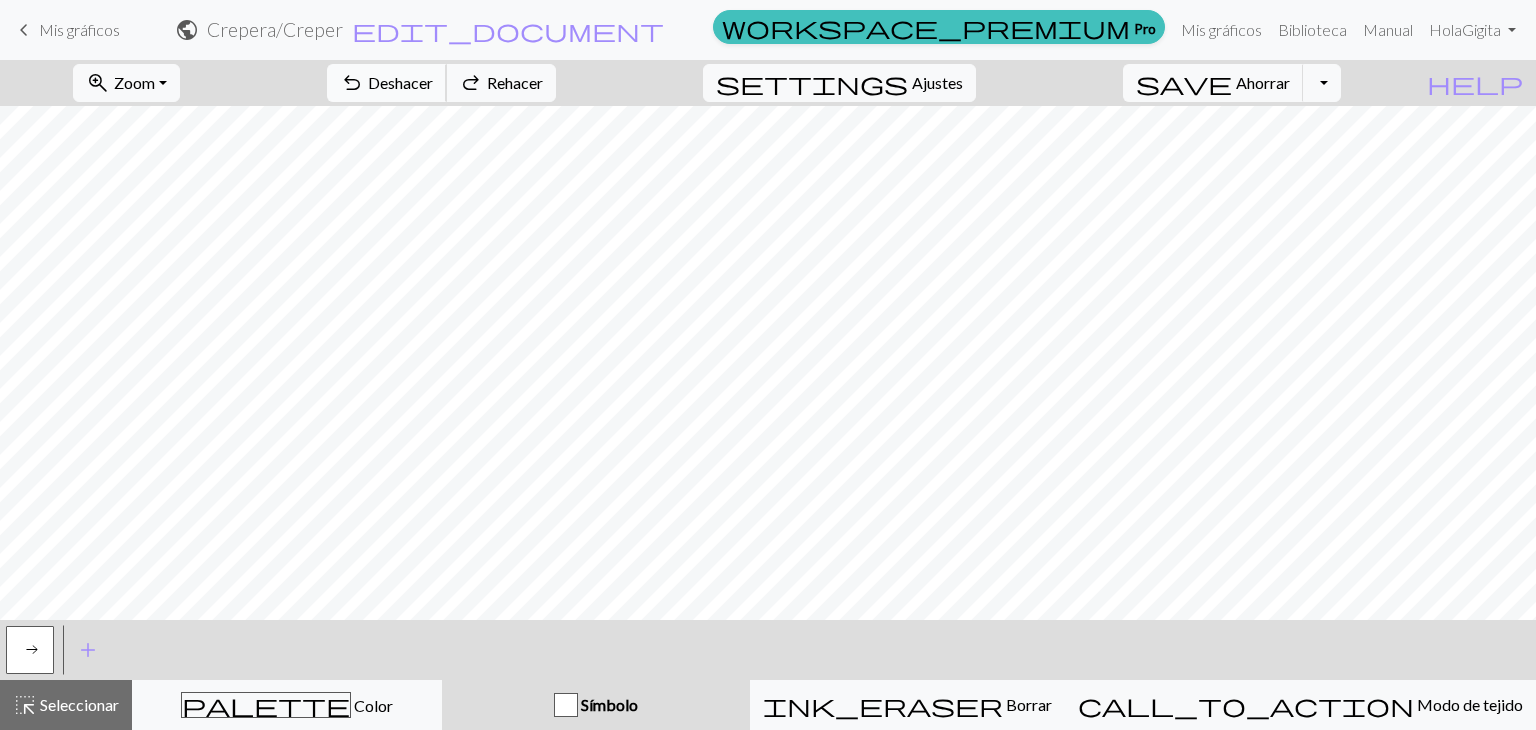 click on "Deshacer" at bounding box center [400, 82] 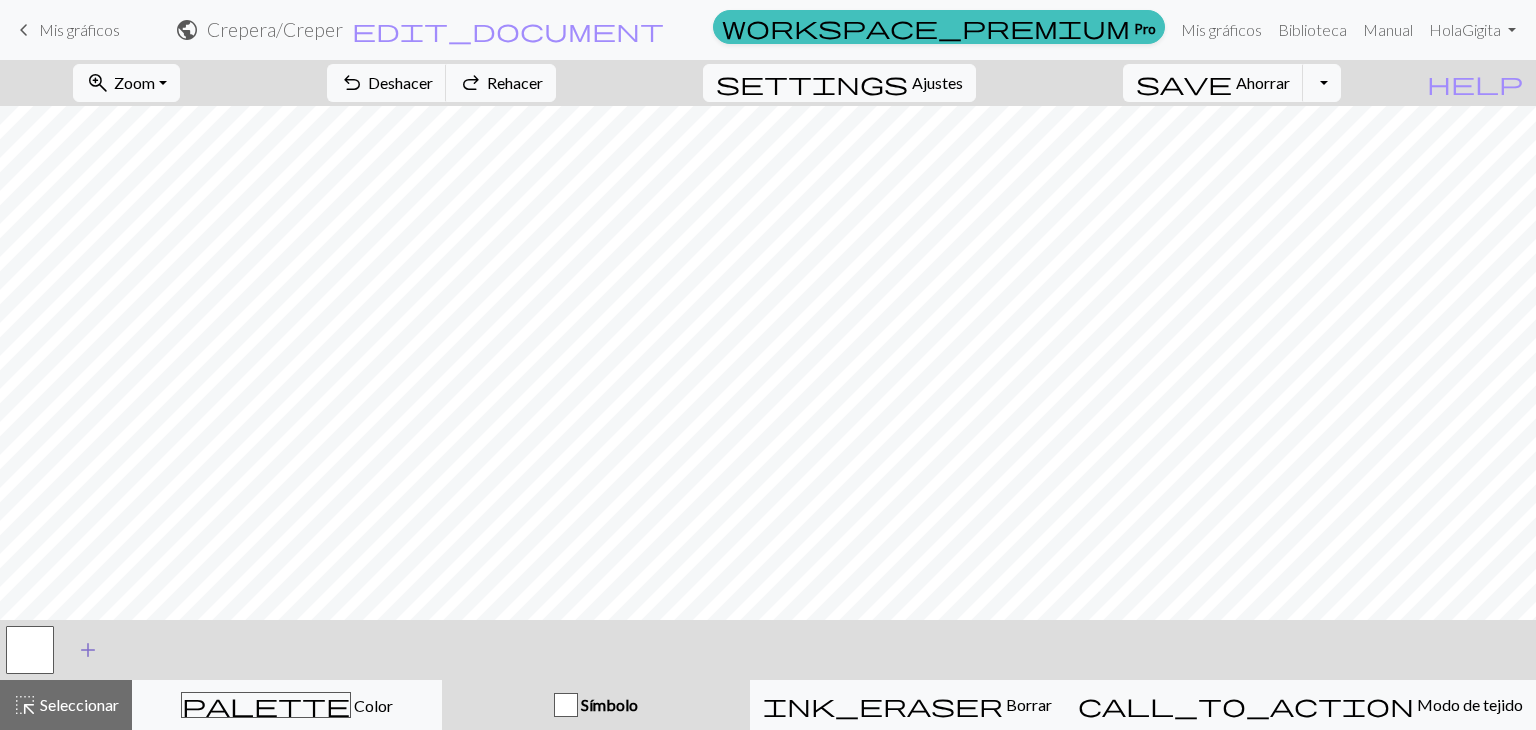 click on "add" at bounding box center [88, 650] 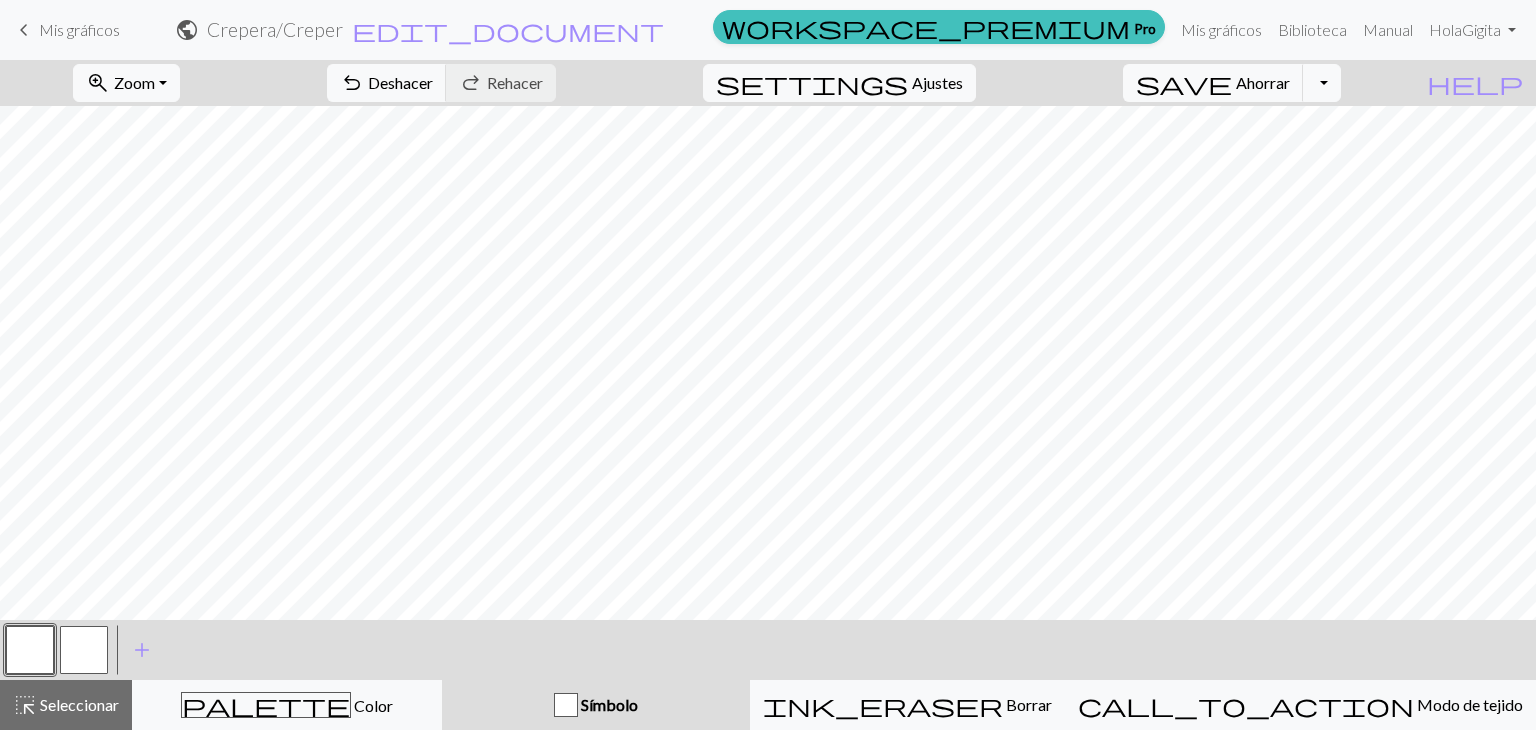 click at bounding box center (84, 650) 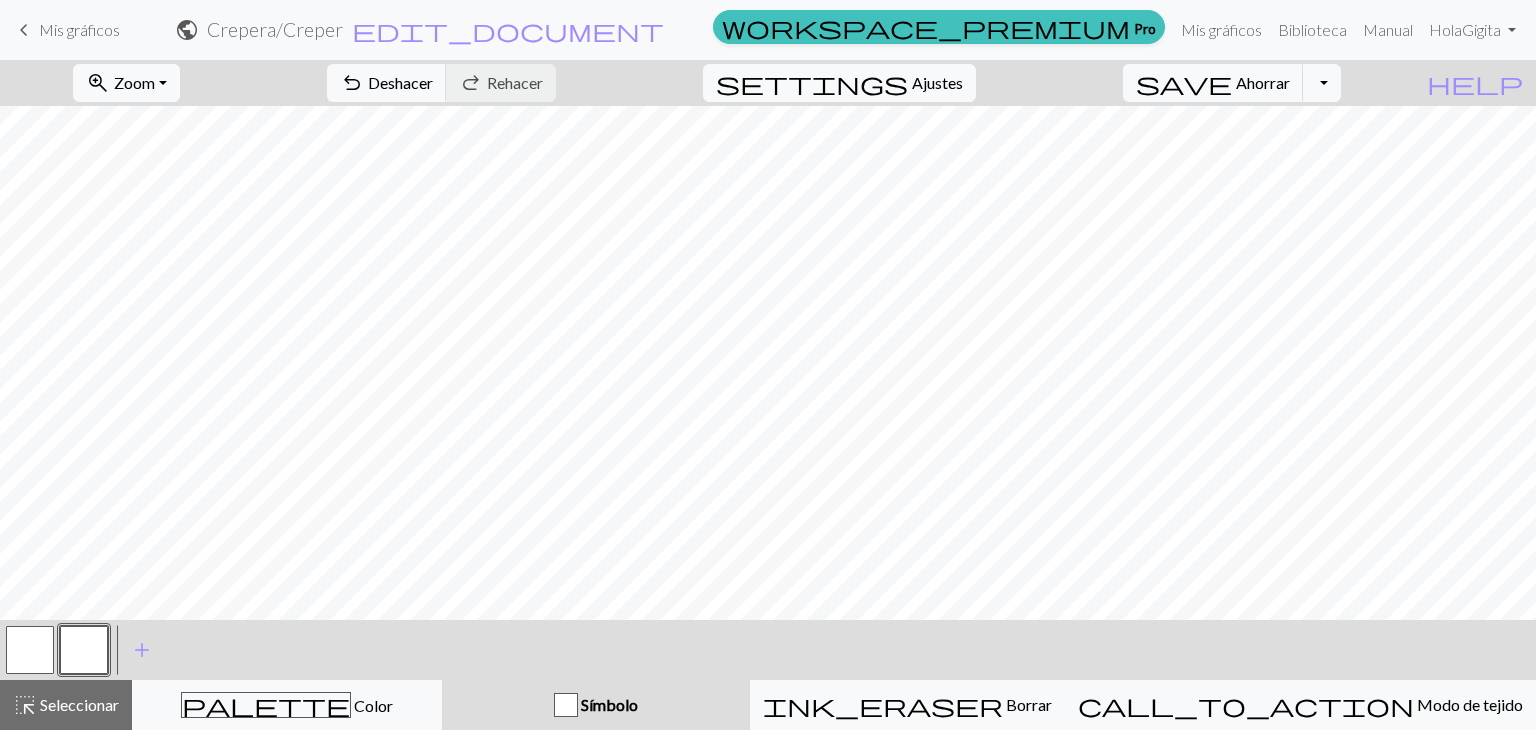 click at bounding box center [84, 650] 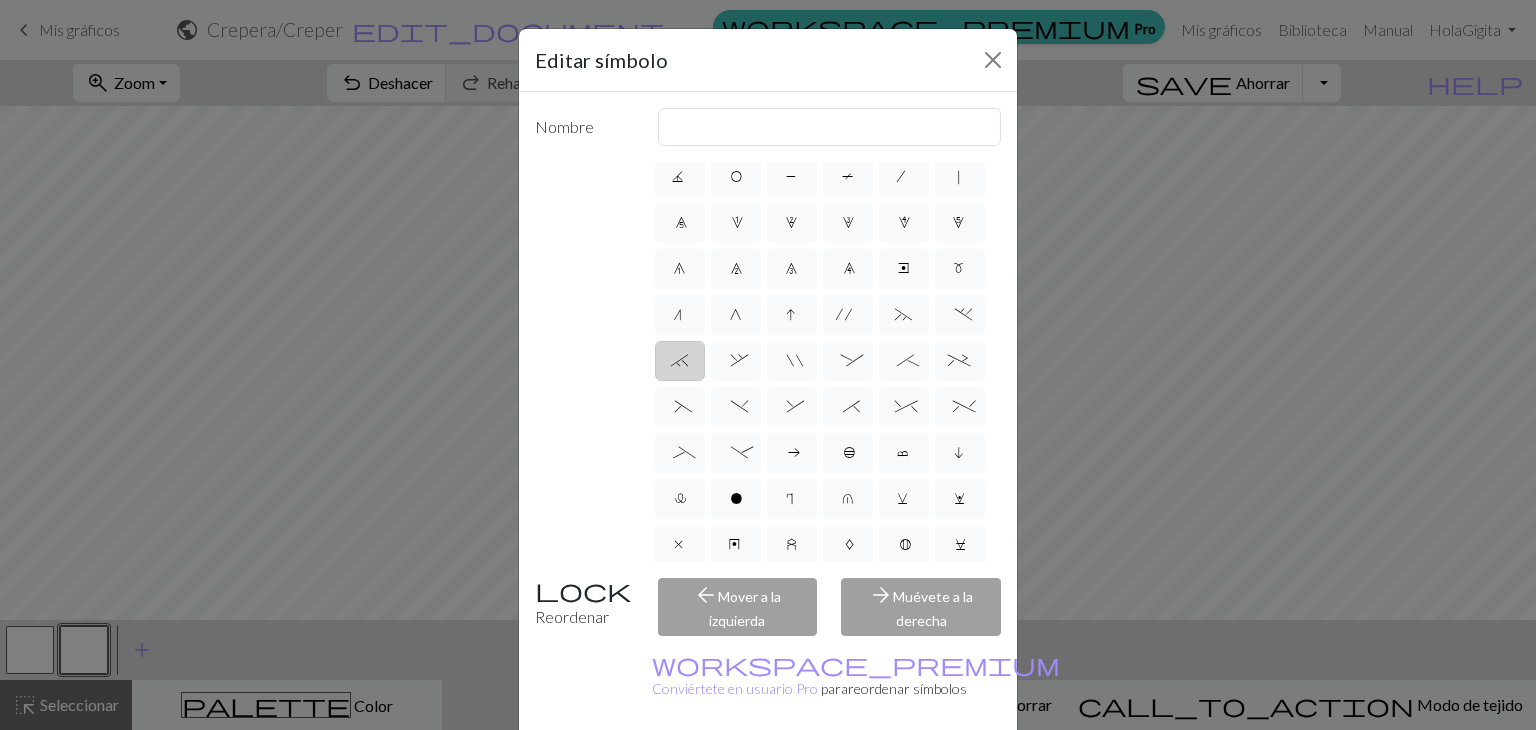 scroll, scrollTop: 300, scrollLeft: 0, axis: vertical 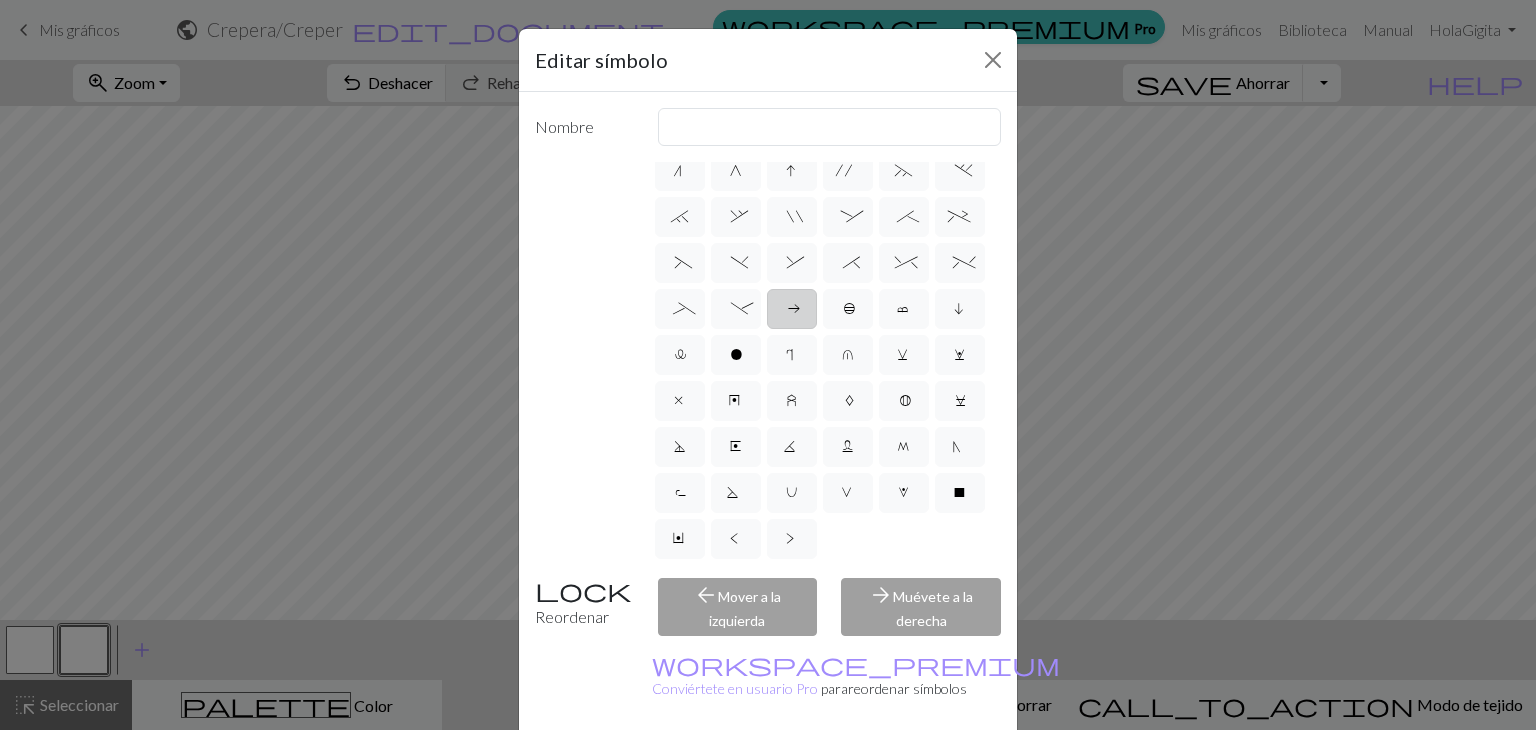 click on "a" at bounding box center (792, 311) 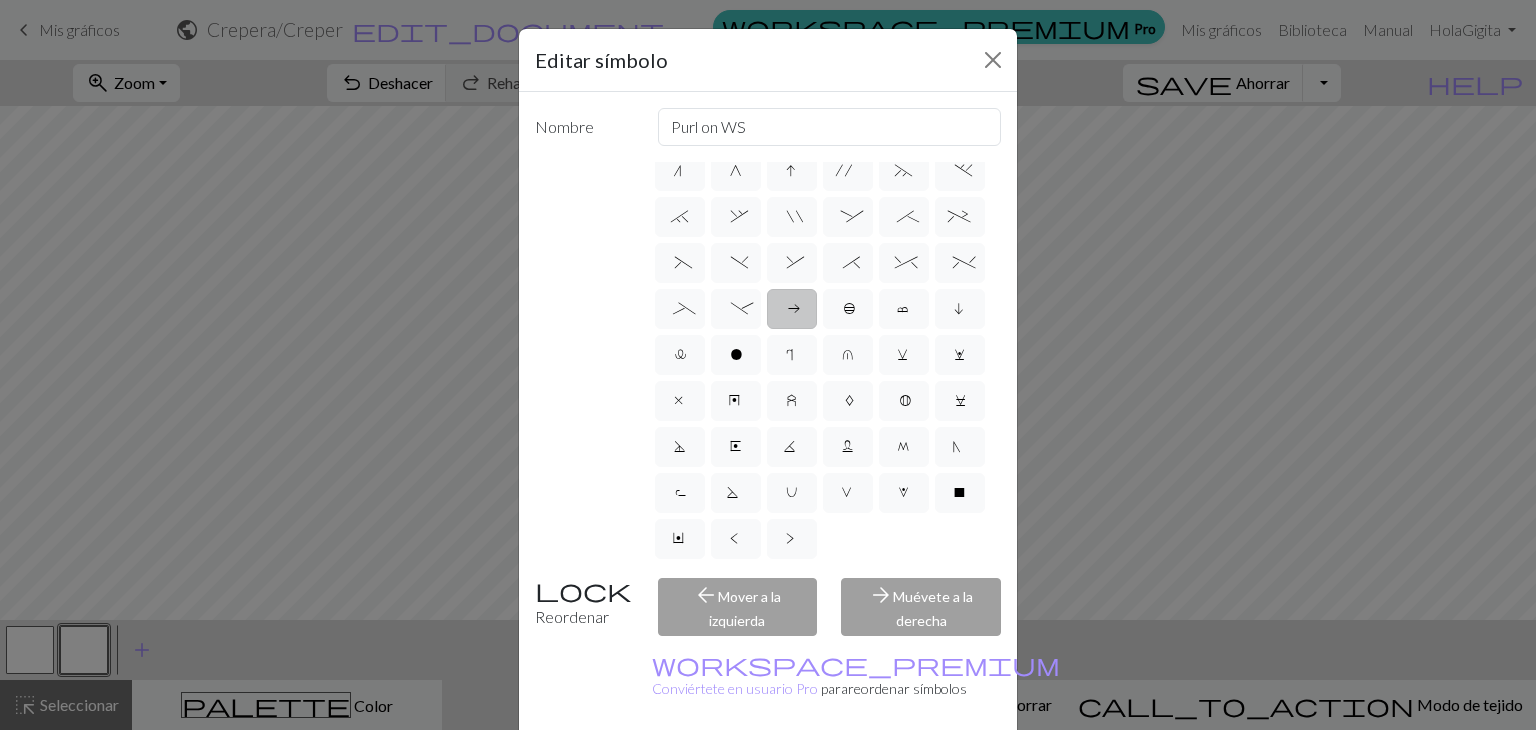 scroll, scrollTop: 383, scrollLeft: 0, axis: vertical 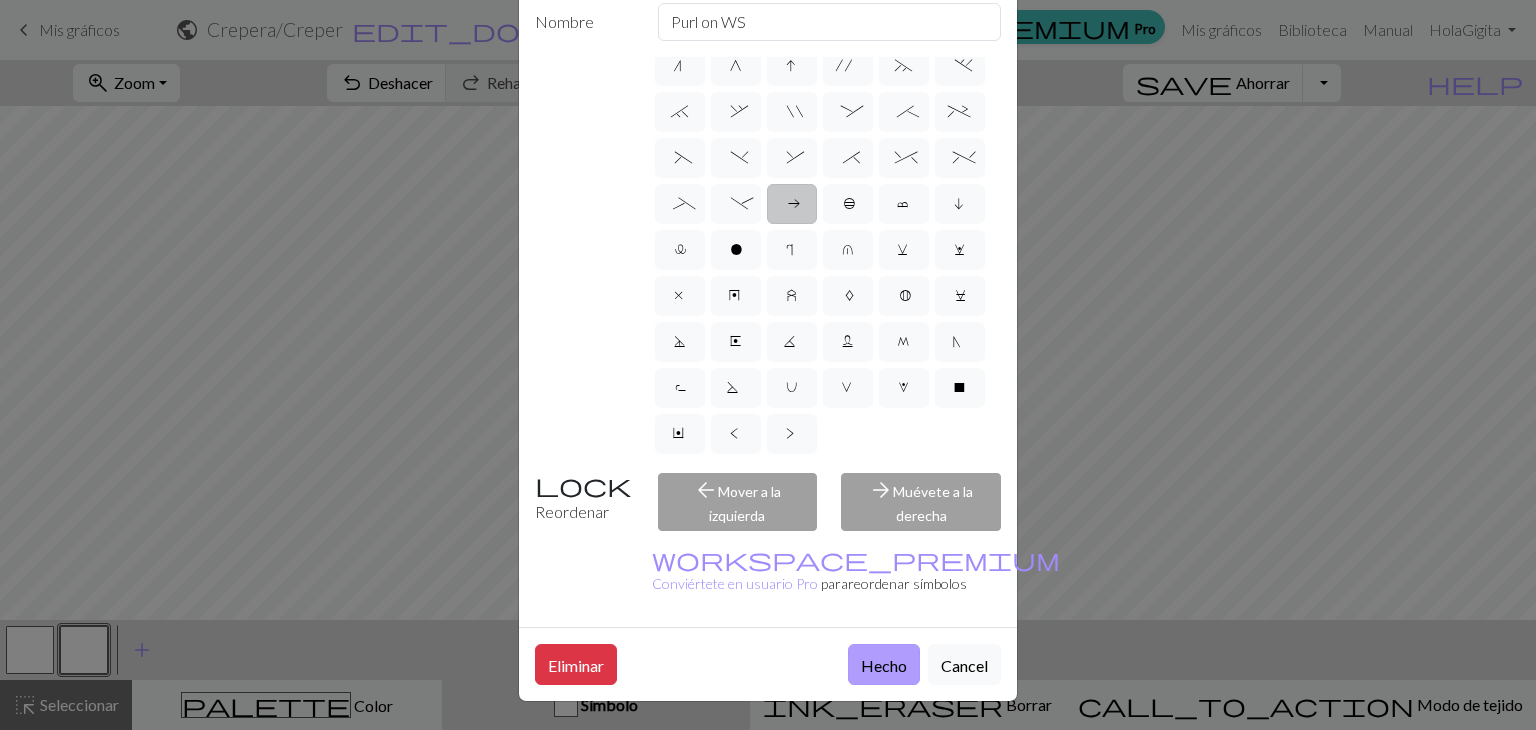 click on "Hecho" at bounding box center (884, 665) 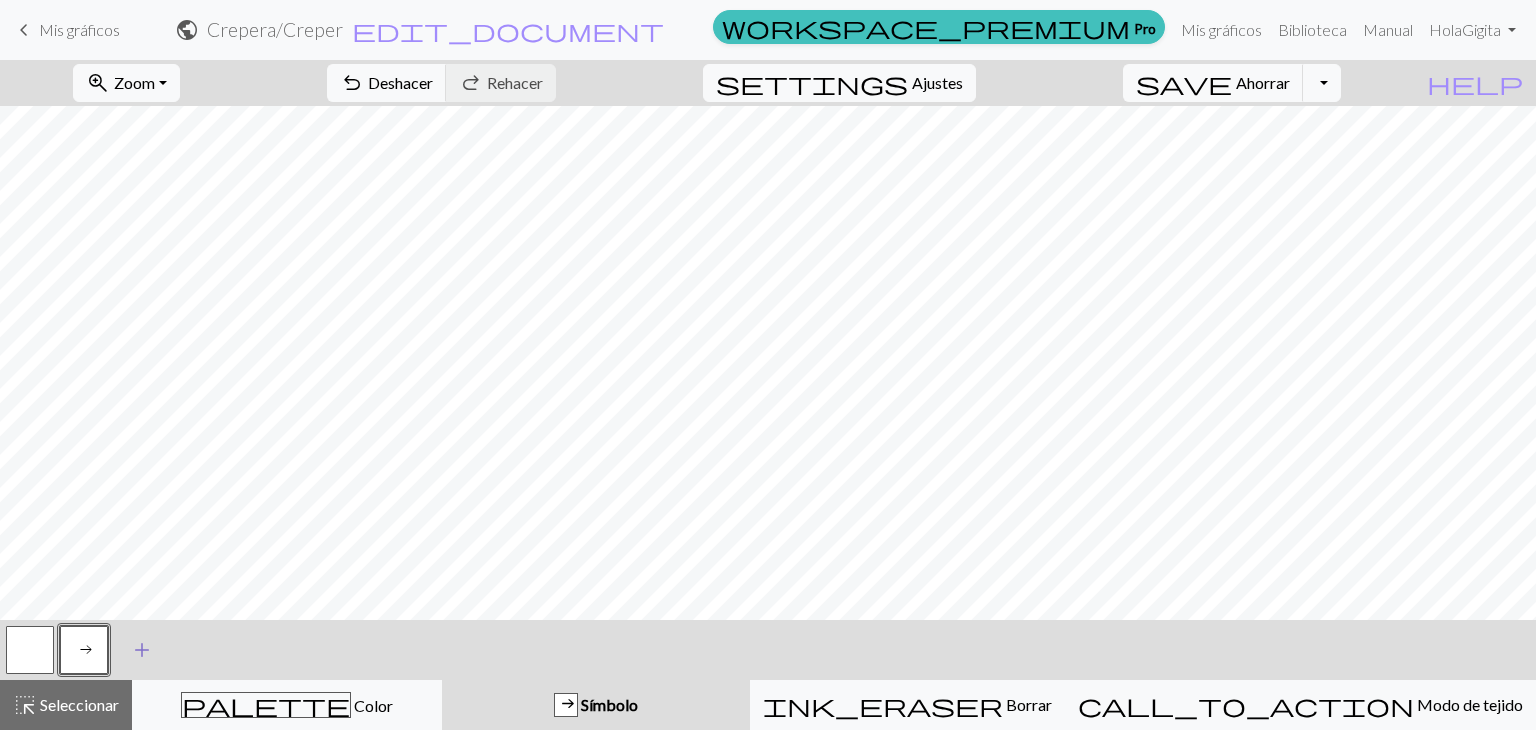 click on "add" at bounding box center (142, 650) 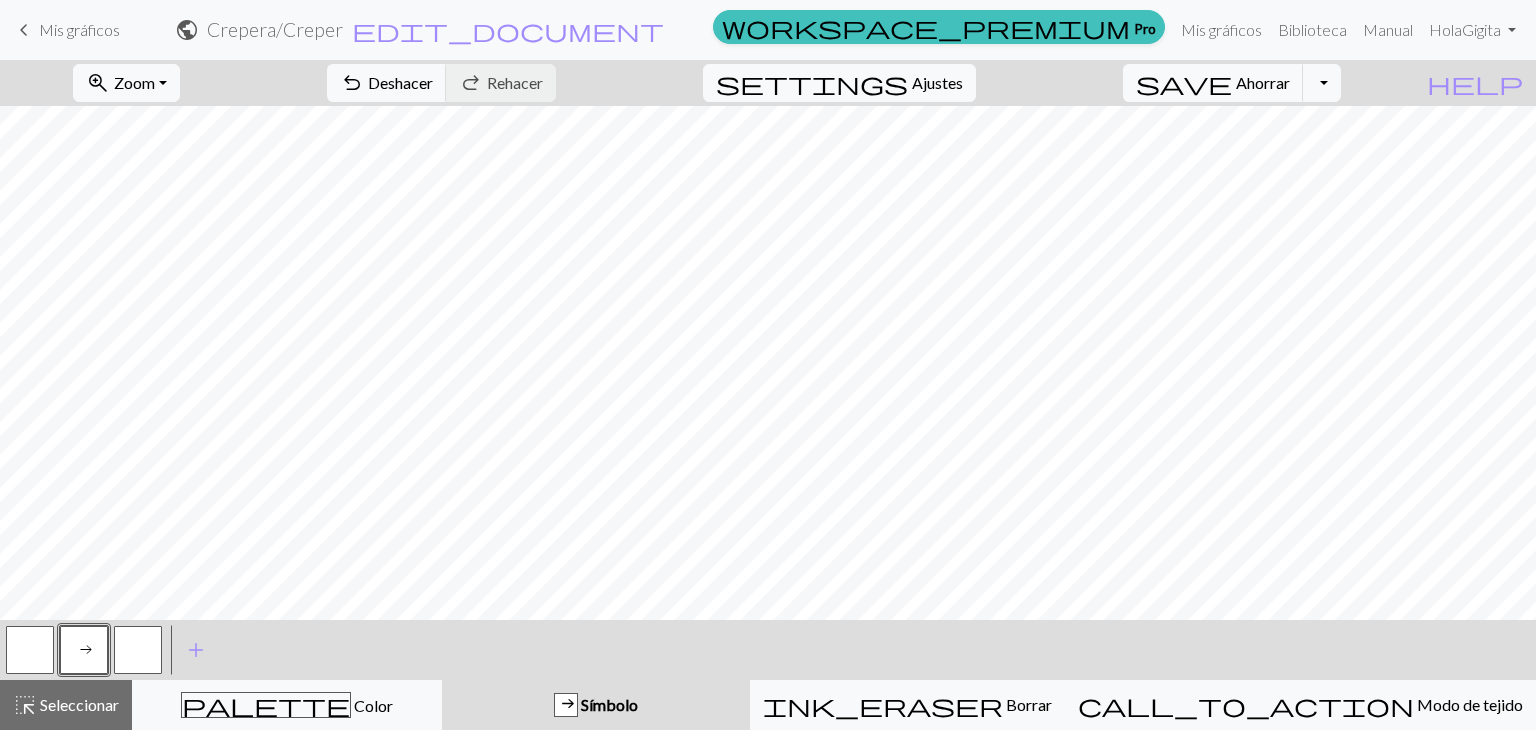 click at bounding box center [138, 650] 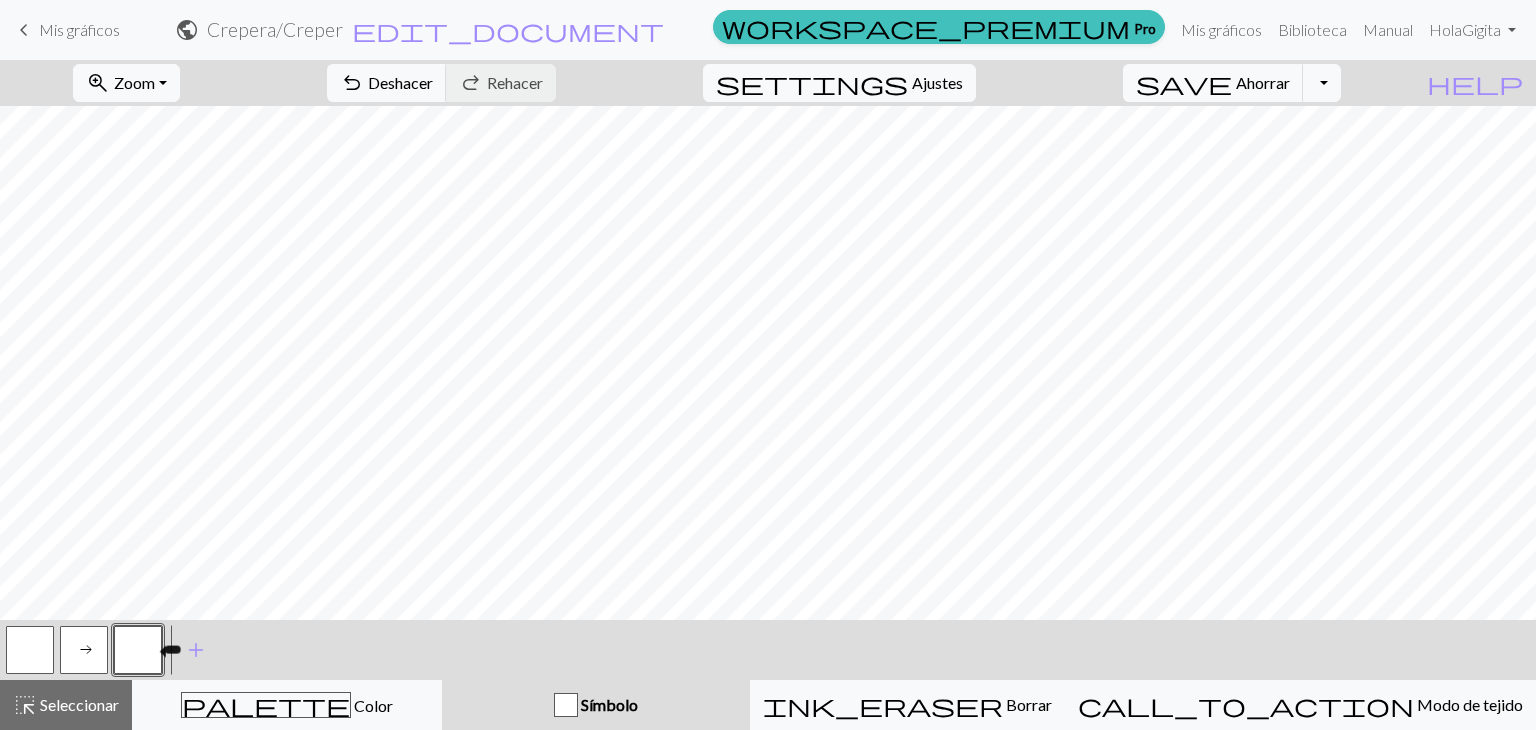 click at bounding box center (138, 650) 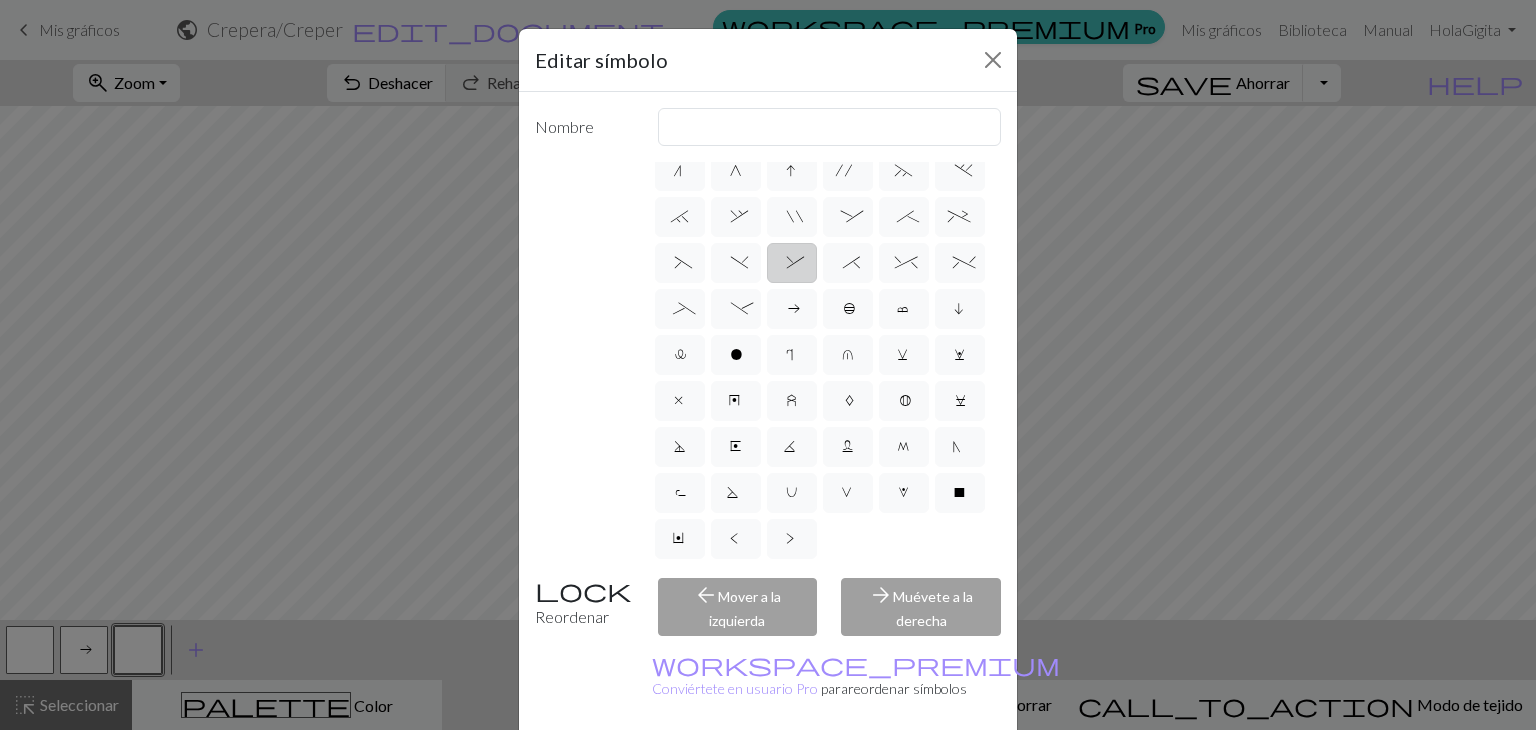 scroll, scrollTop: 383, scrollLeft: 0, axis: vertical 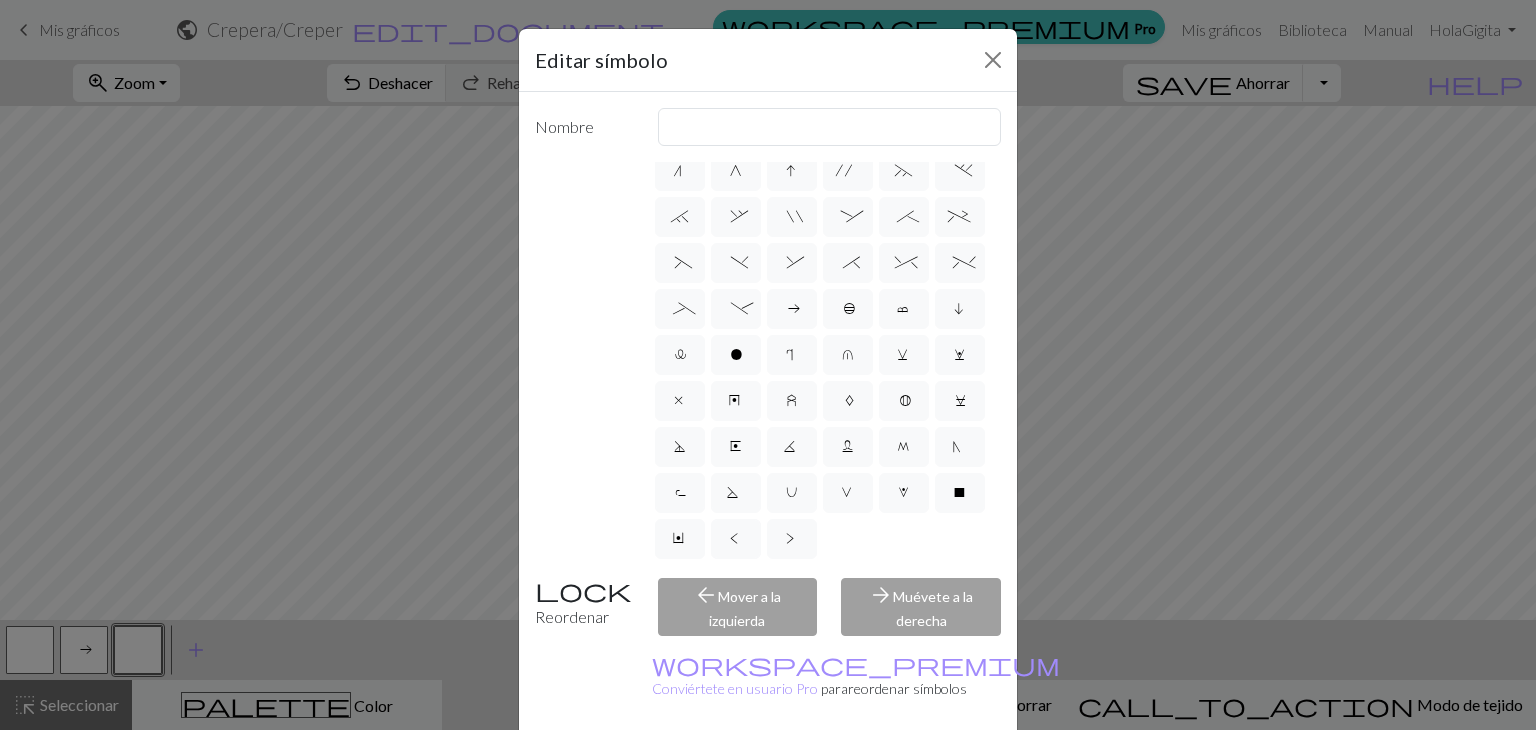 click on "<" at bounding box center [736, 541] 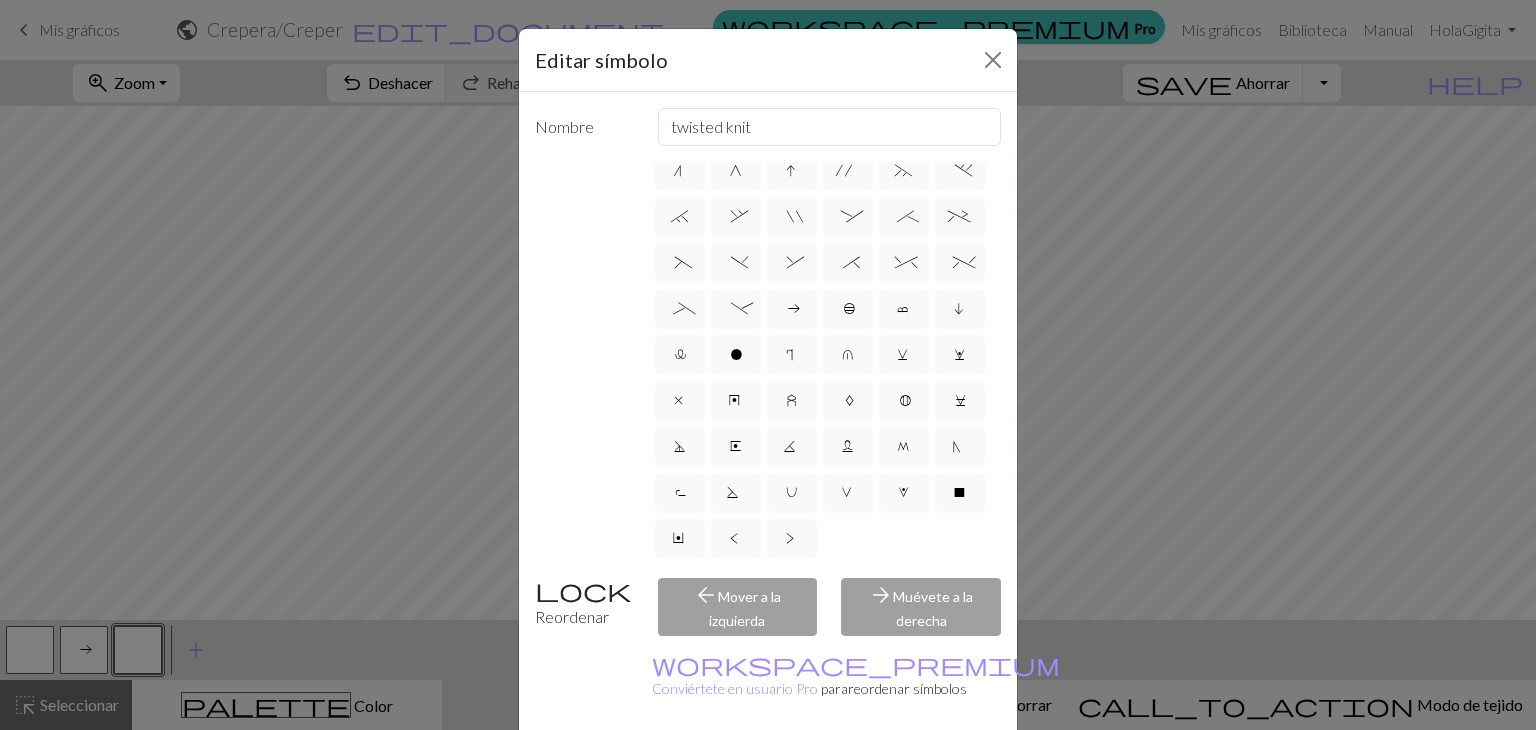scroll, scrollTop: 191, scrollLeft: 0, axis: vertical 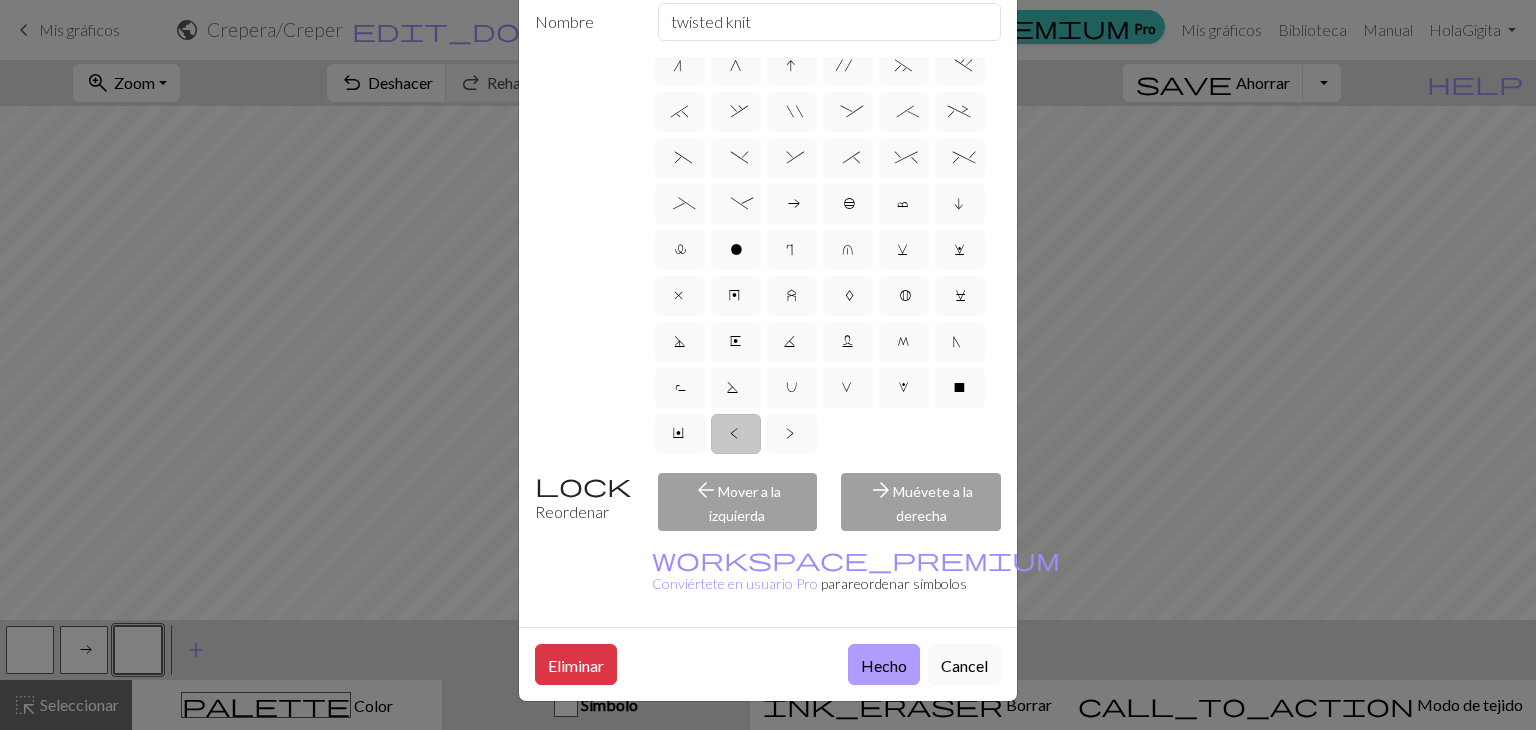 click on "Hecho" at bounding box center (884, 665) 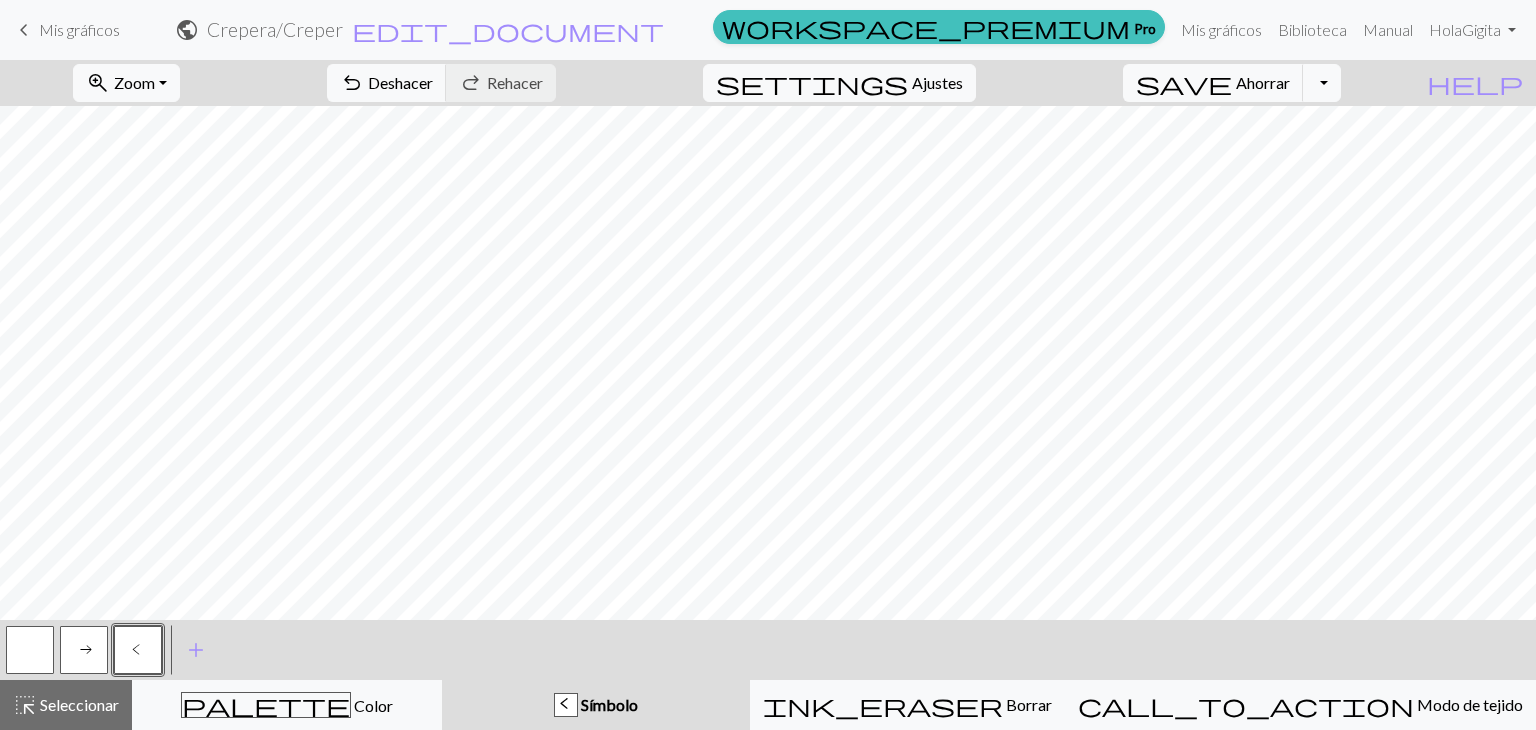 click on "a" at bounding box center (84, 652) 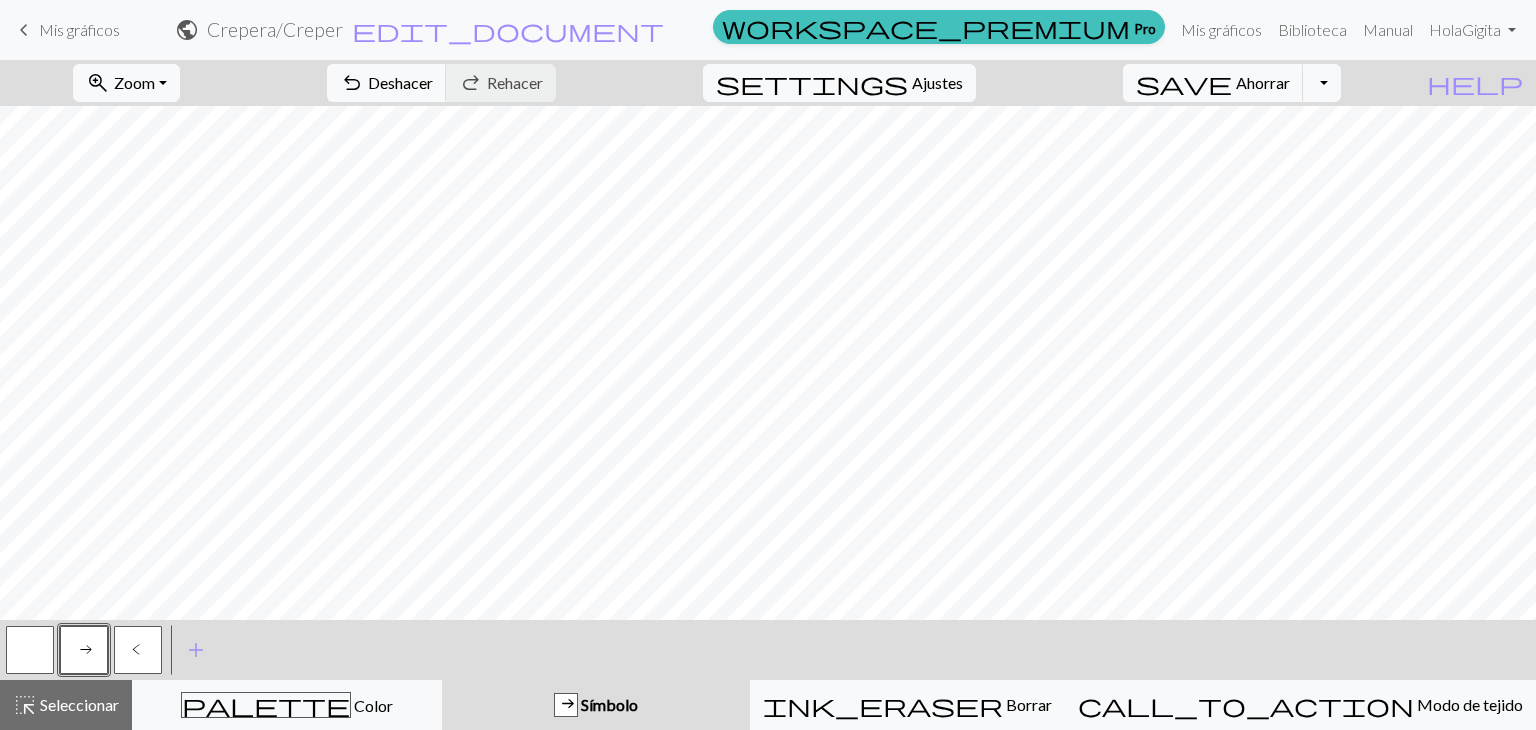 click on "a" at bounding box center (84, 652) 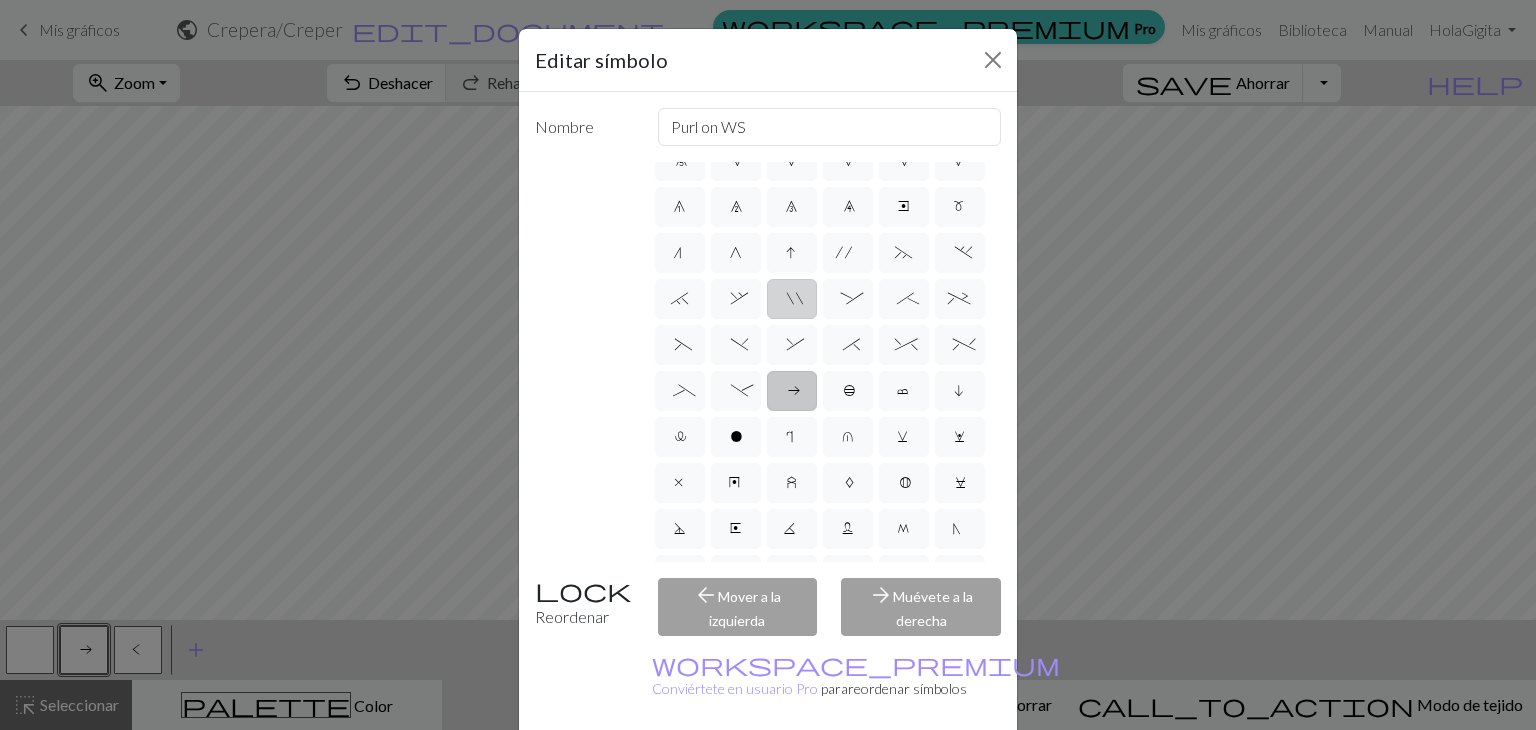 scroll, scrollTop: 383, scrollLeft: 0, axis: vertical 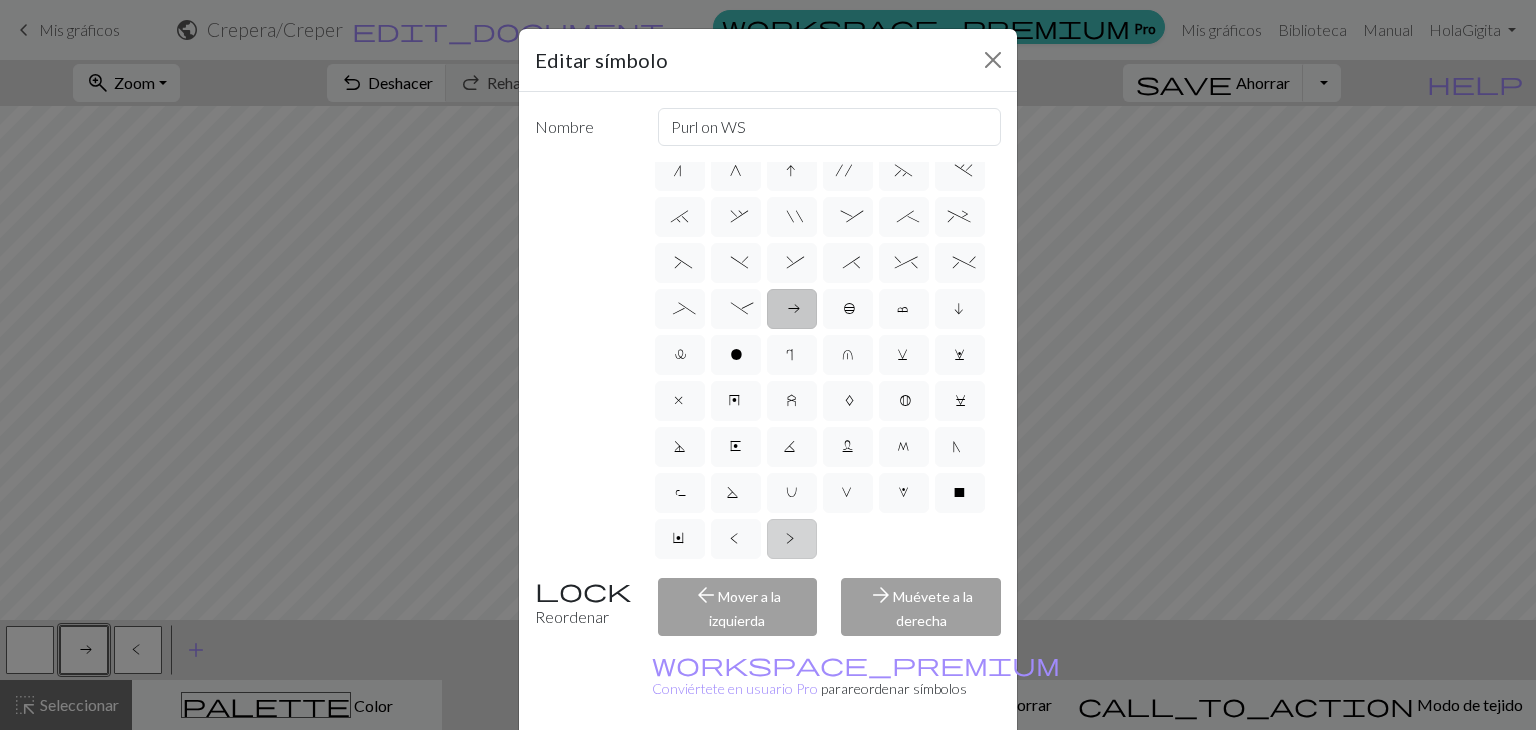 click on ">" at bounding box center (792, 541) 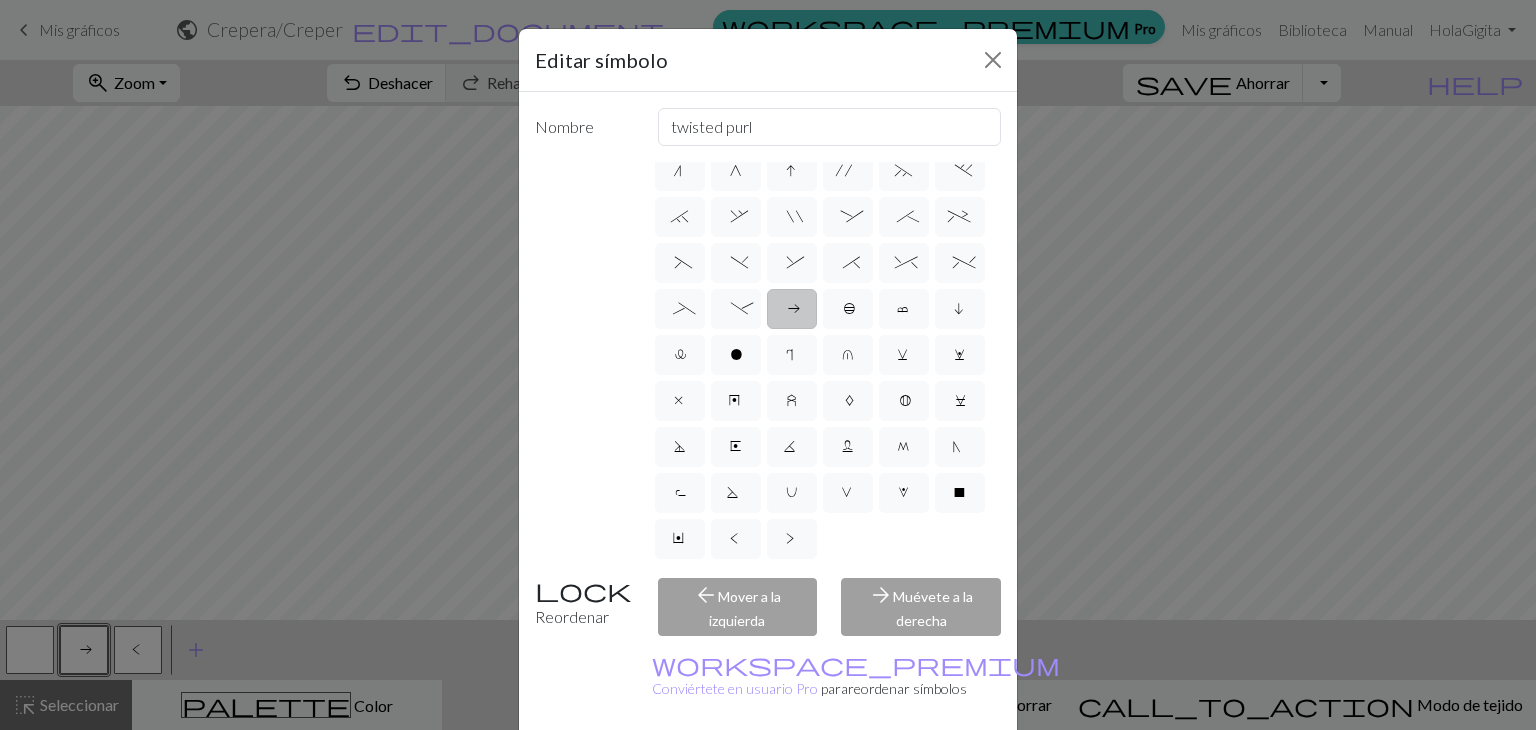 scroll, scrollTop: 191, scrollLeft: 0, axis: vertical 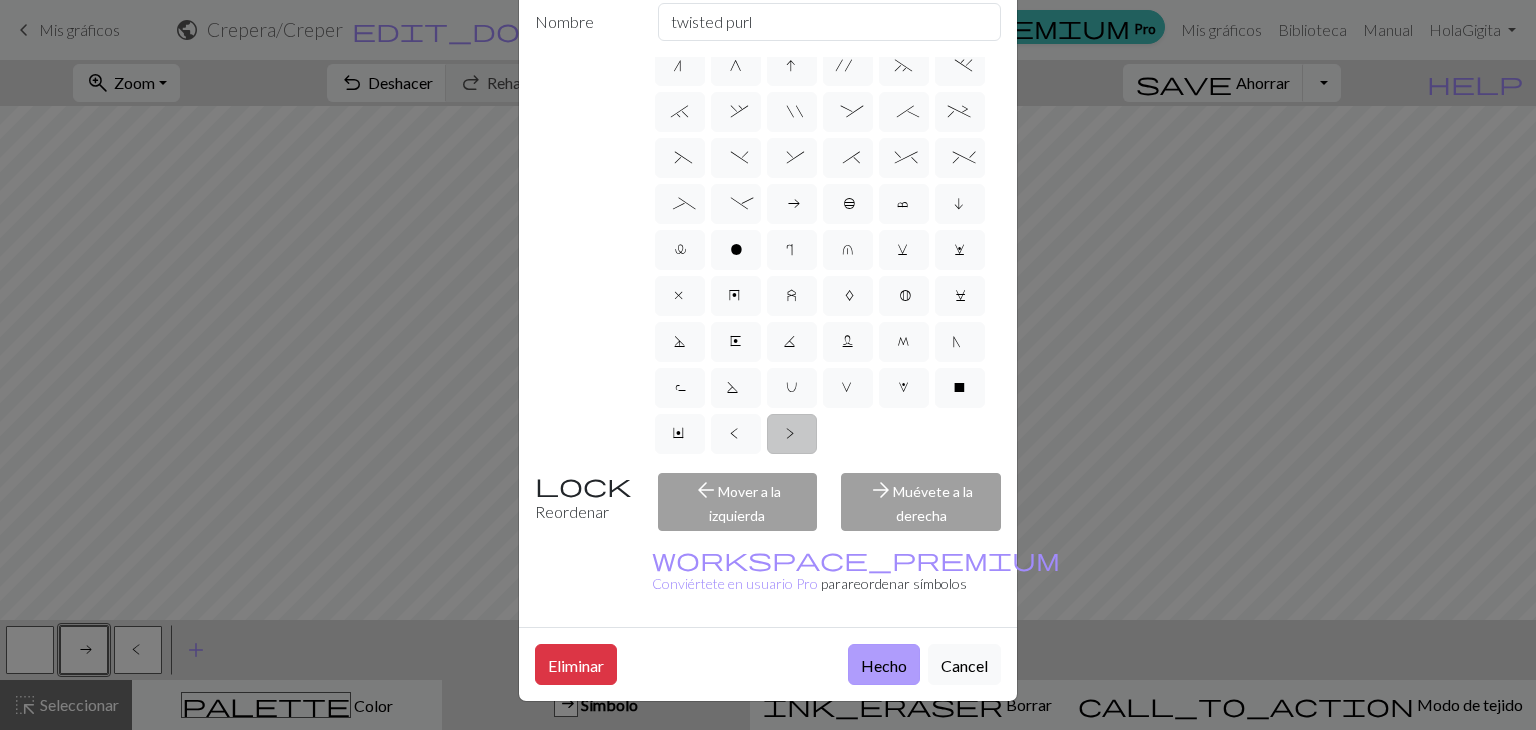 click on "Hecho" at bounding box center (884, 665) 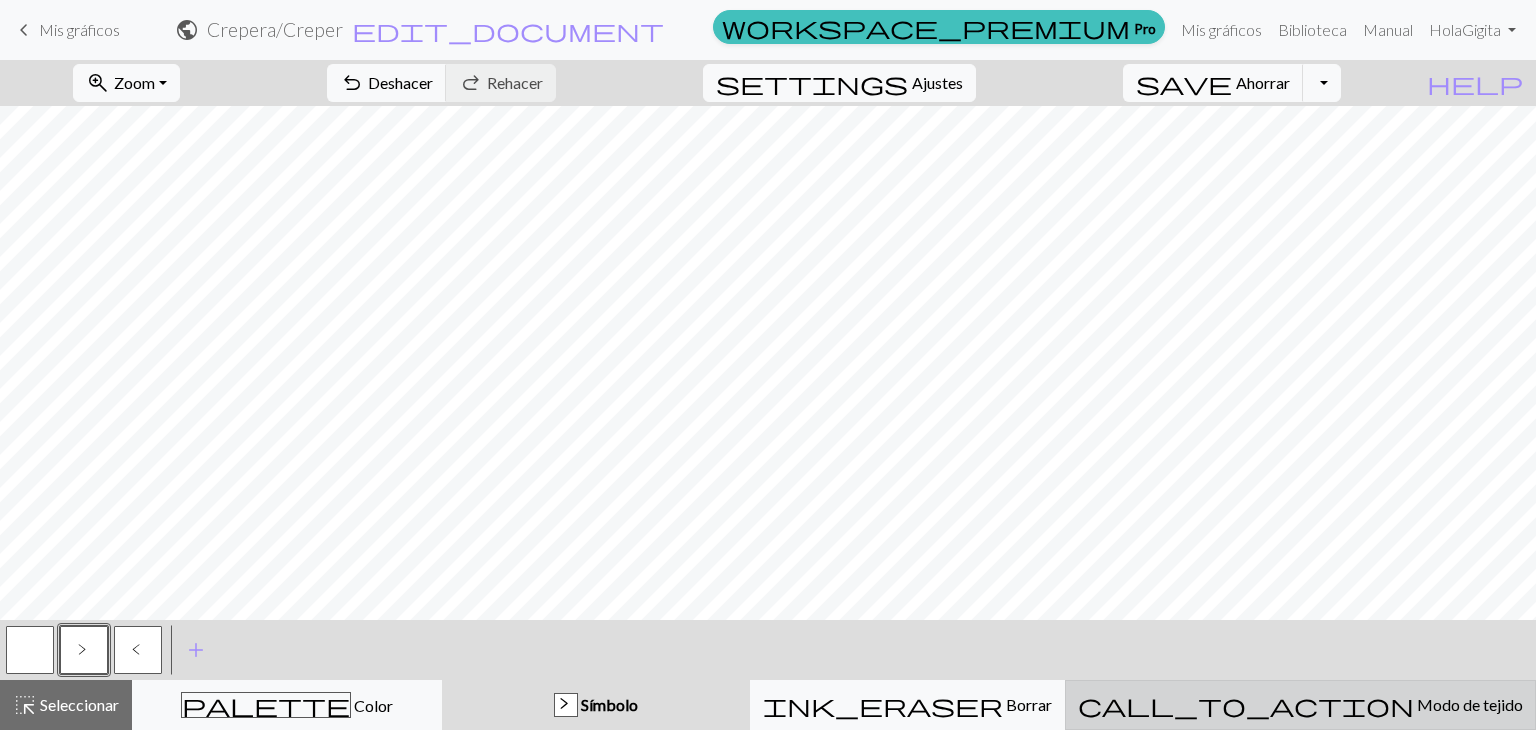 click on "call_to_action   Modo de tejido   Modo de tejido" at bounding box center (1300, 705) 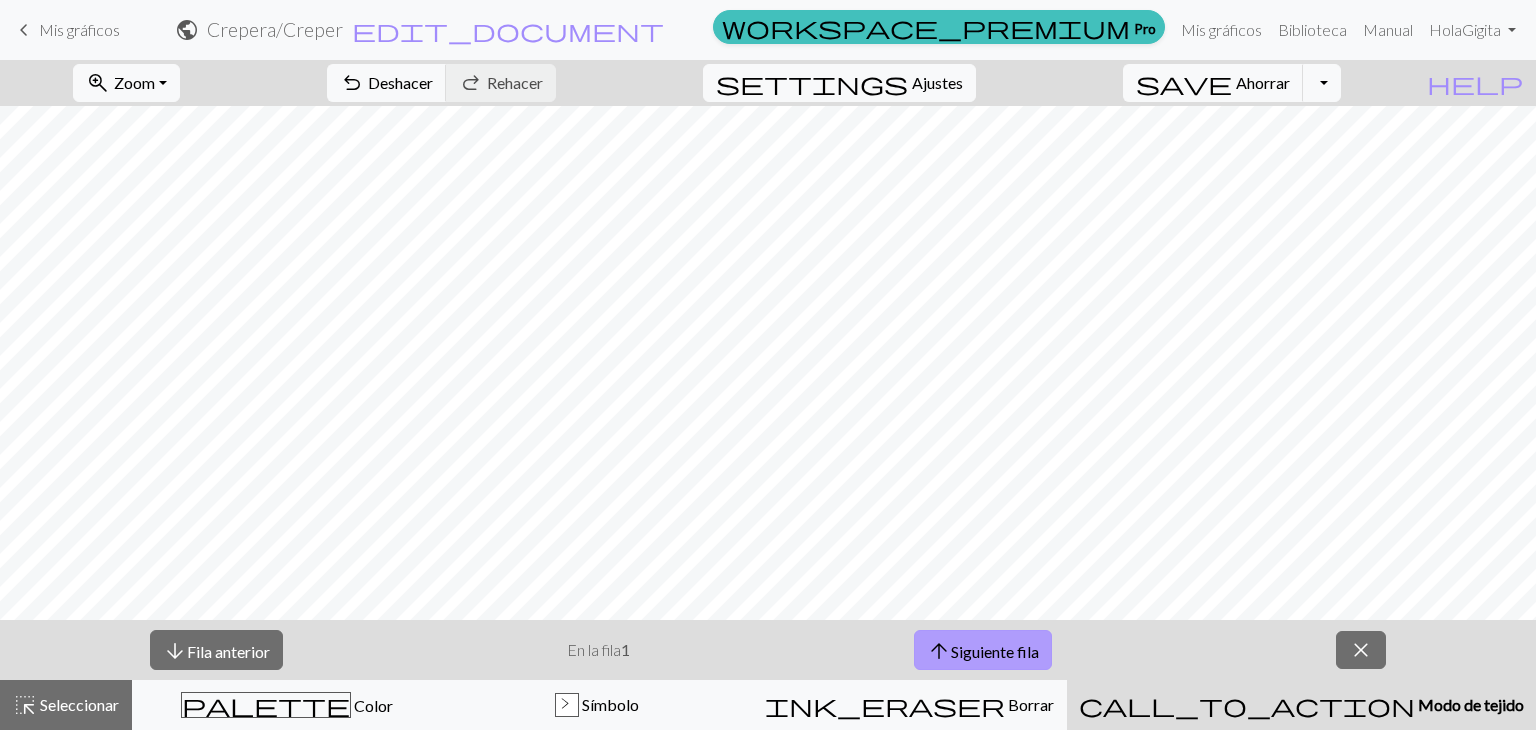 click on "Siguiente fila" at bounding box center (995, 650) 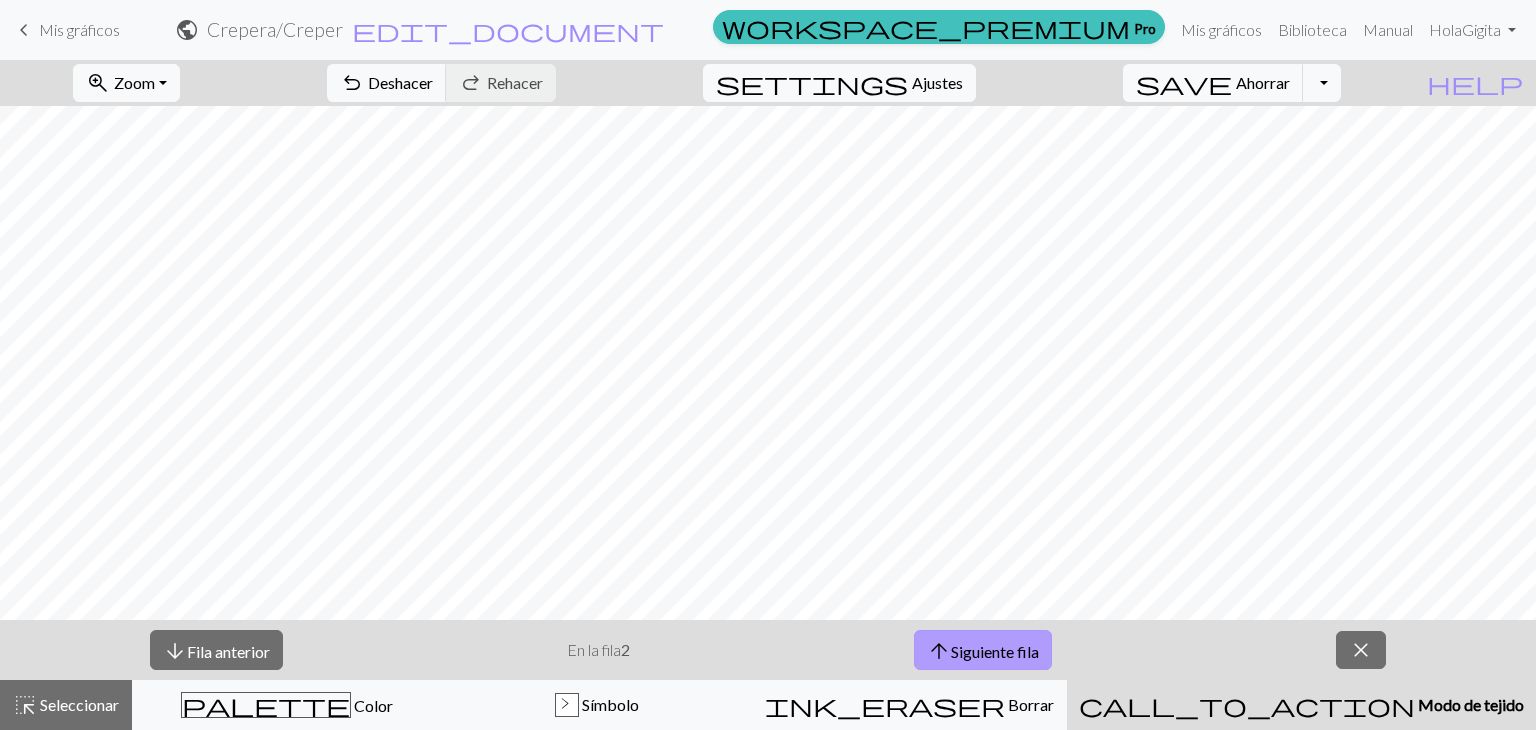click on "Siguiente fila" at bounding box center (995, 650) 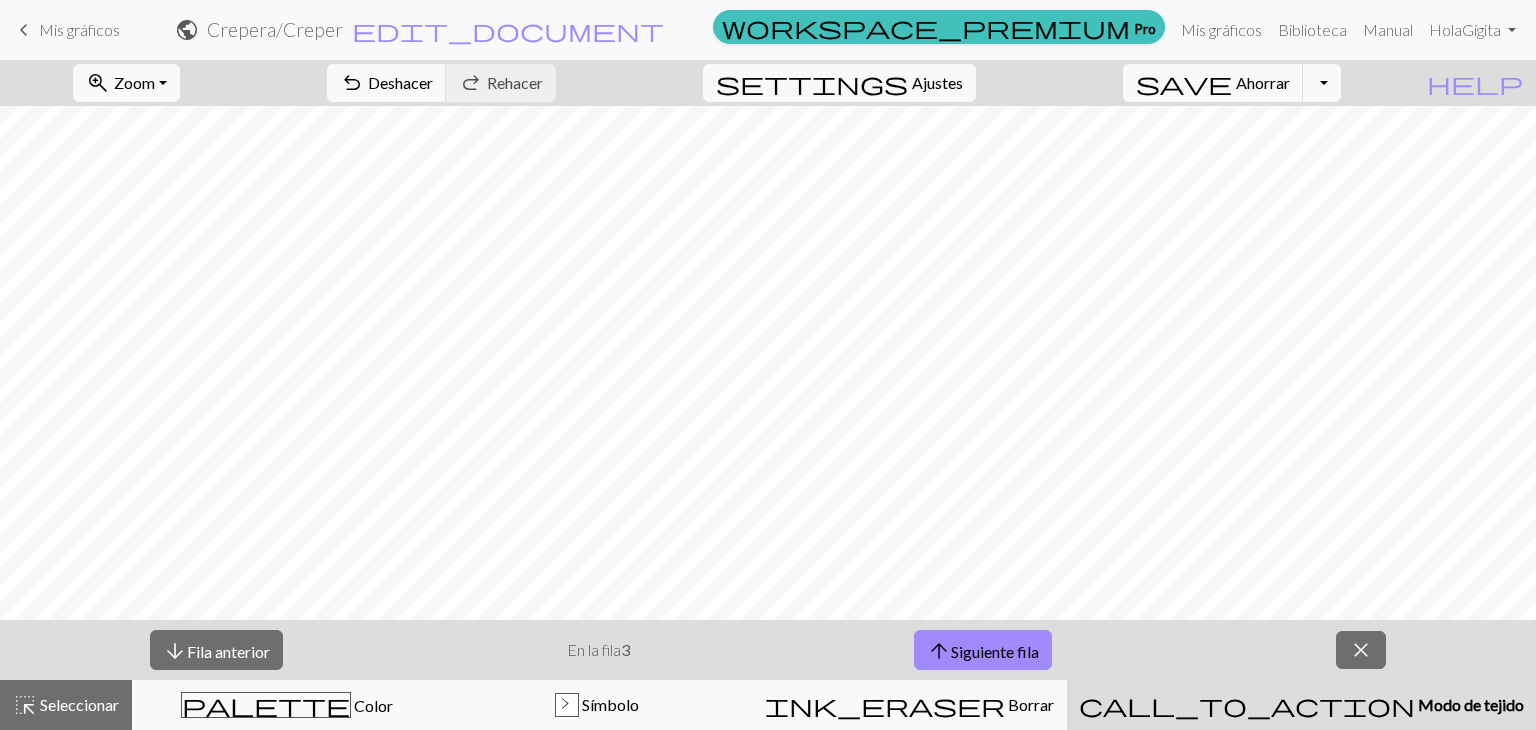 type 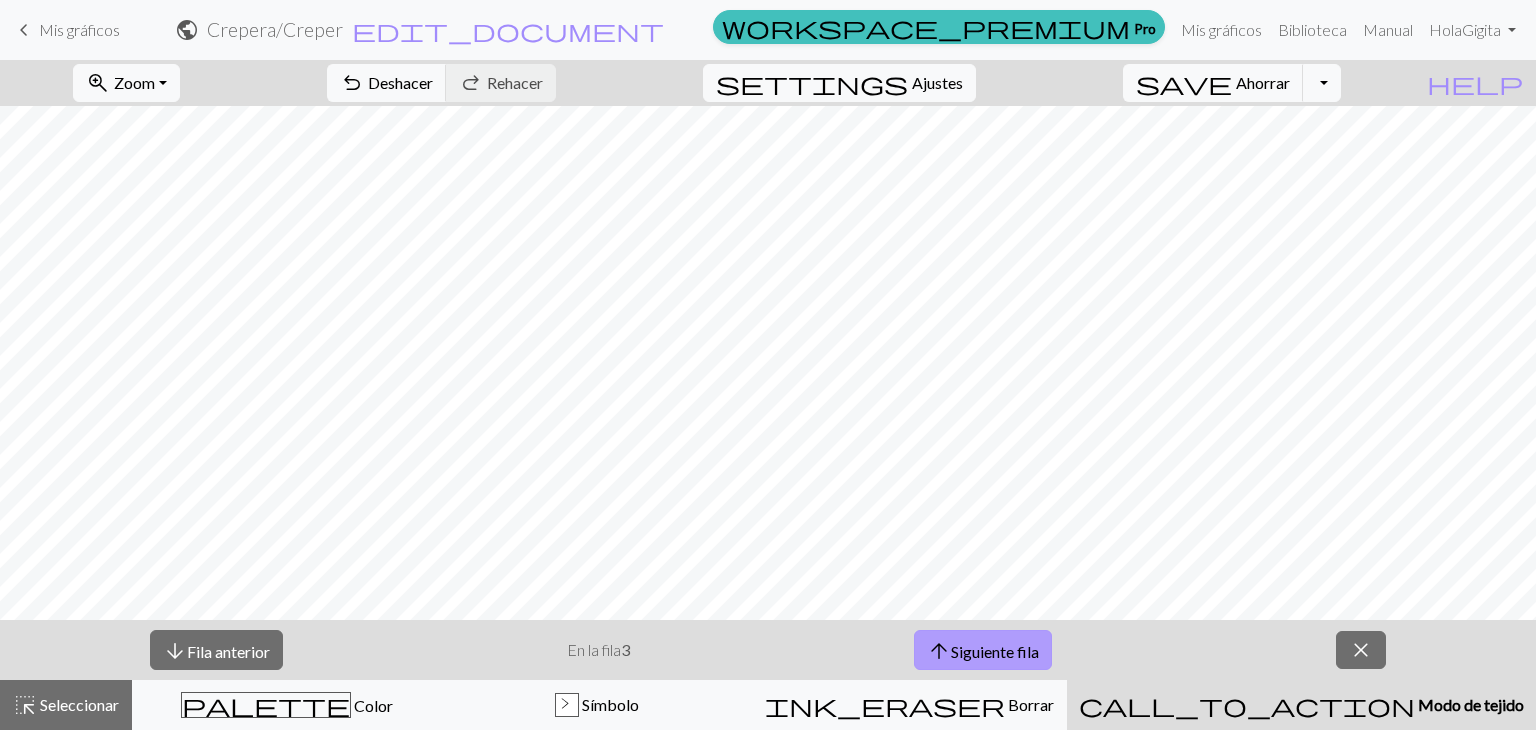 click on "arrow_upward Siguiente fila" at bounding box center (983, 650) 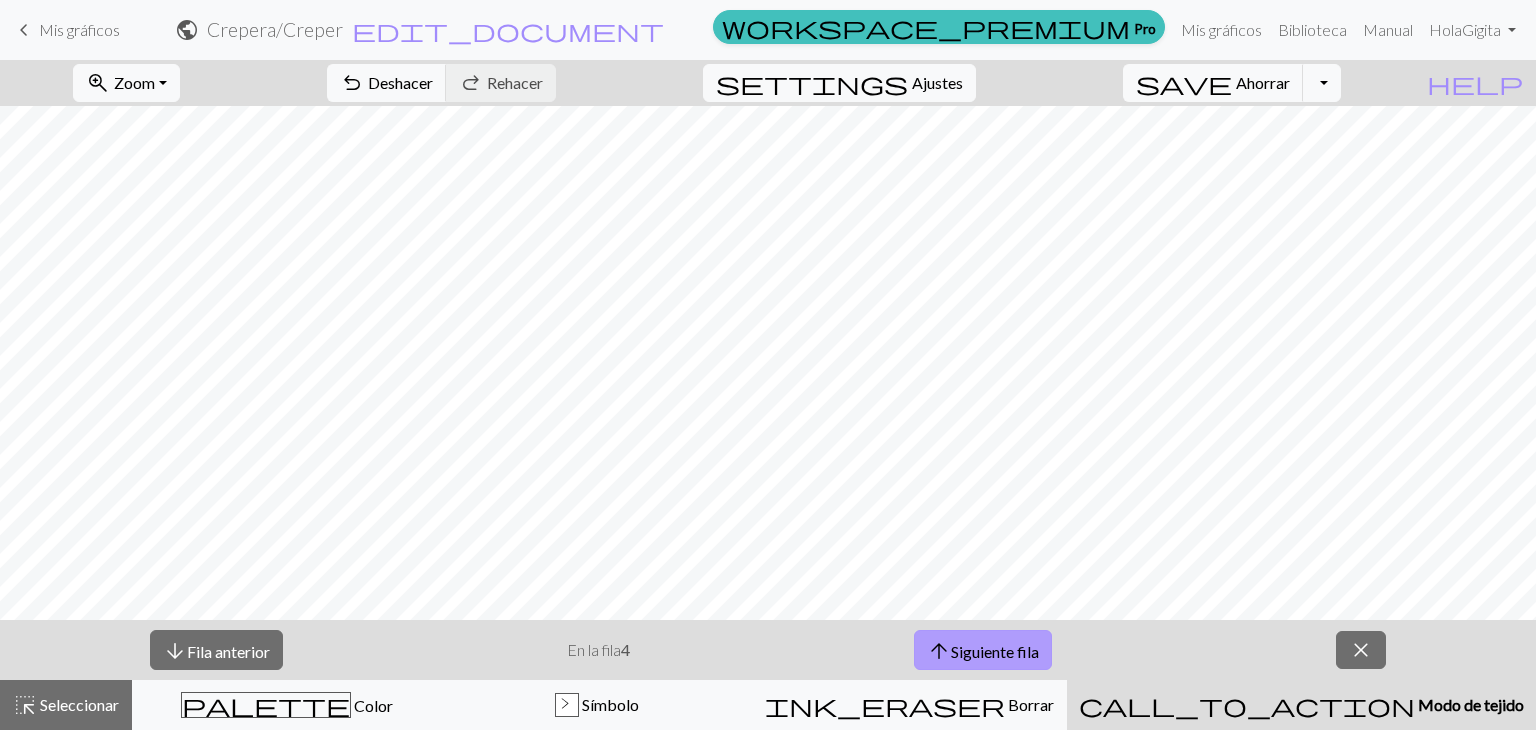 click on "Siguiente fila" at bounding box center [995, 649] 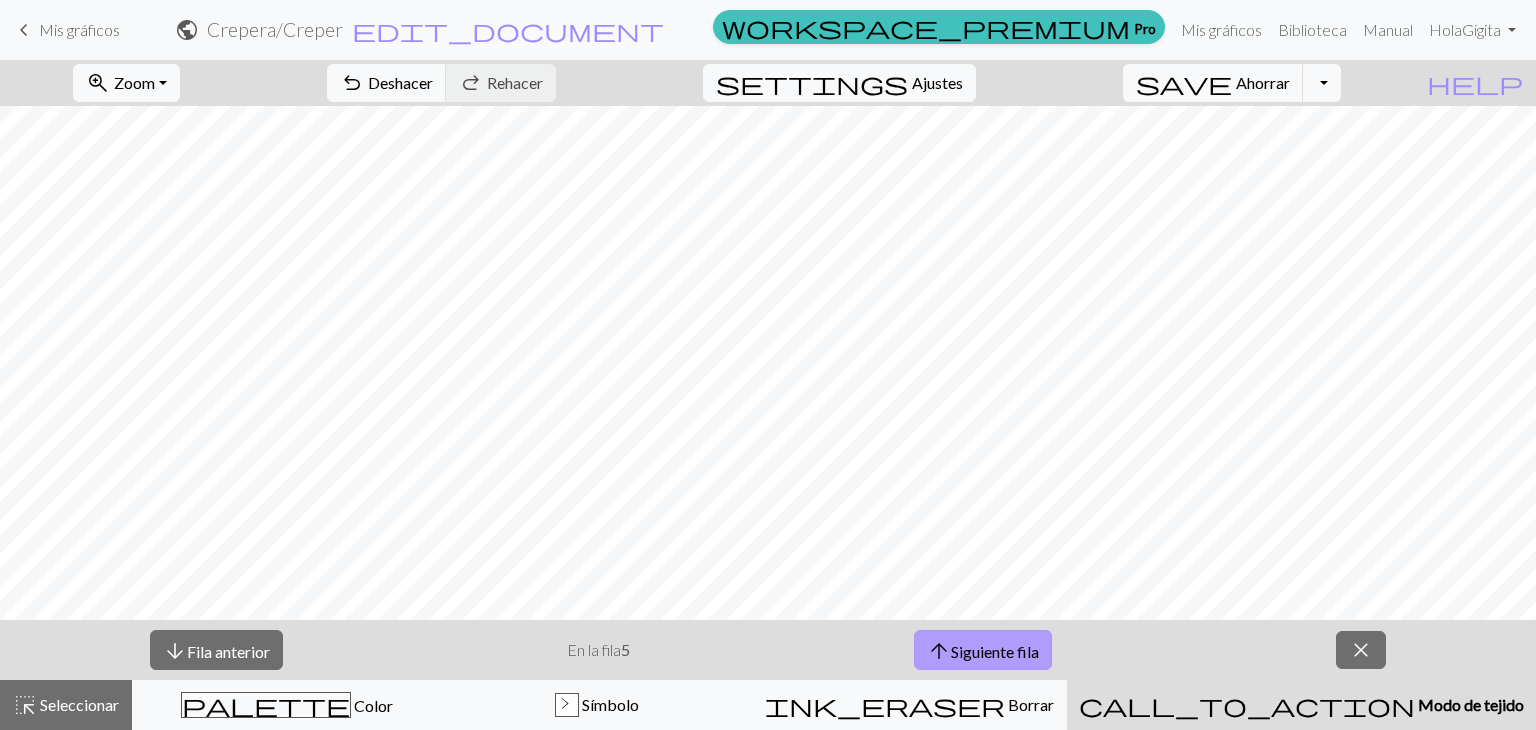 click on "Siguiente fila" at bounding box center (995, 650) 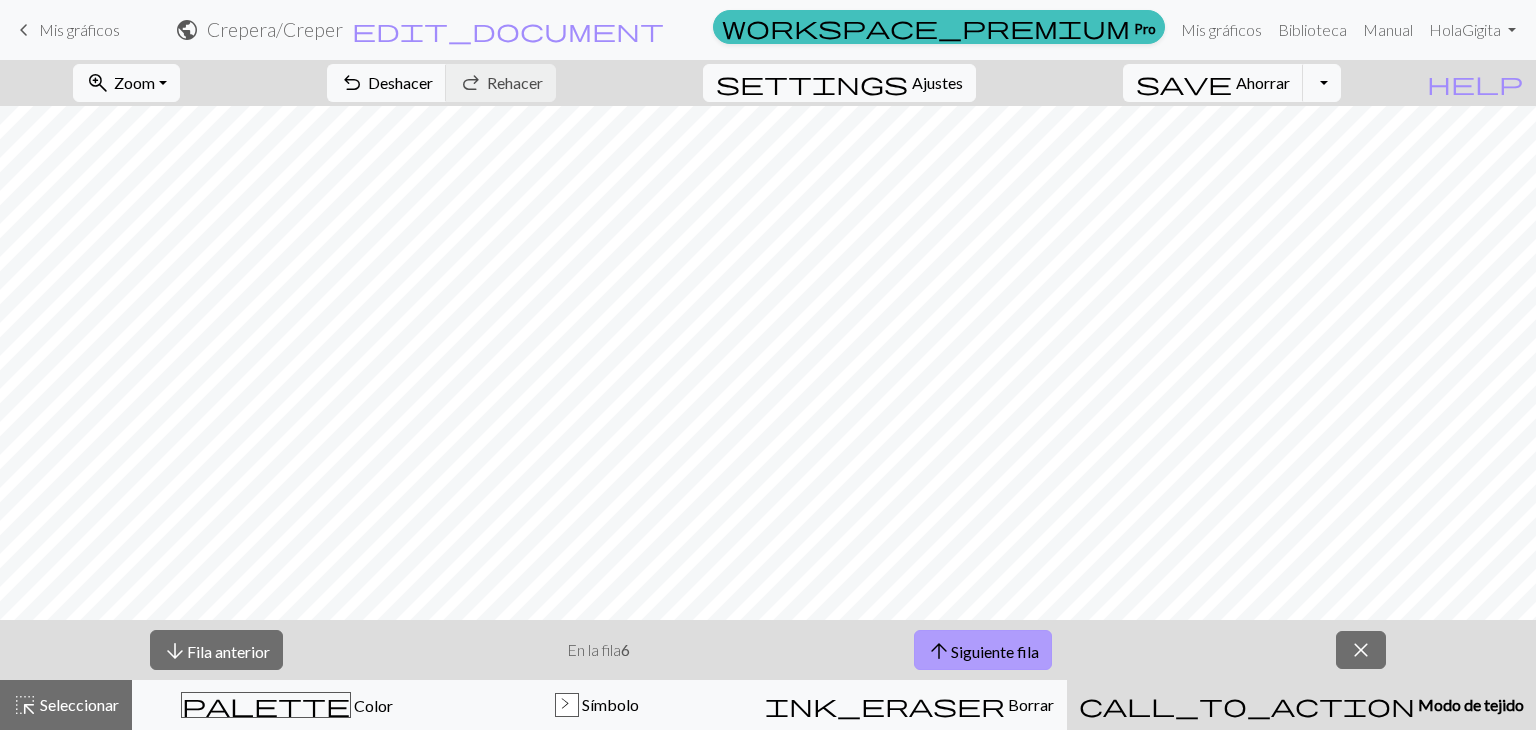 click on "Siguiente fila" at bounding box center (995, 650) 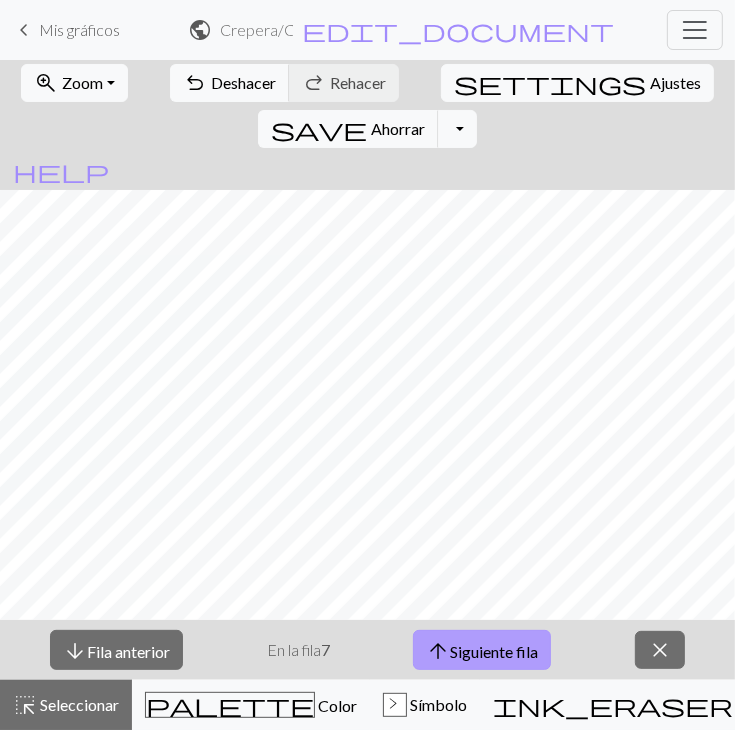 click on "Siguiente fila" at bounding box center [494, 650] 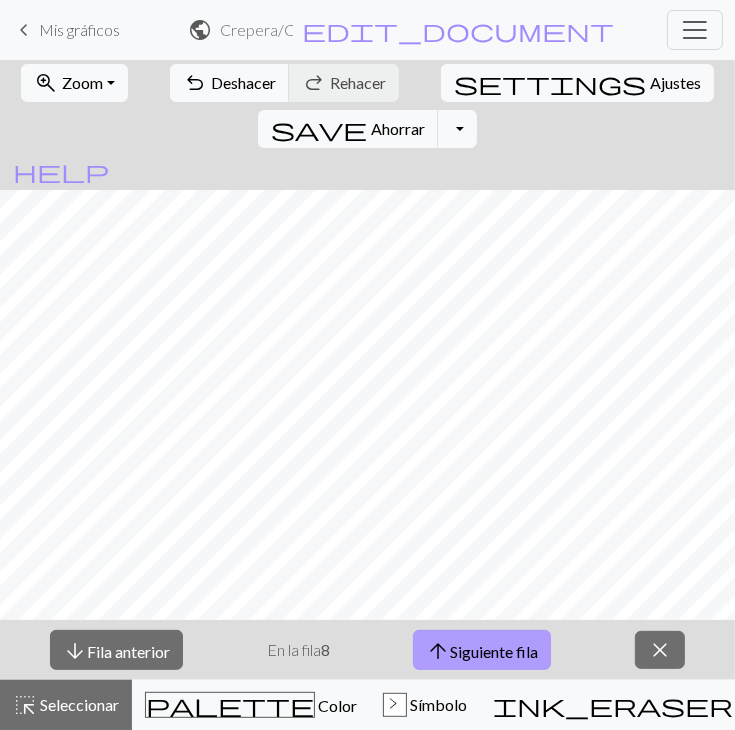 click on "Siguiente fila" at bounding box center (494, 650) 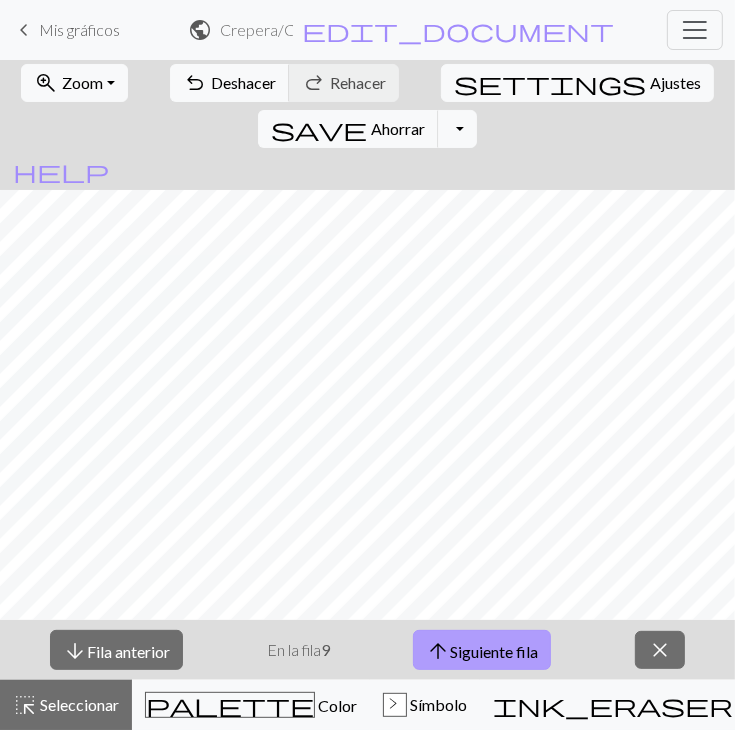 click on "Siguiente fila" at bounding box center (494, 650) 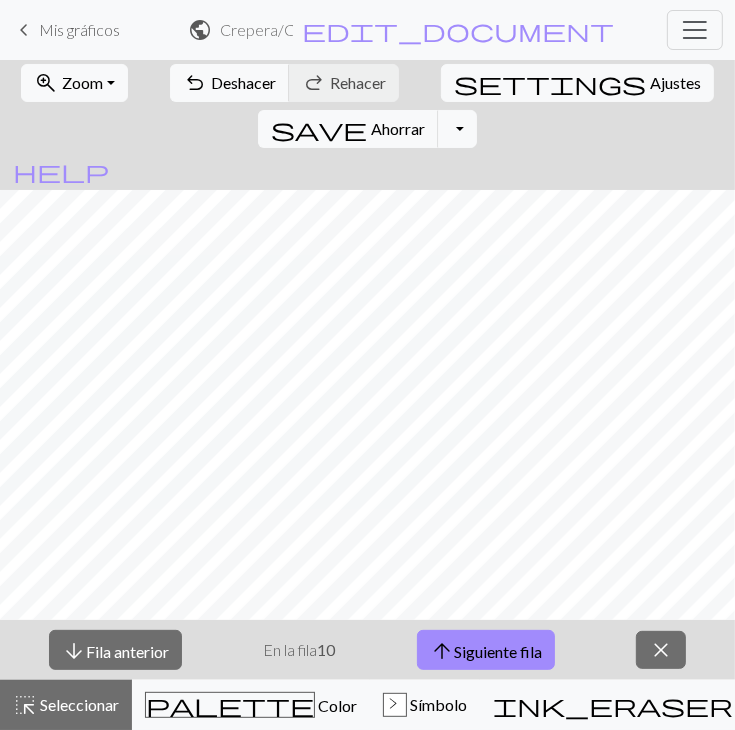 click on "arrow_upward Siguiente fila" at bounding box center [486, 650] 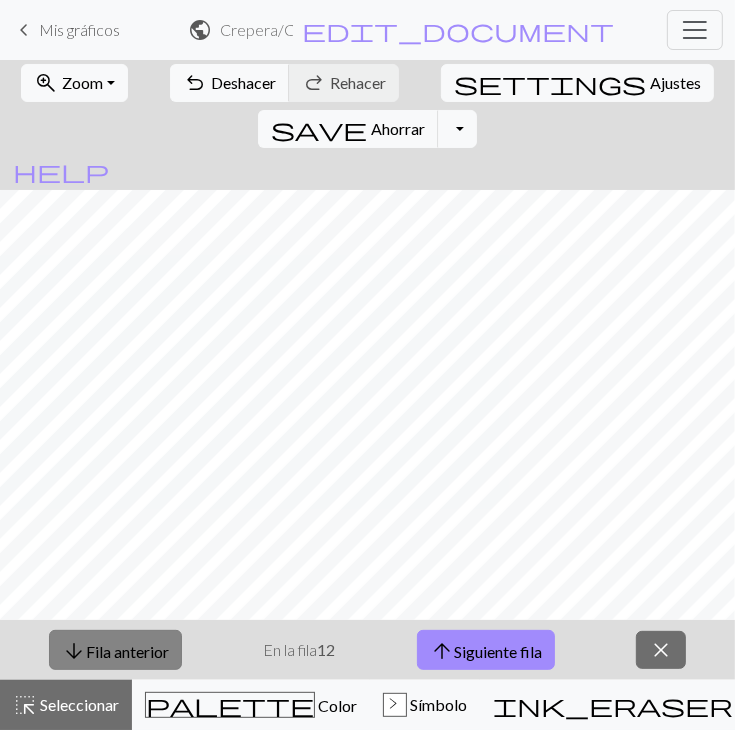 click on "arrow_downward Fila anterior" at bounding box center (115, 650) 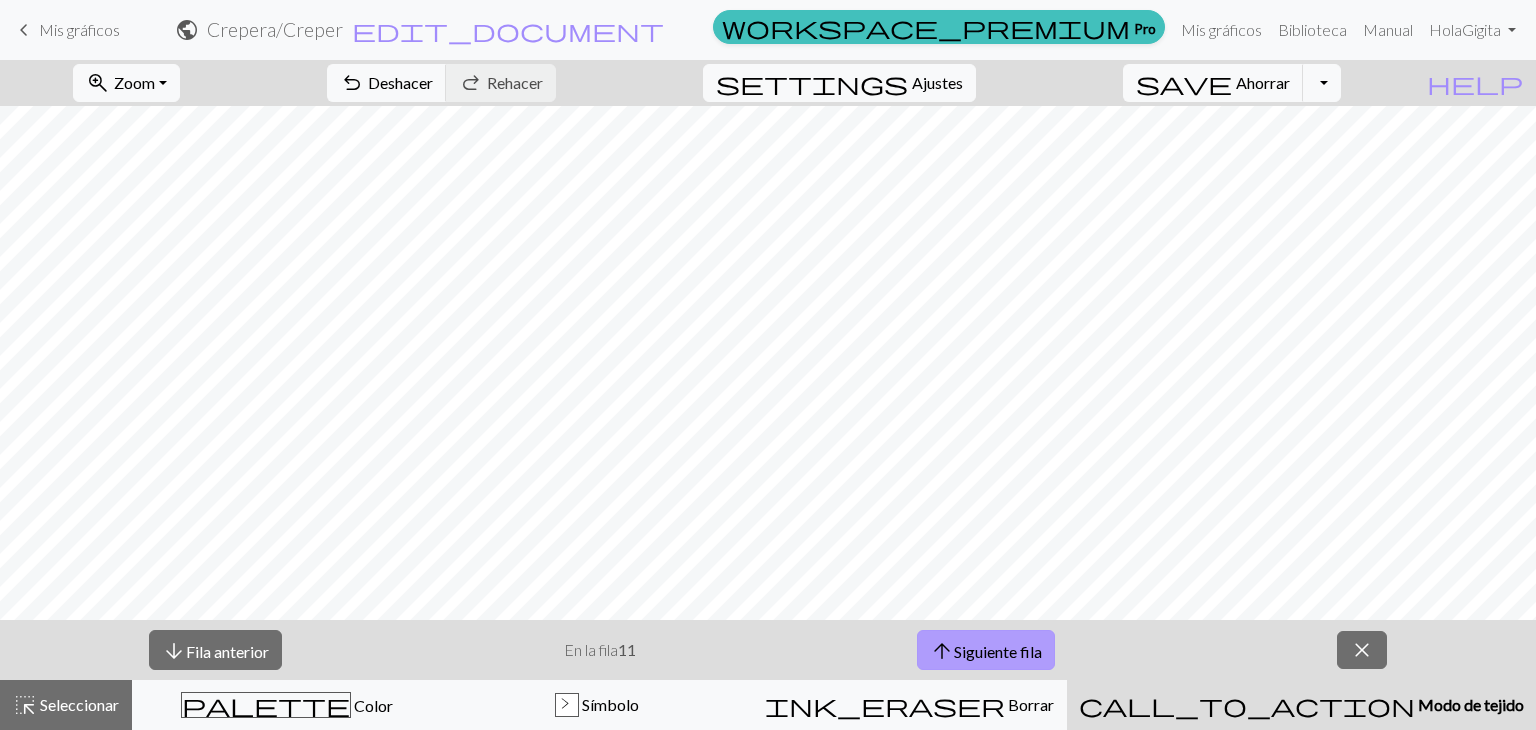 click on "Siguiente fila" at bounding box center [998, 650] 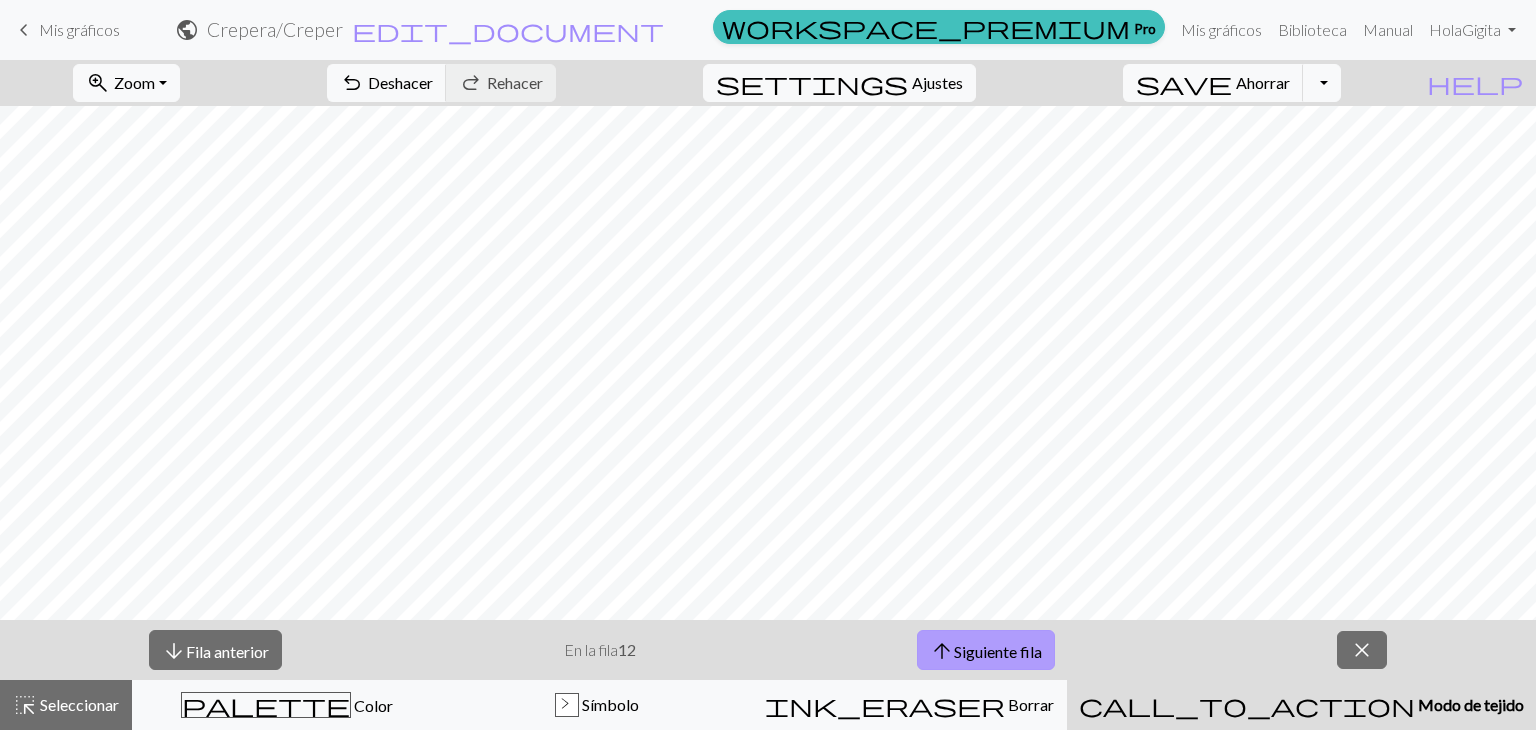 click on "Siguiente fila" at bounding box center (998, 650) 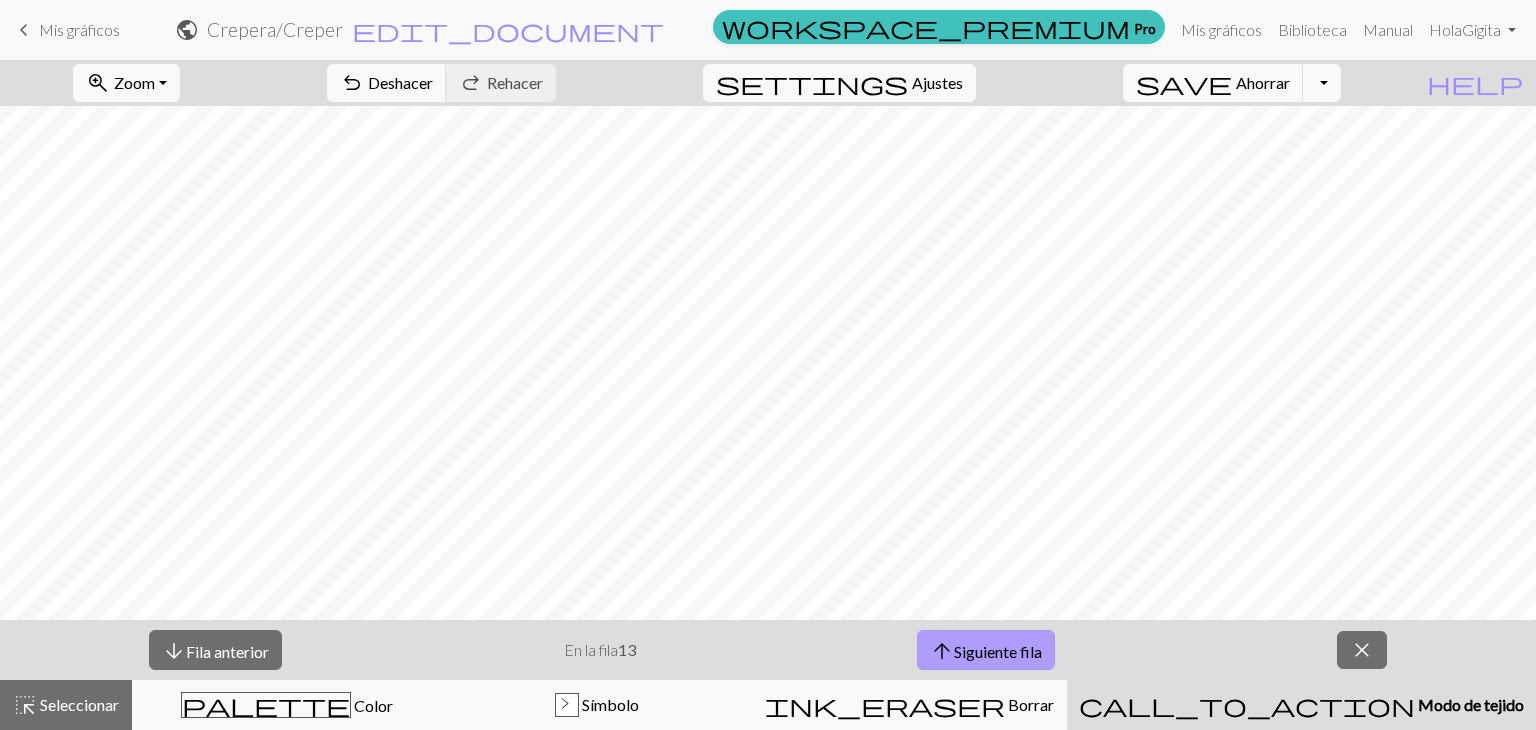 click on "Siguiente fila" at bounding box center [998, 650] 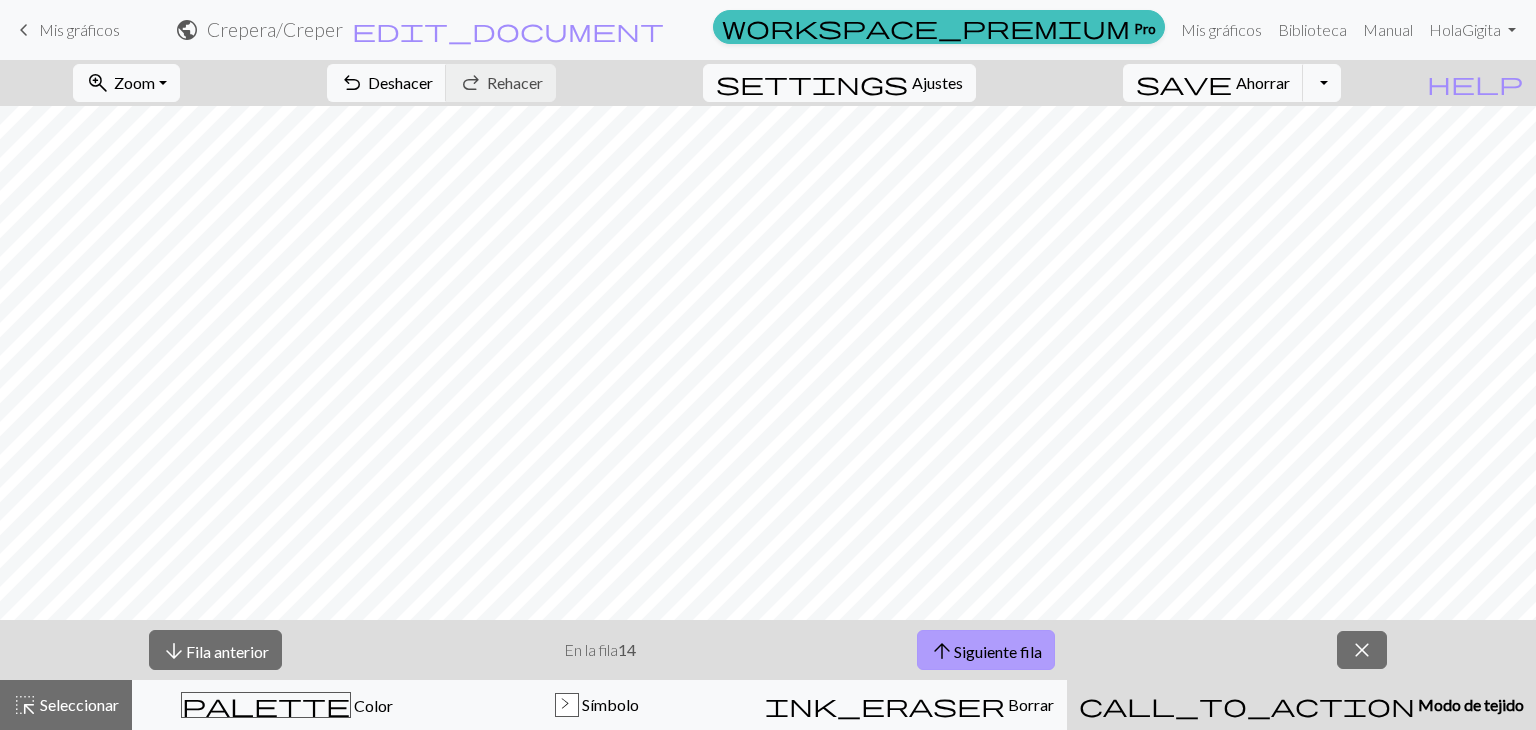click on "arrow_upward" at bounding box center (942, 651) 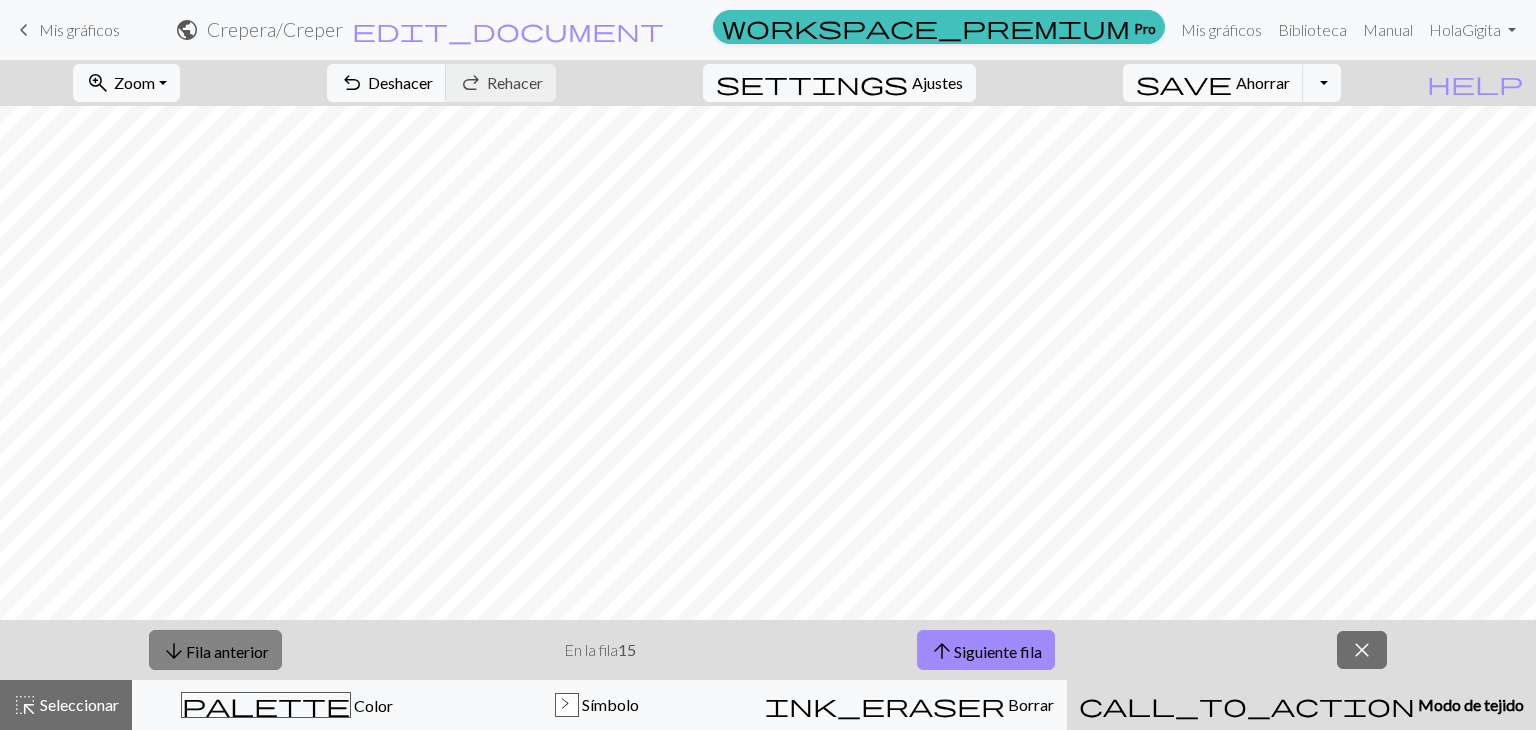 click on "Fila anterior" at bounding box center [227, 650] 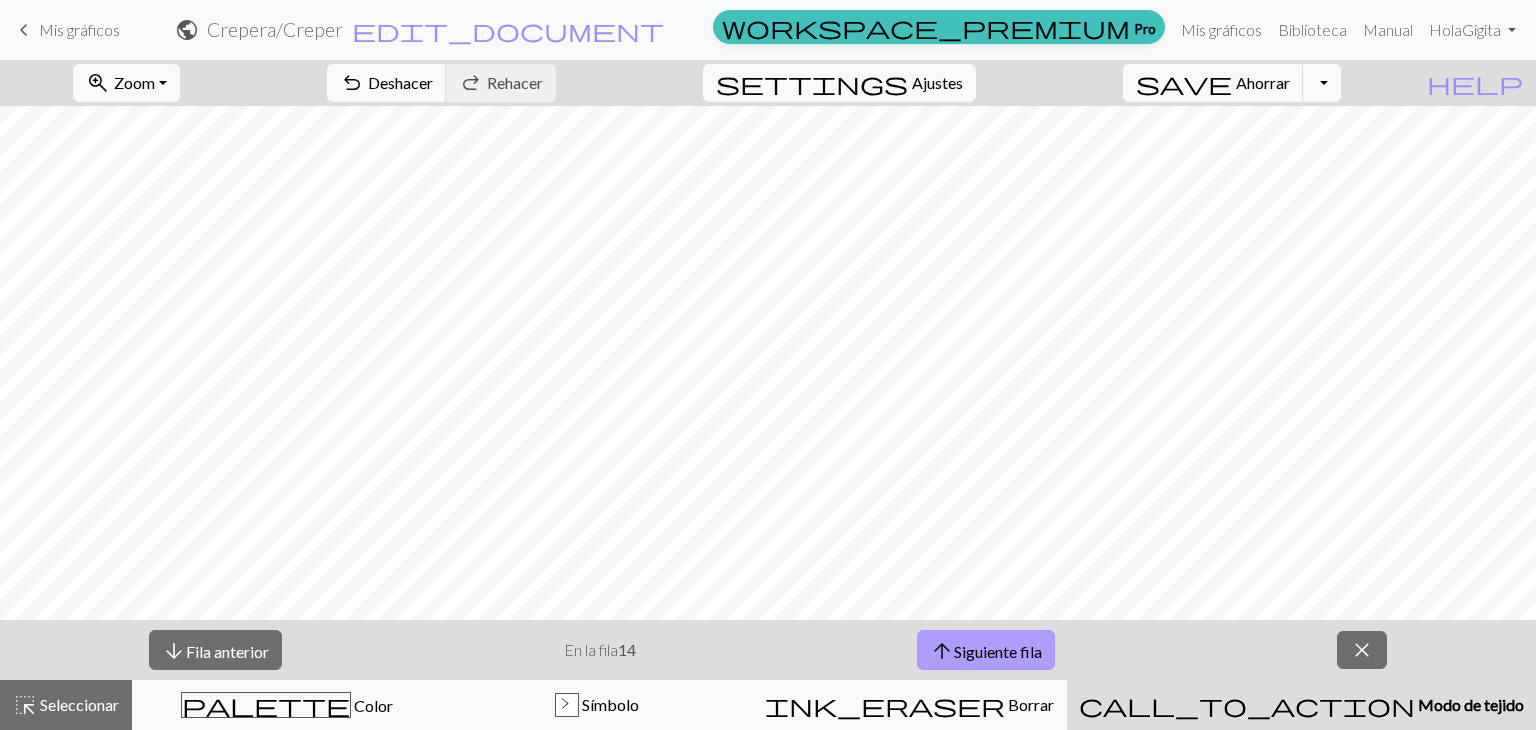 click on "Siguiente fila" at bounding box center [998, 650] 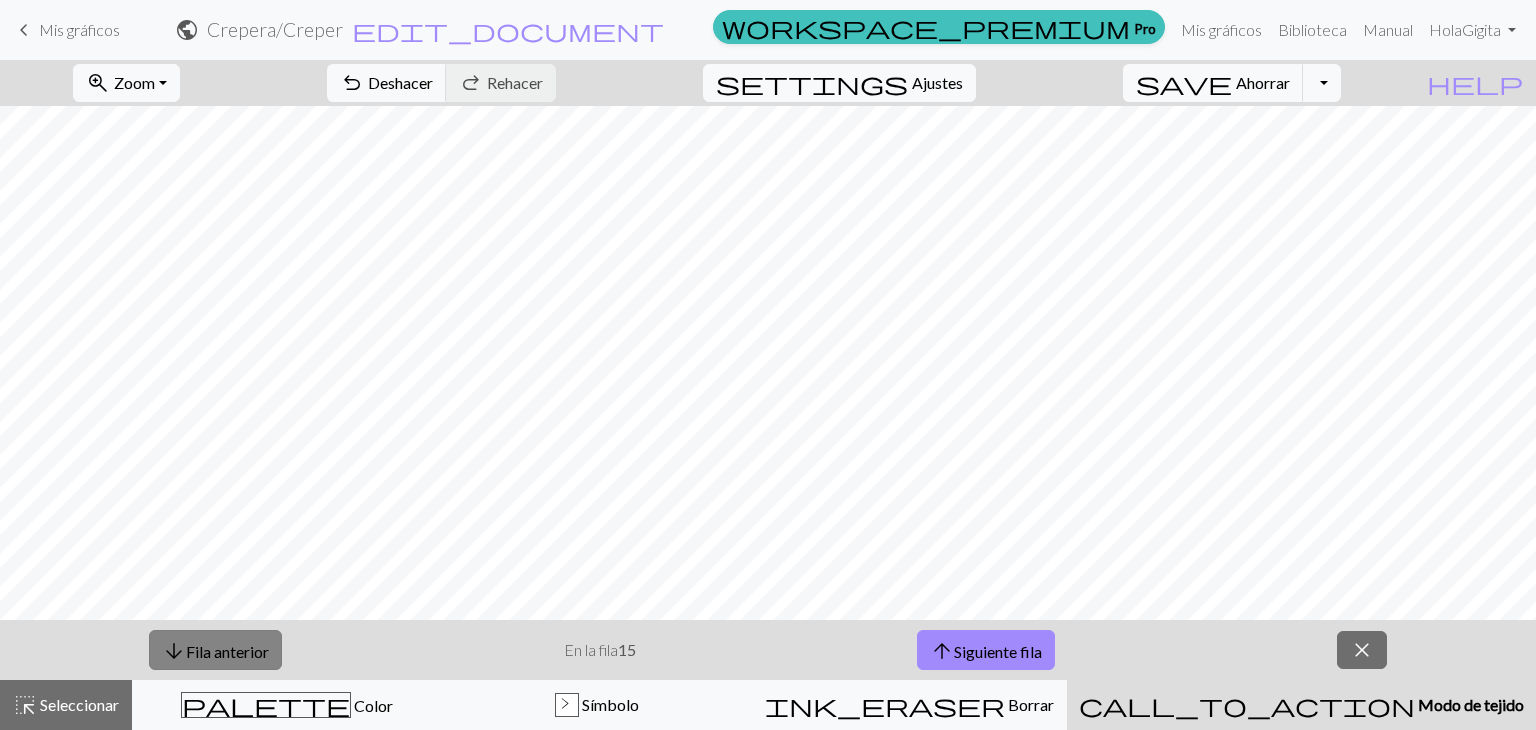 click on "Fila anterior" at bounding box center [227, 650] 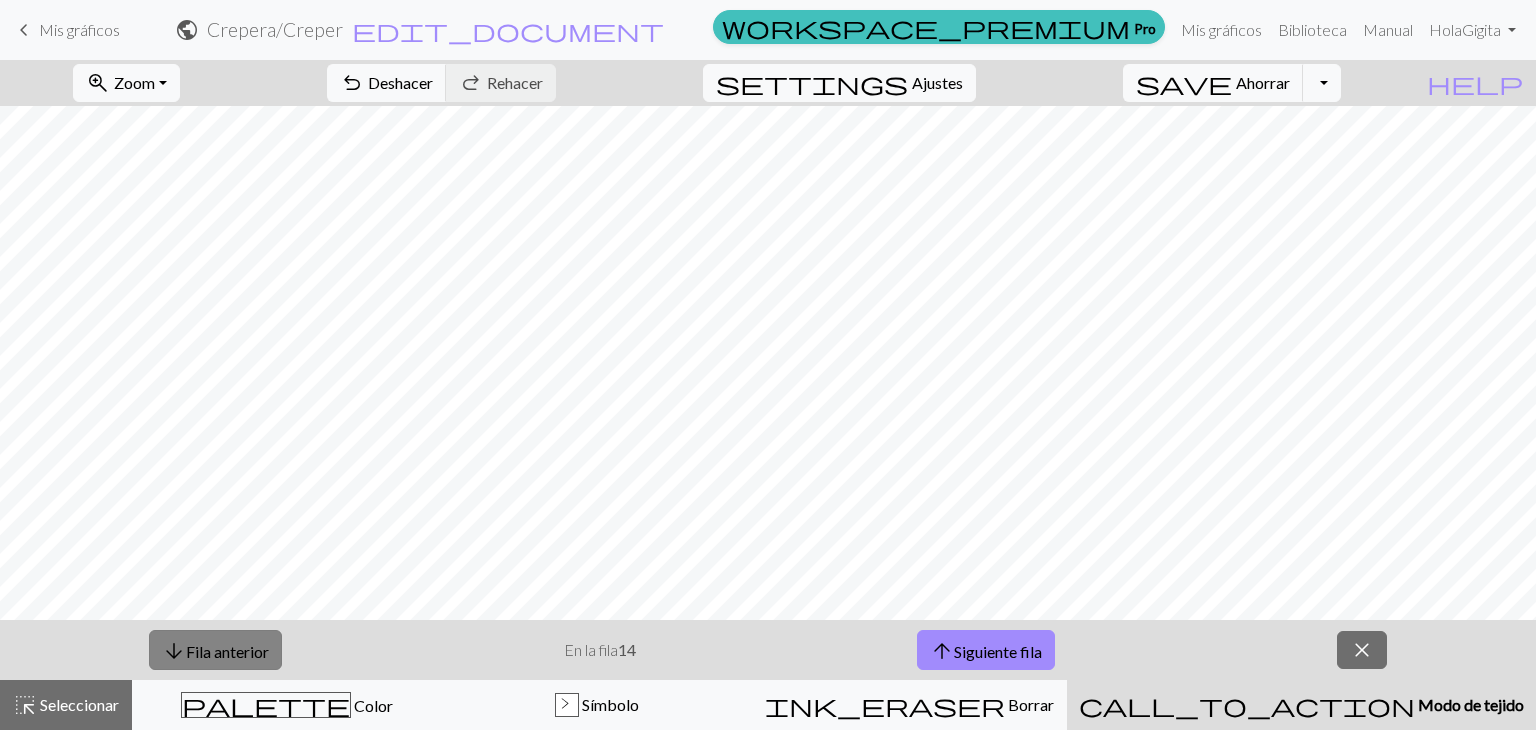 click on "Fila anterior" at bounding box center (227, 650) 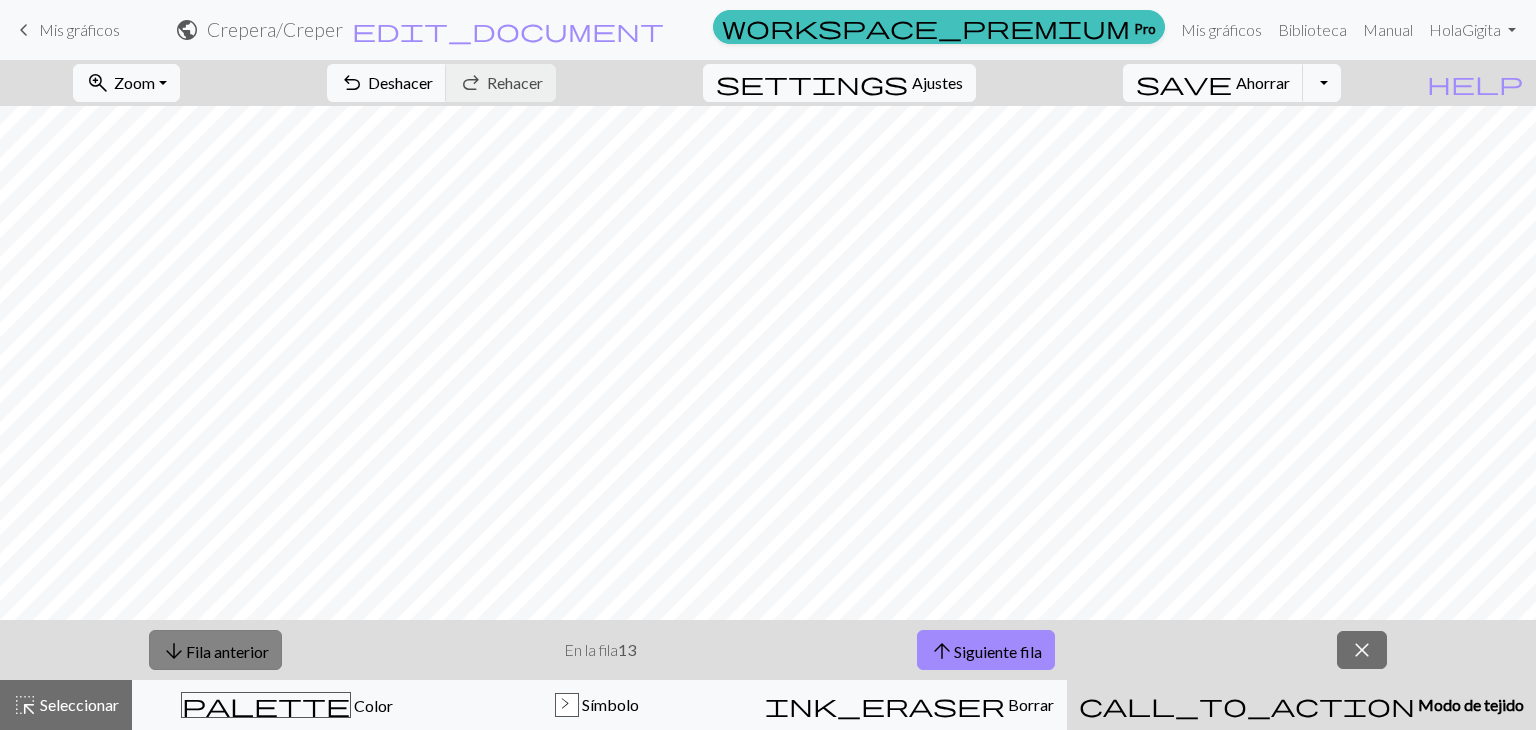 click on "Fila anterior" at bounding box center (227, 650) 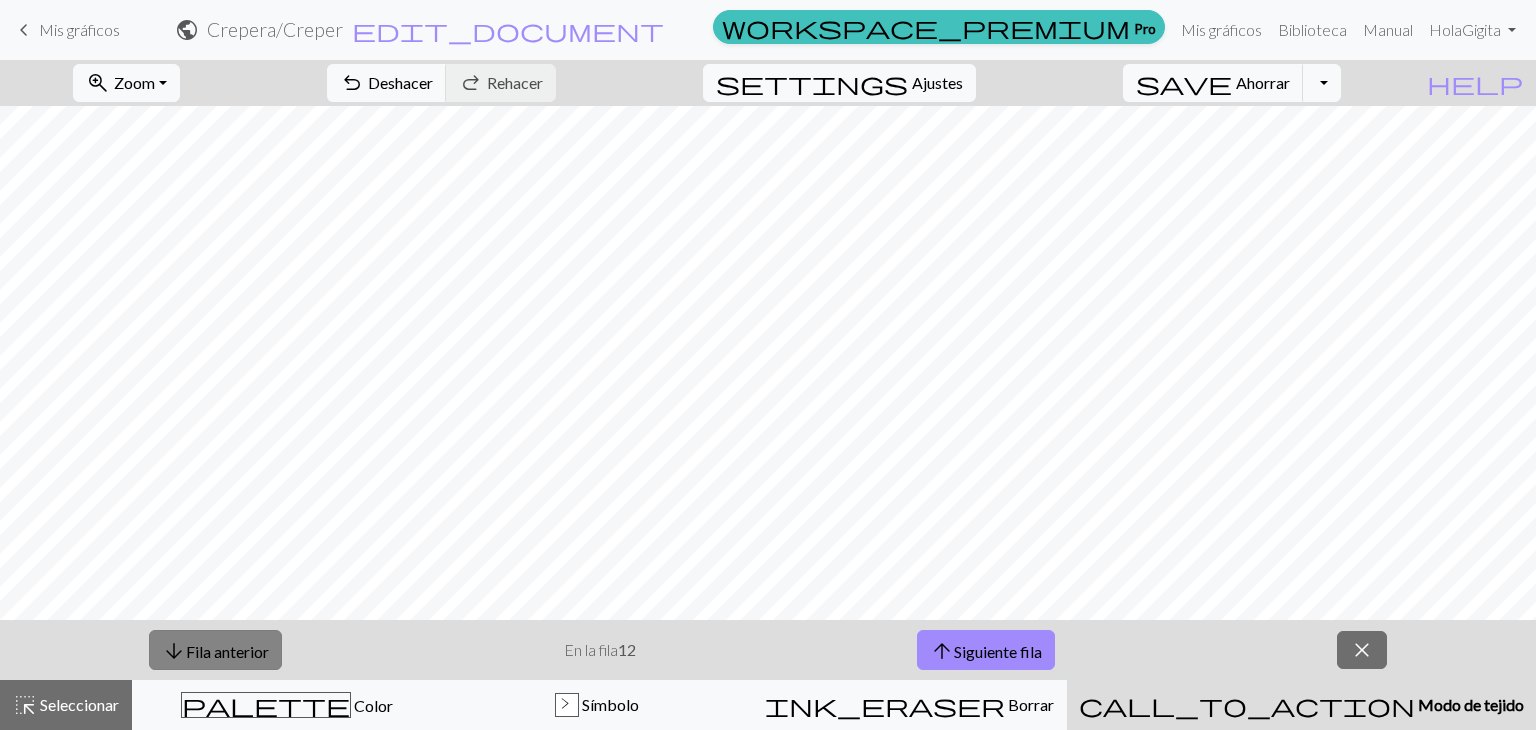 click on "Fila anterior" at bounding box center (227, 650) 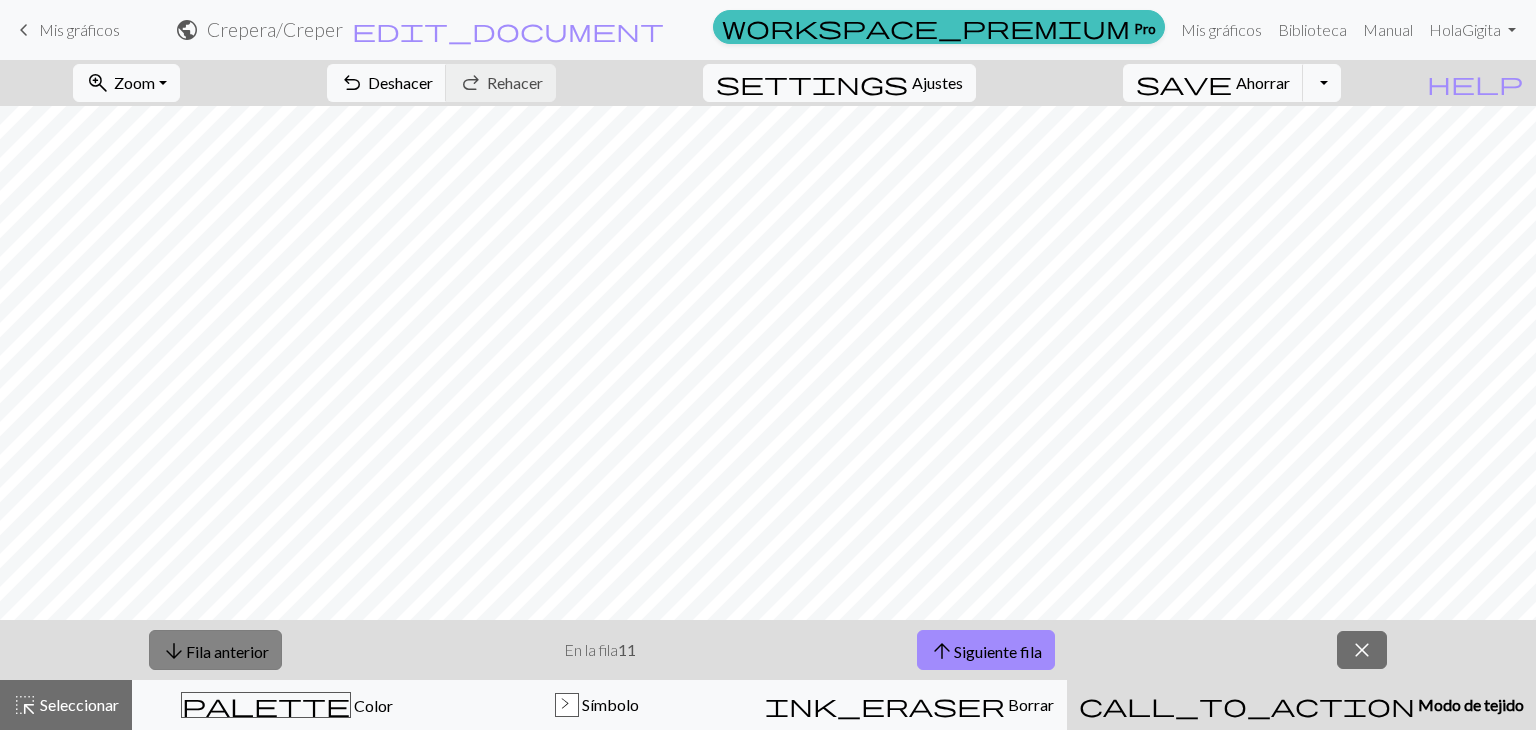 click on "Fila anterior" at bounding box center [227, 650] 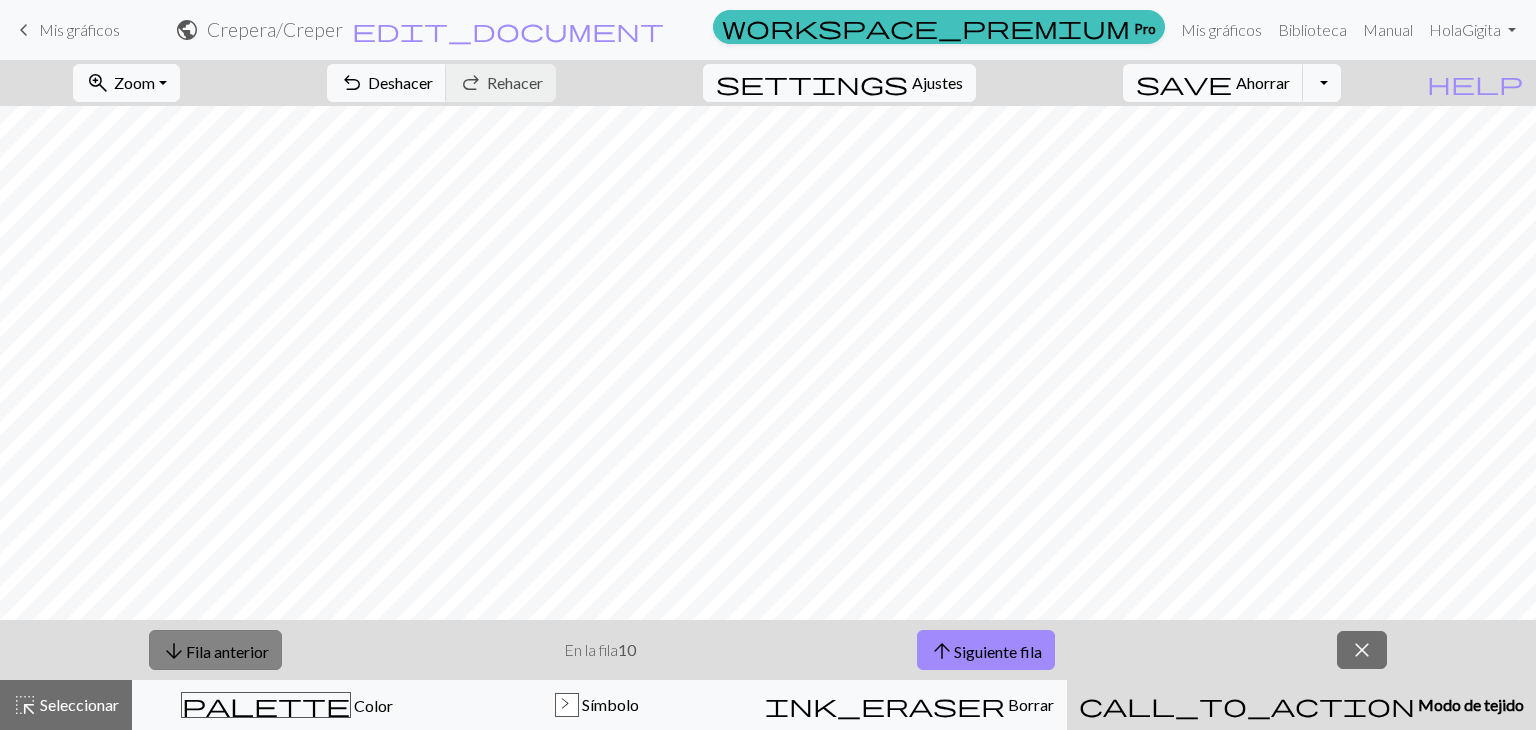 click on "Fila anterior" at bounding box center (227, 650) 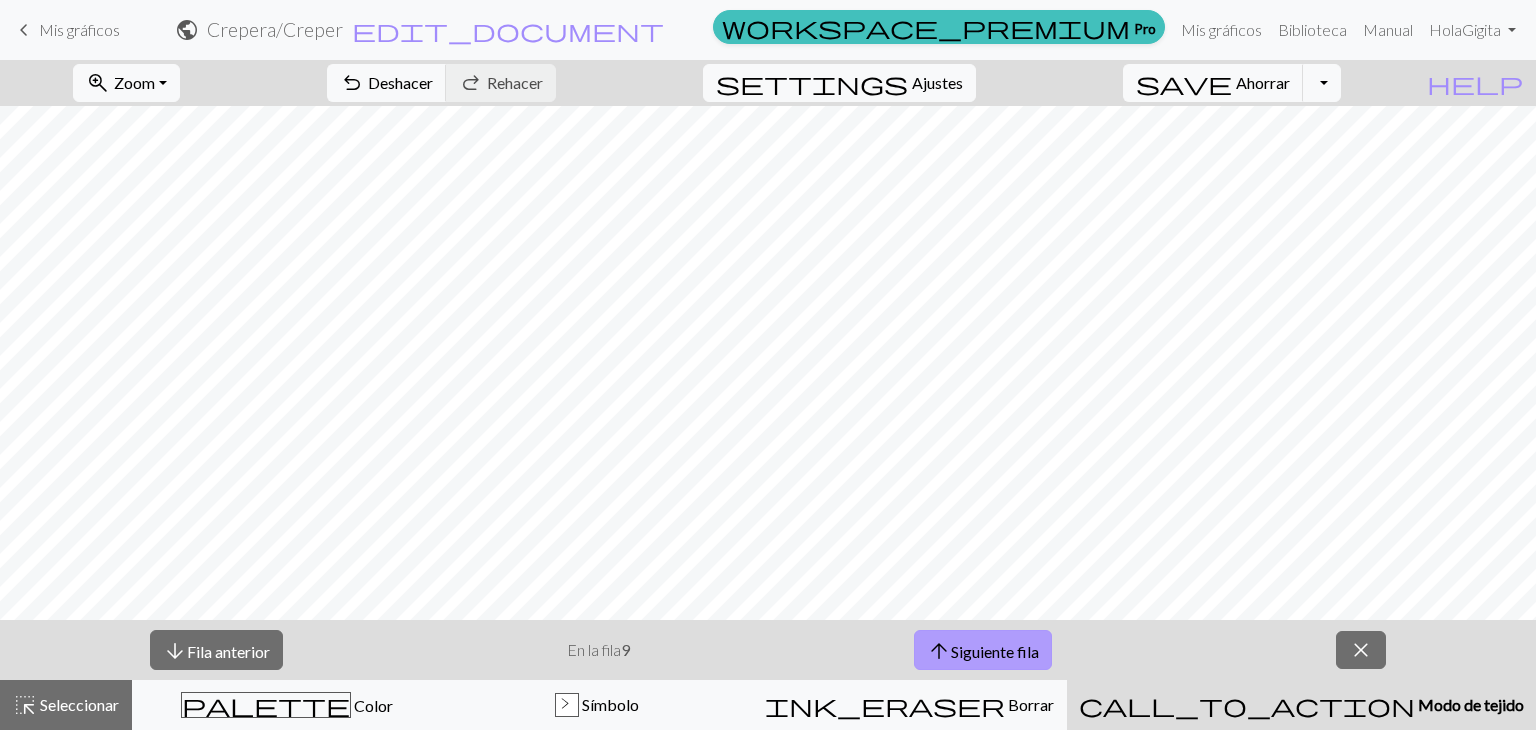 click on "arrow_upward" at bounding box center (939, 651) 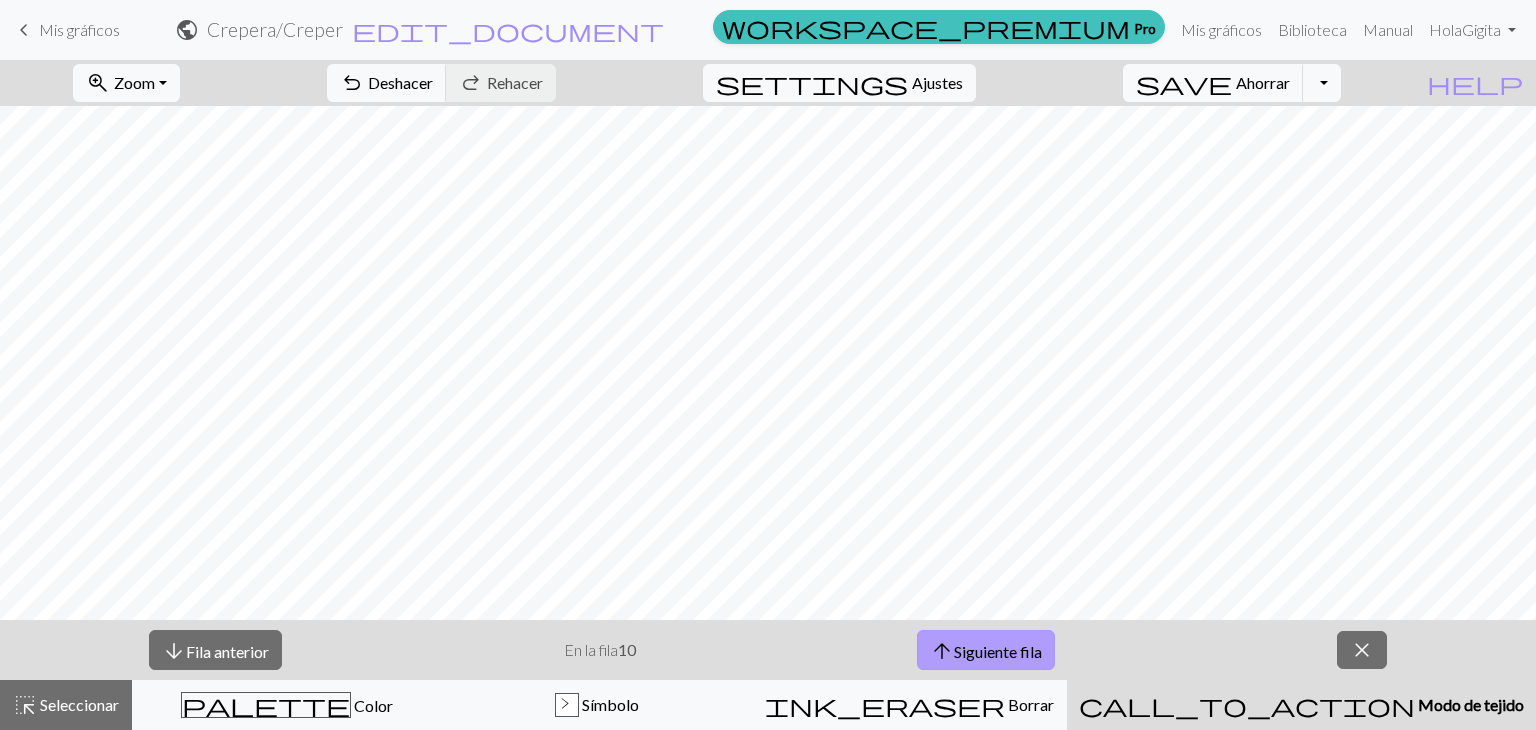 click on "arrow_upward" at bounding box center [942, 651] 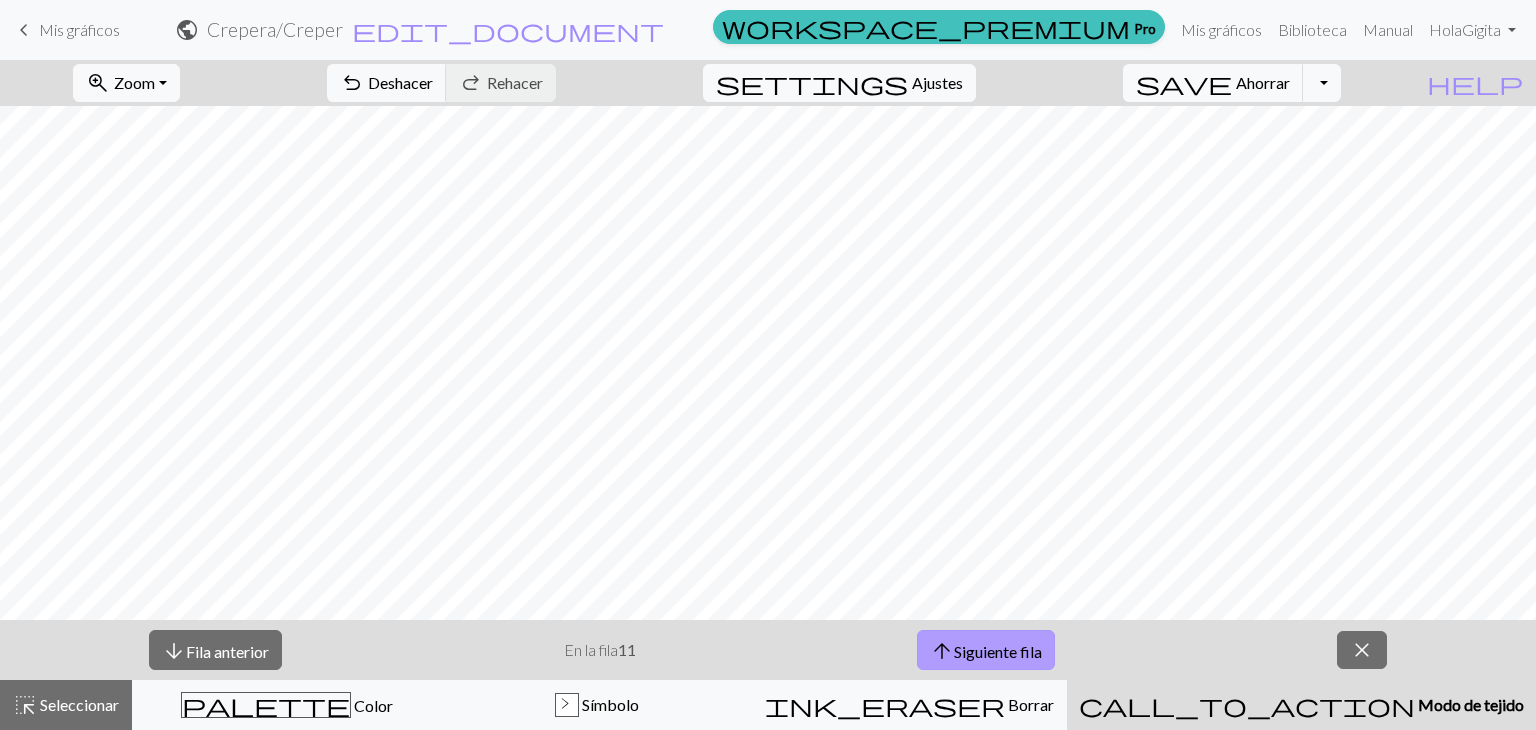 click on "arrow_upward" at bounding box center (942, 651) 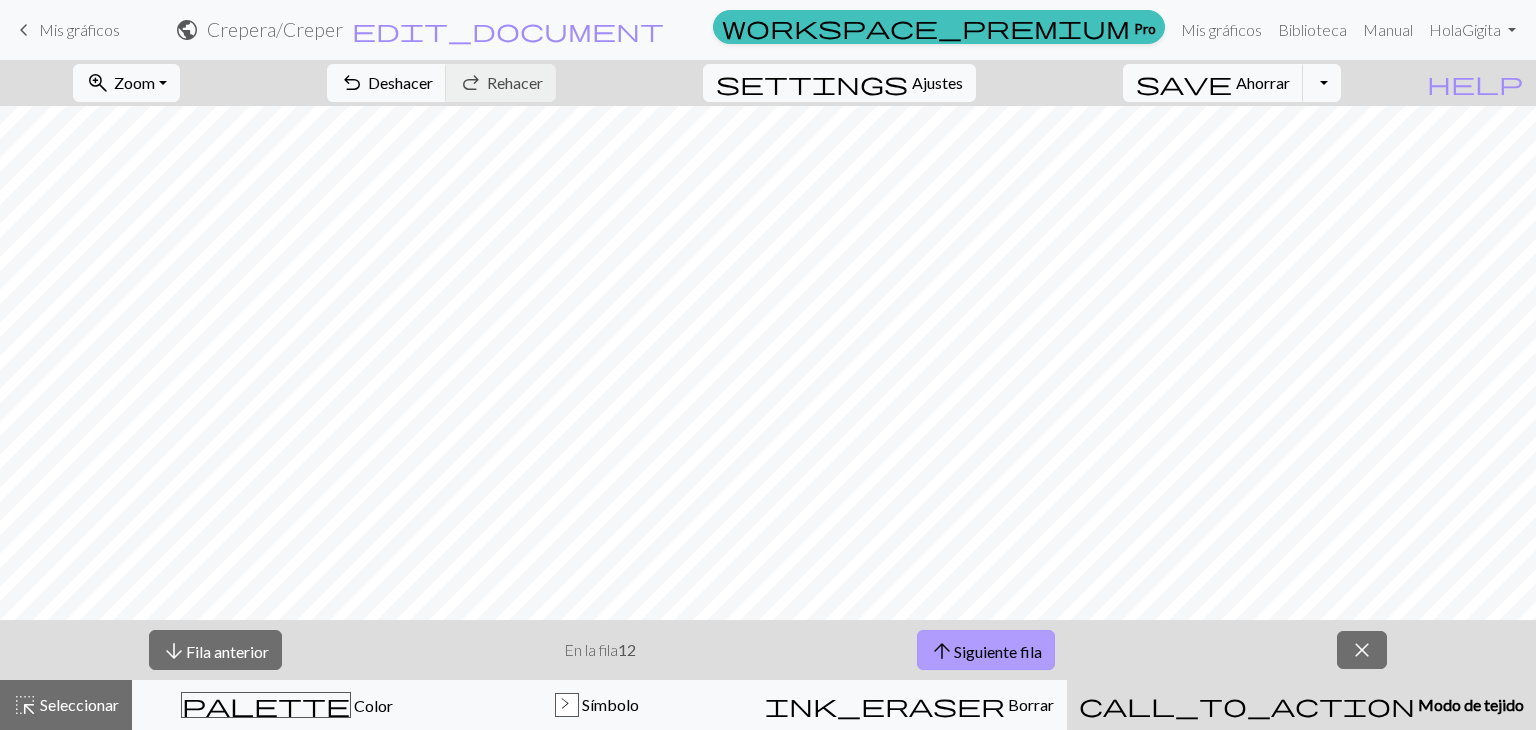 click on "arrow_upward" at bounding box center (942, 651) 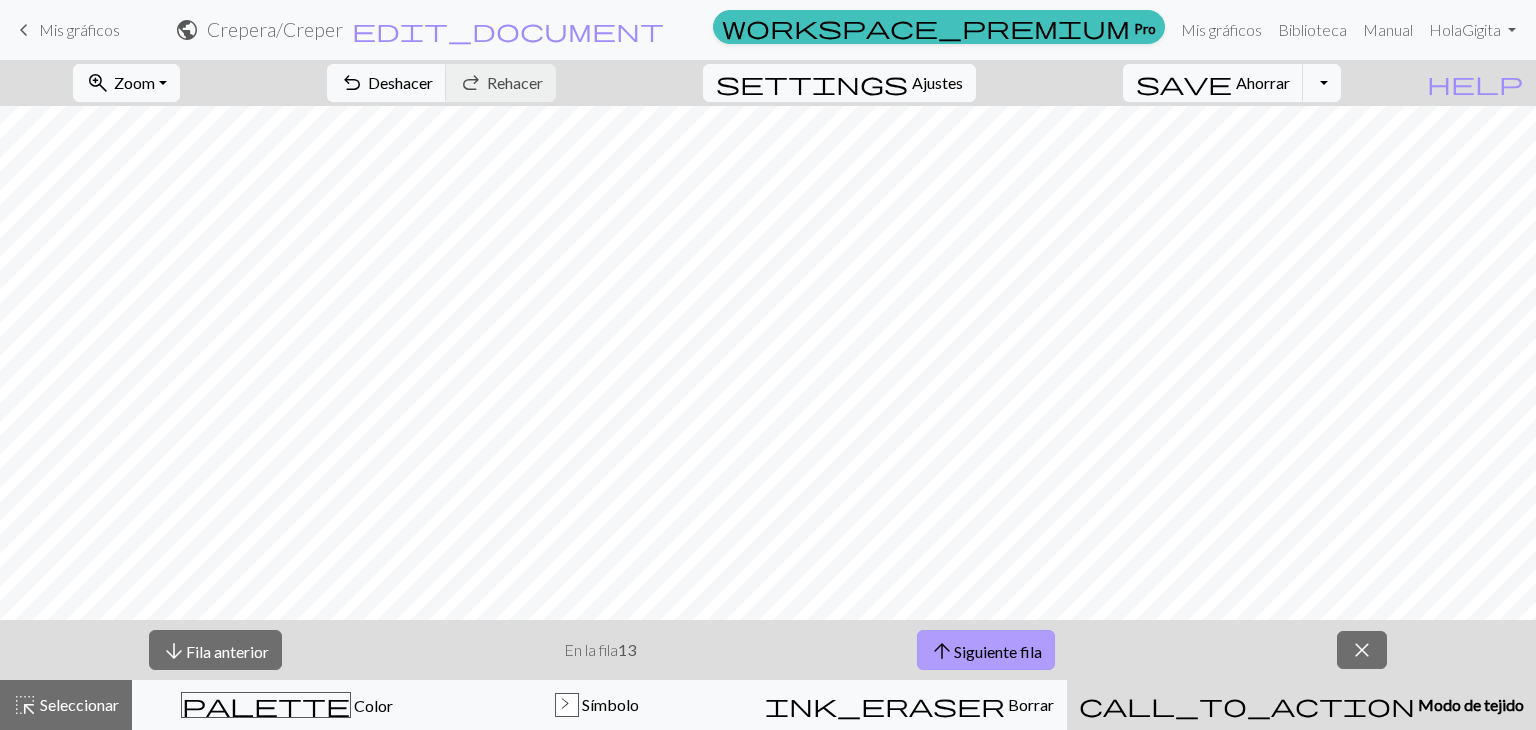 click on "arrow_upward" at bounding box center (942, 651) 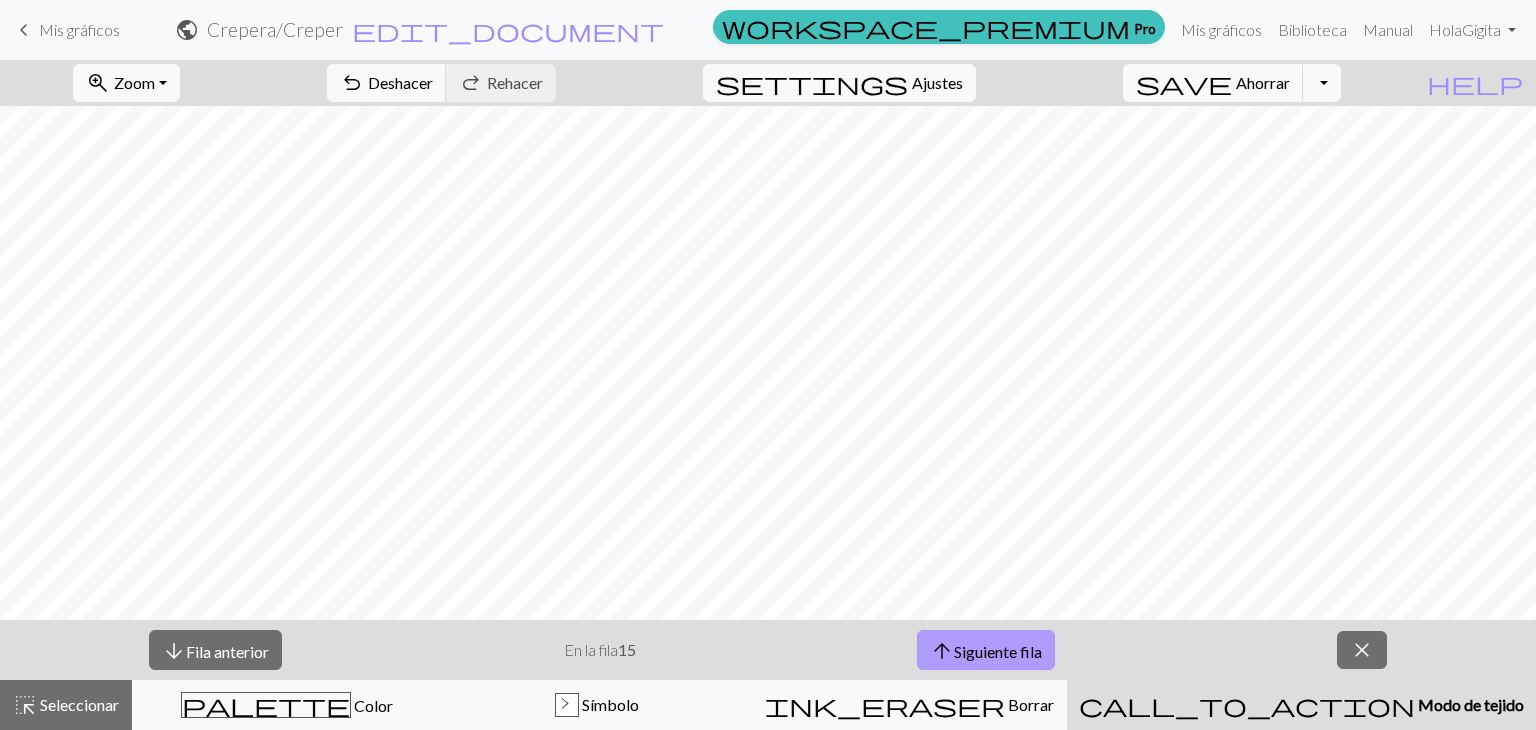 click on "arrow_upward" at bounding box center (942, 651) 